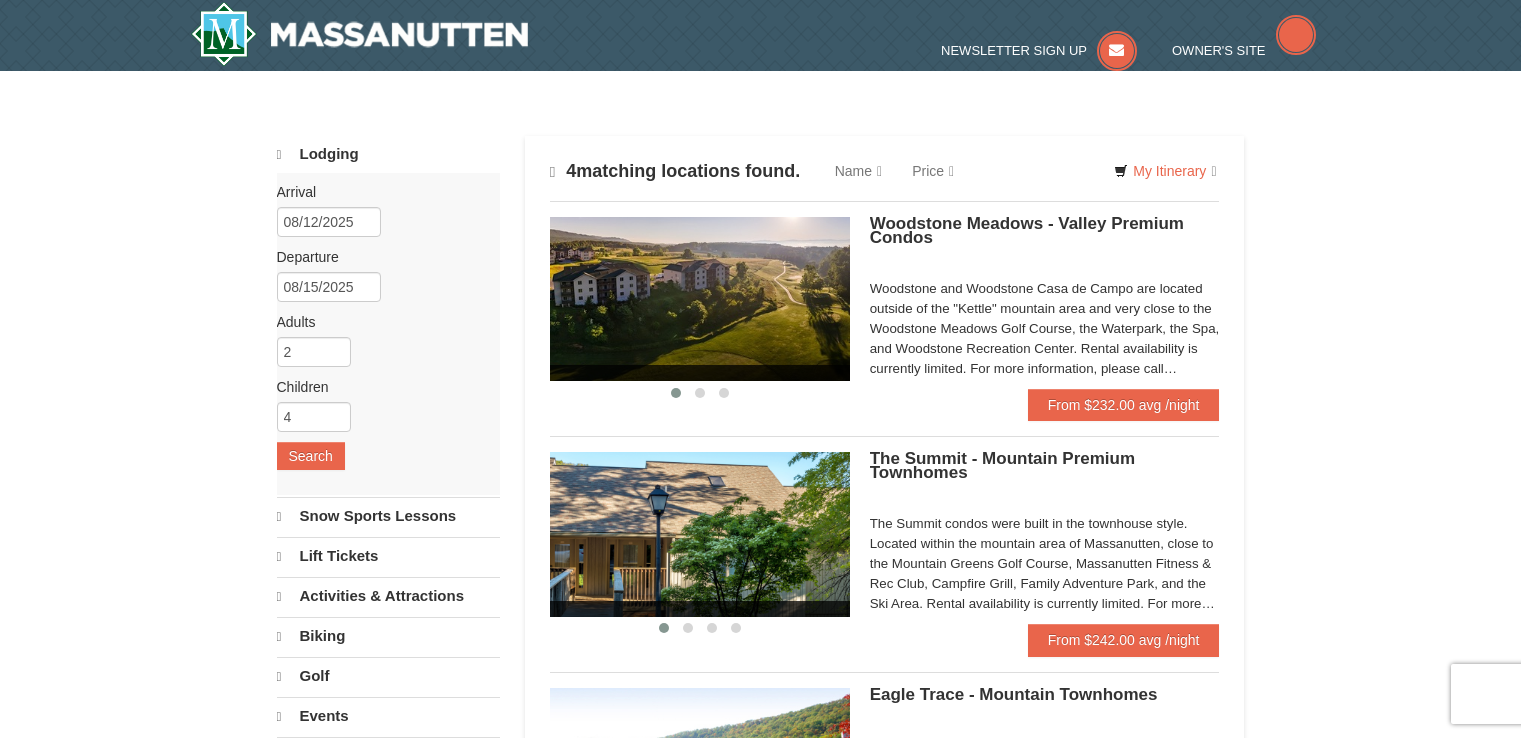 scroll, scrollTop: 0, scrollLeft: 0, axis: both 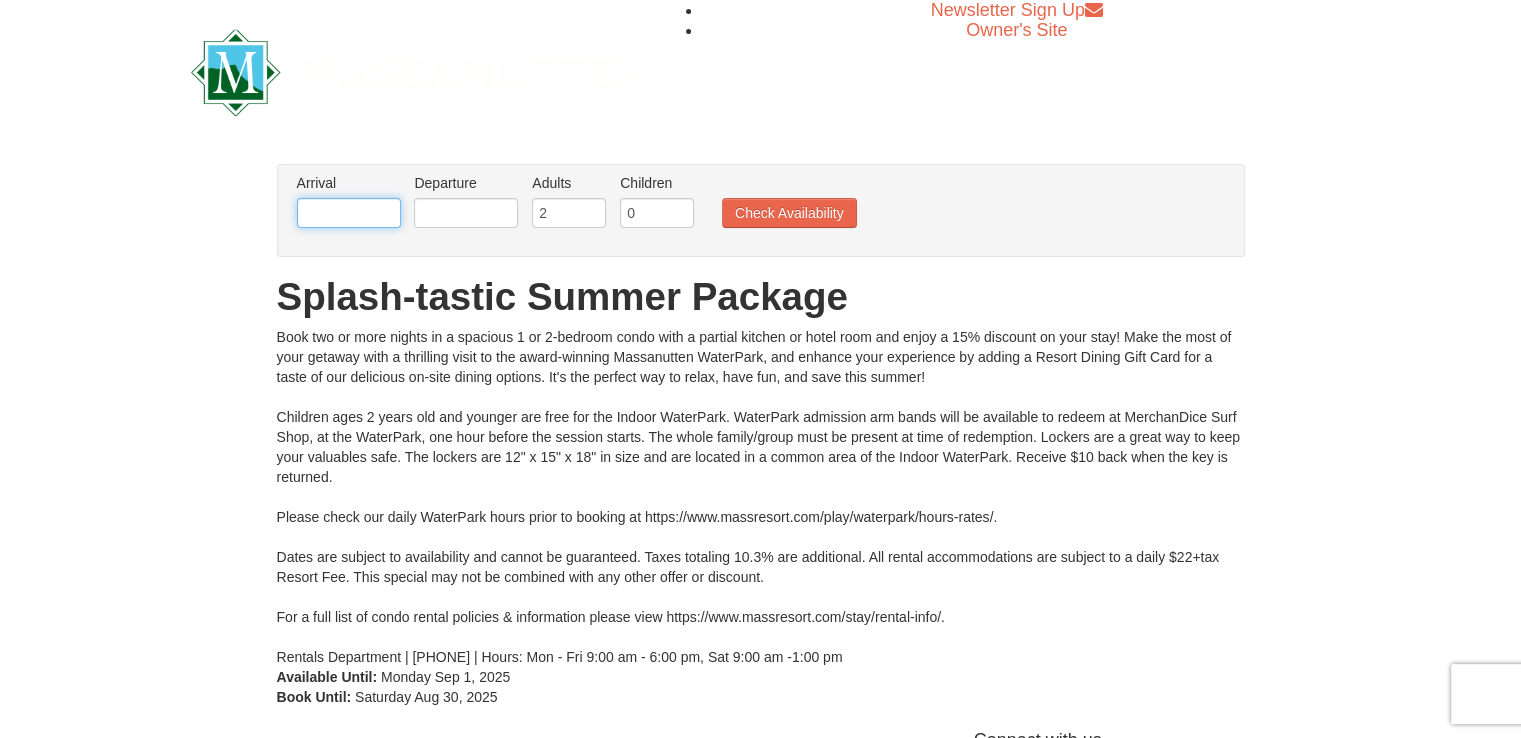 click at bounding box center (349, 213) 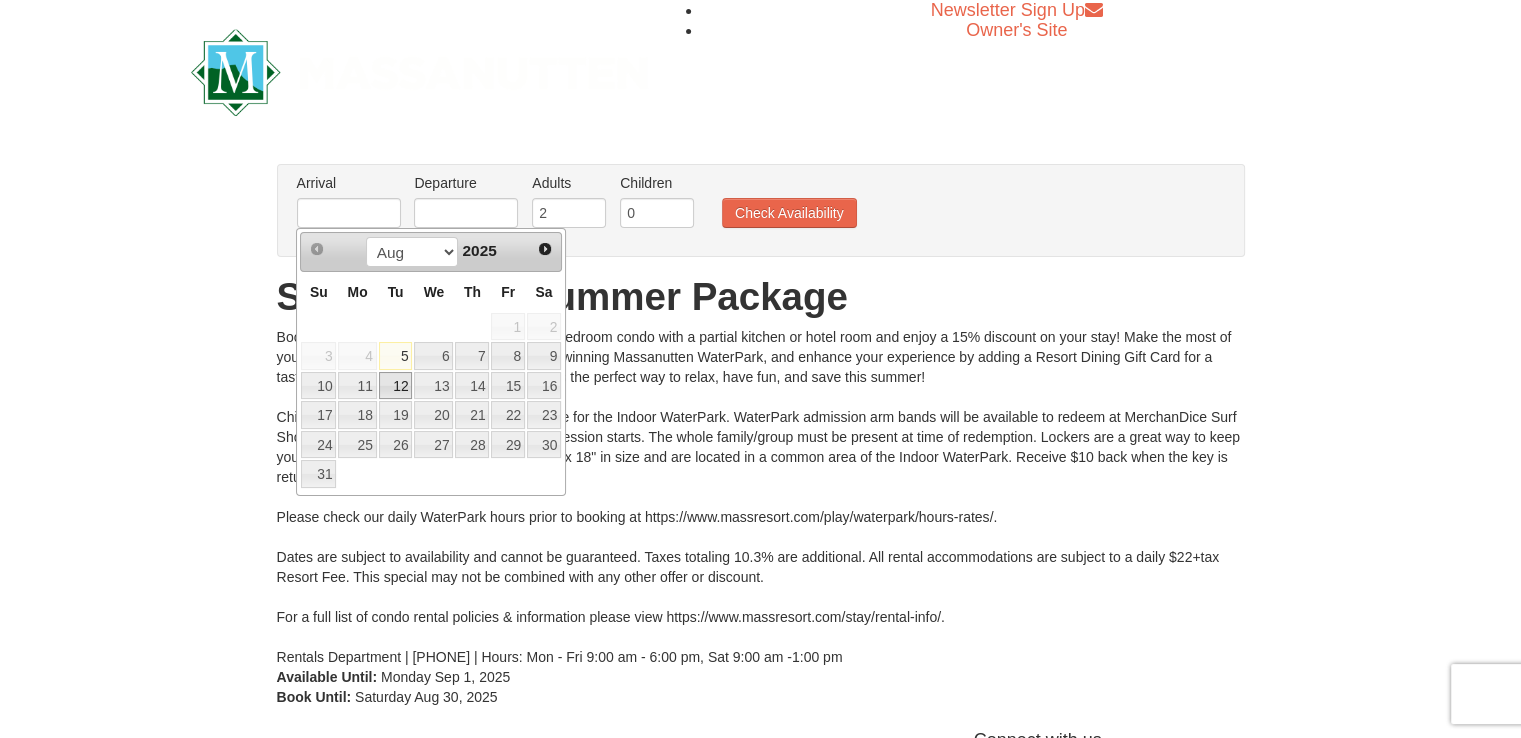 click on "12" at bounding box center [396, 386] 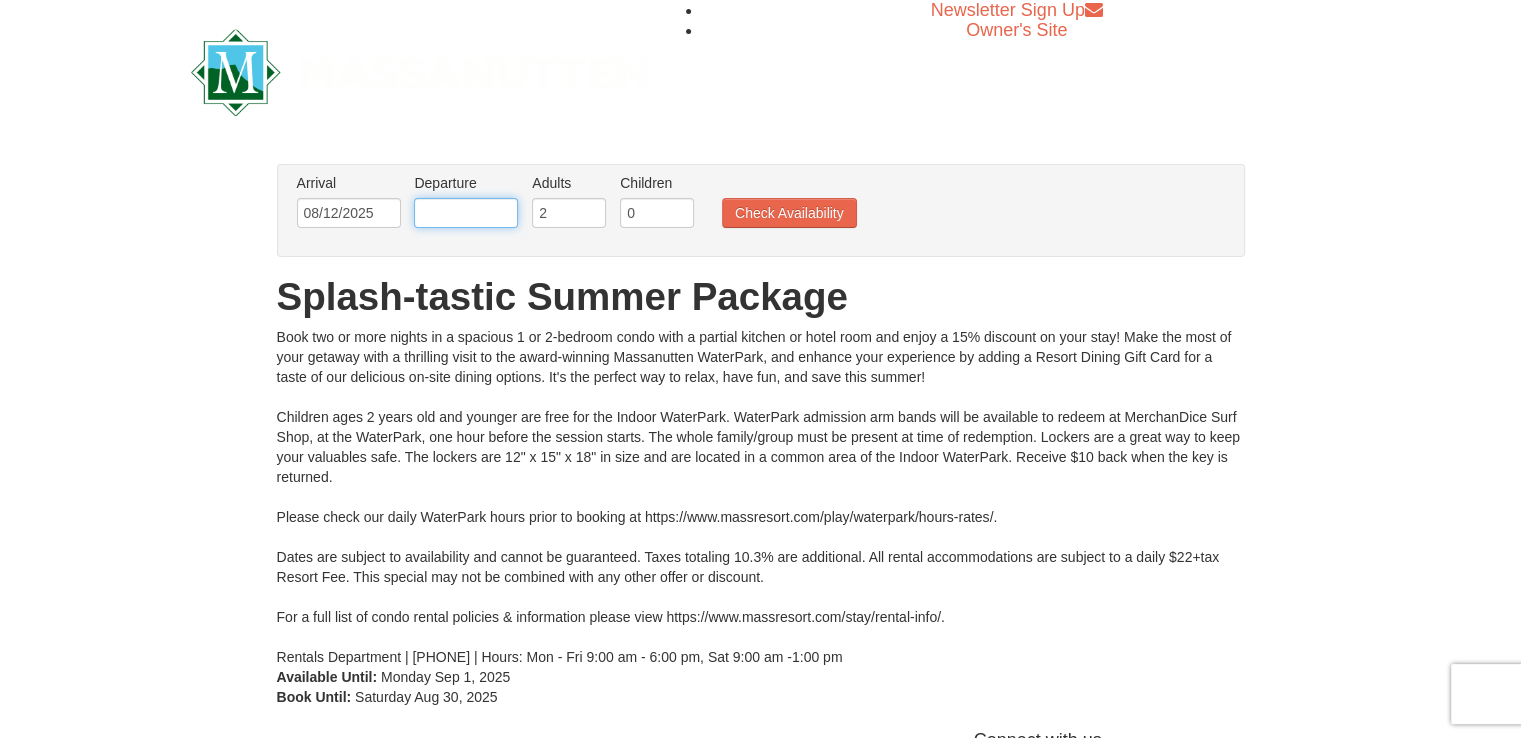 click at bounding box center (466, 213) 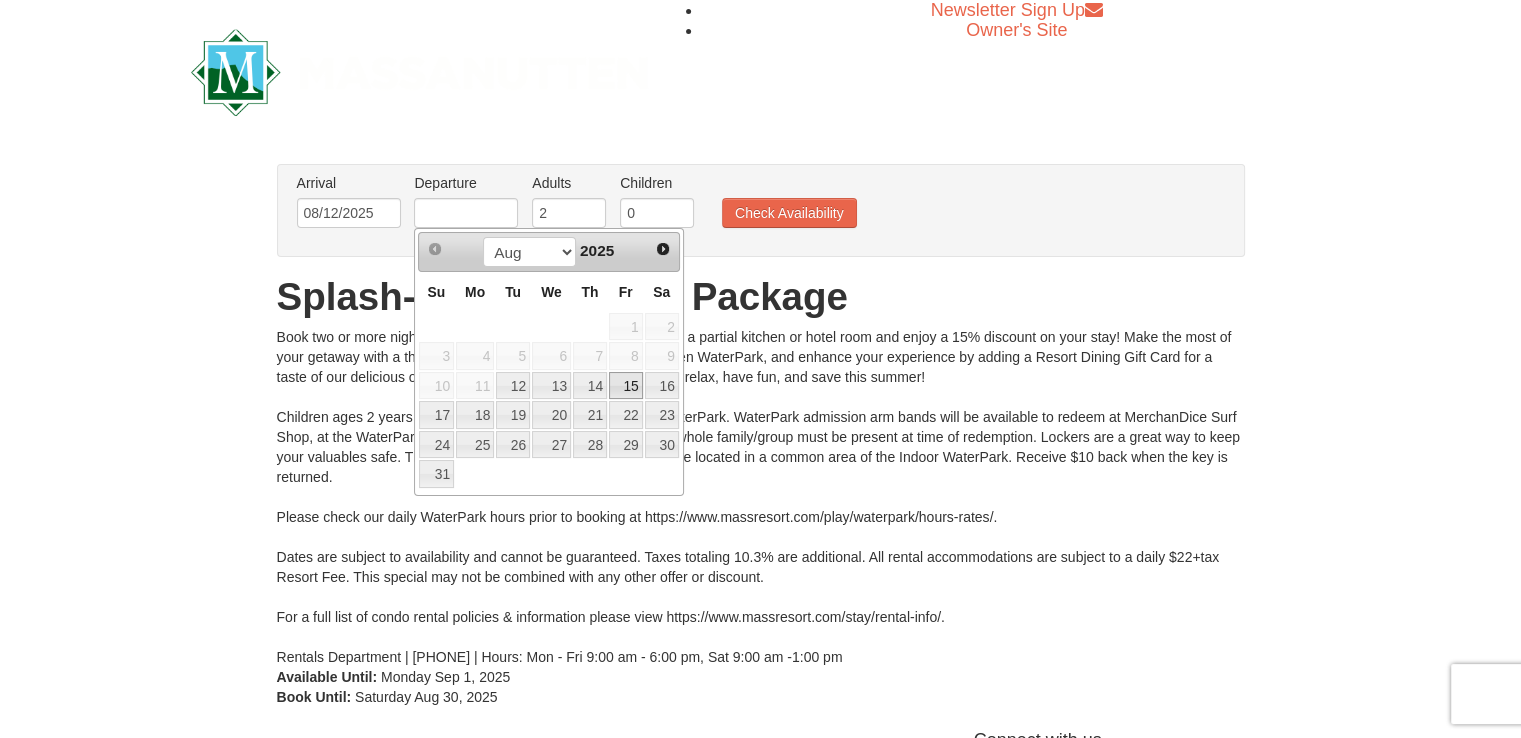 click on "15" at bounding box center (626, 386) 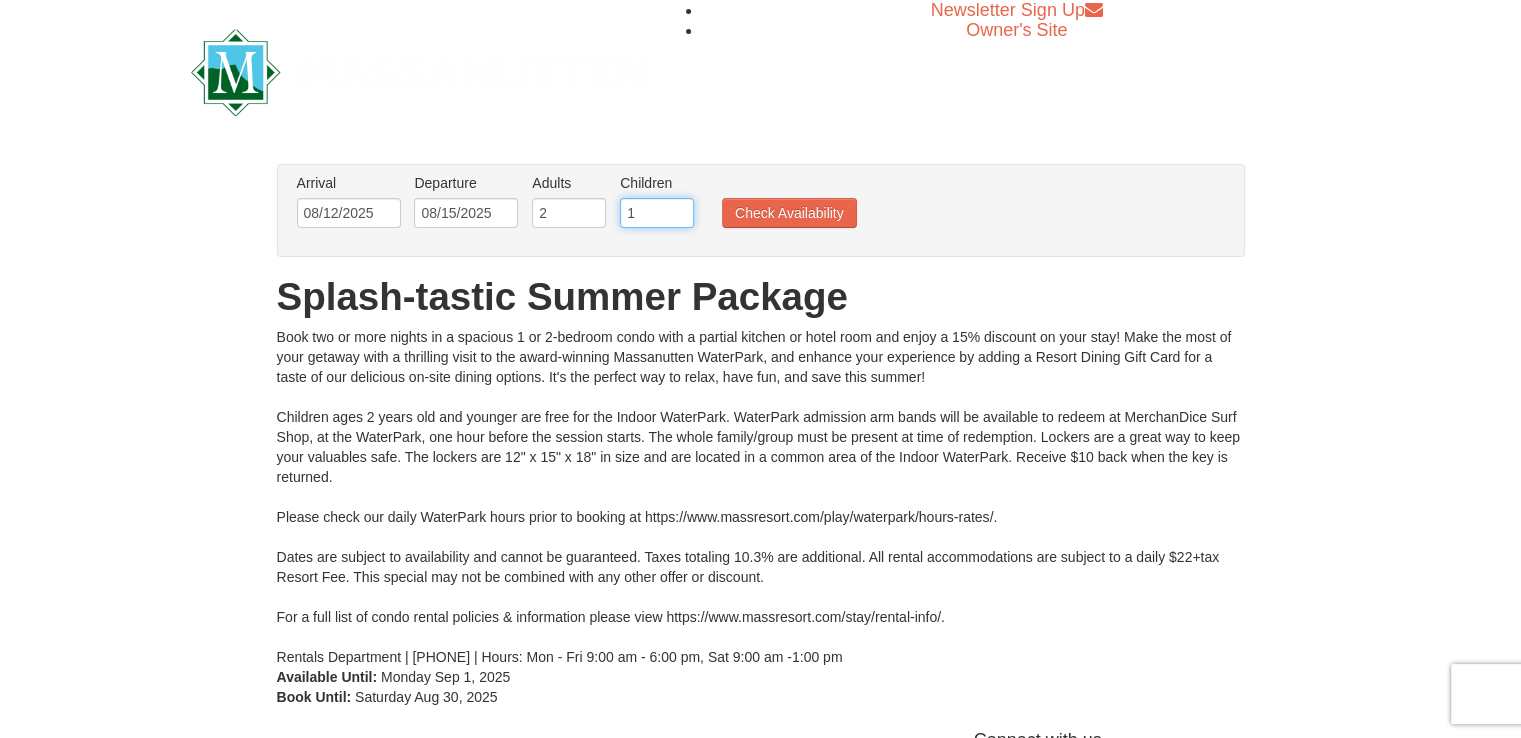 click on "1" at bounding box center (657, 213) 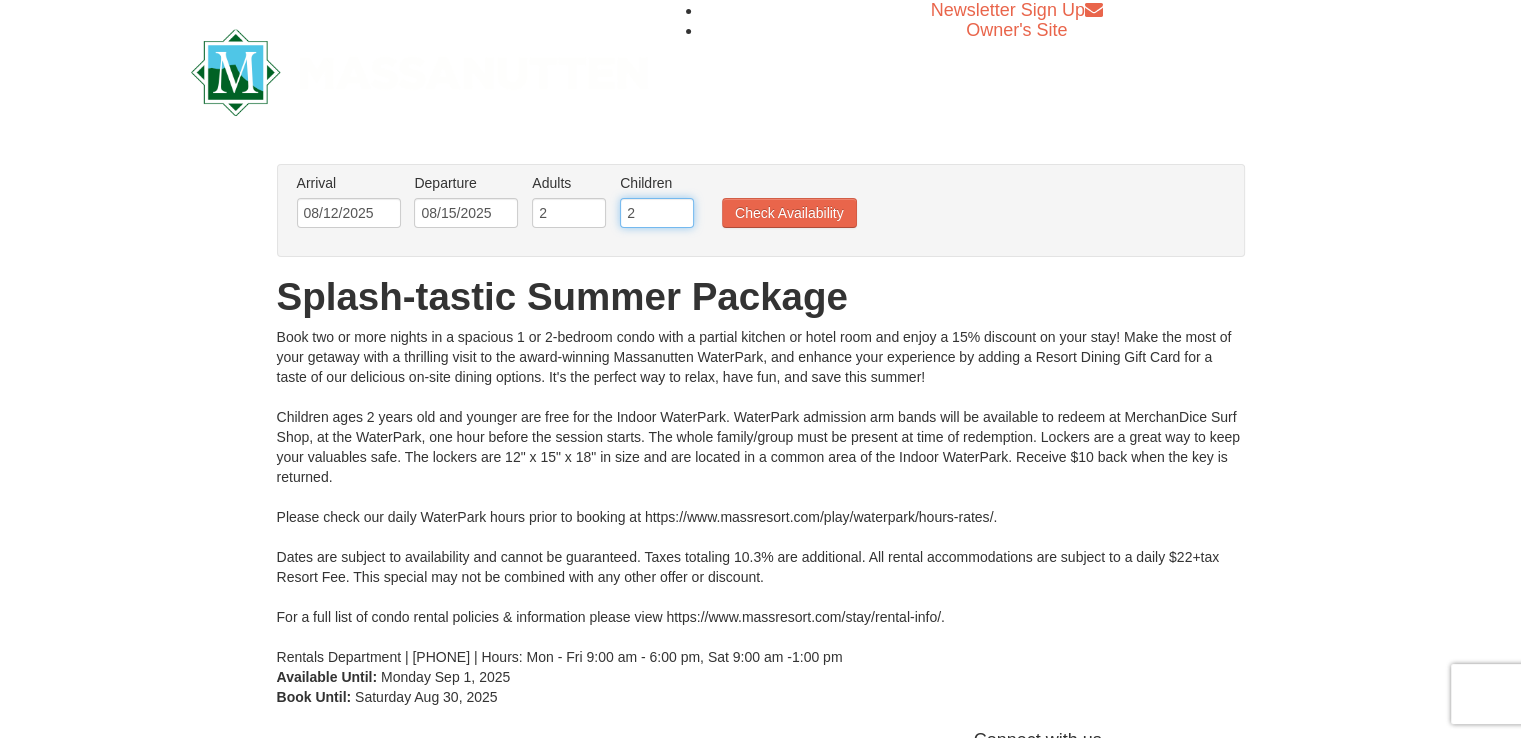 click on "2" at bounding box center [657, 213] 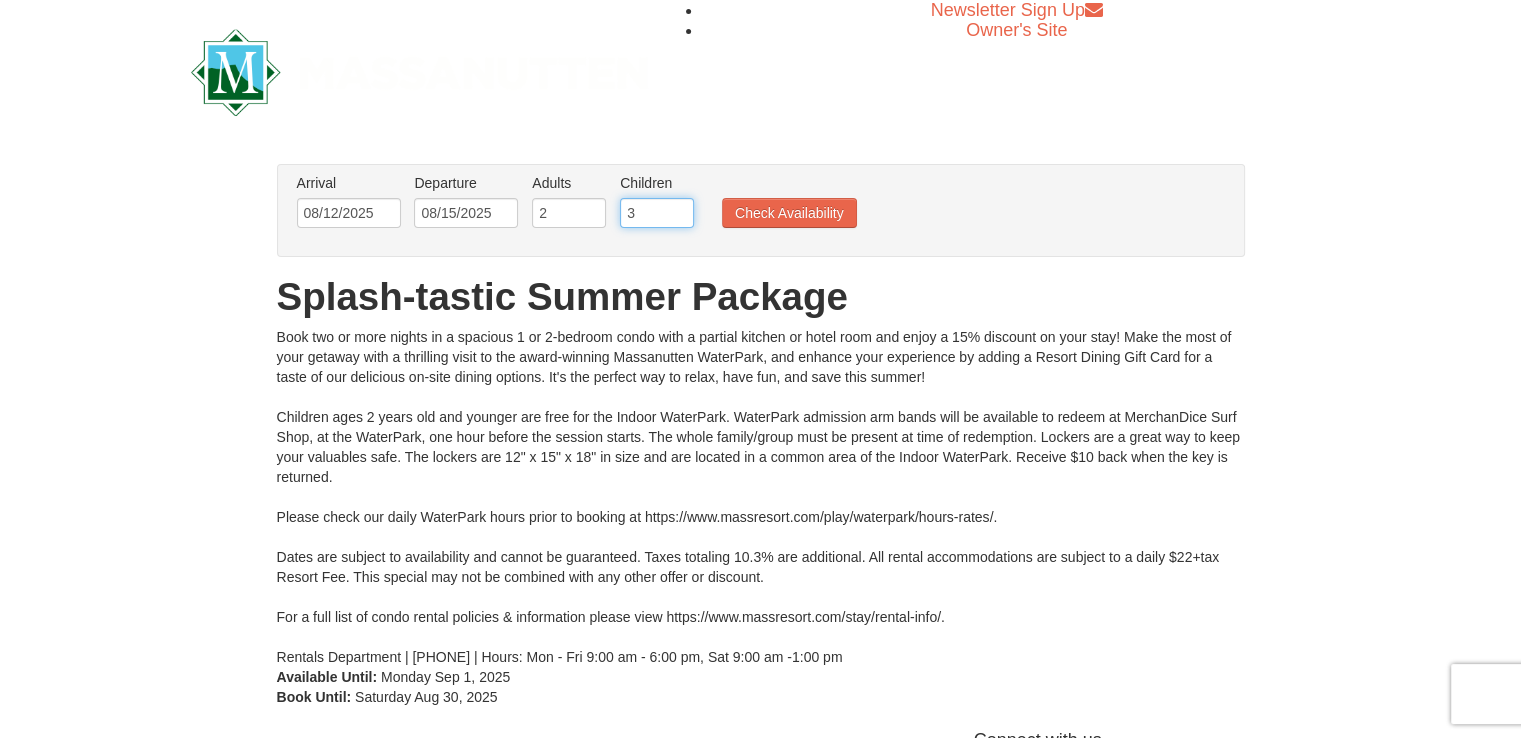 click on "3" at bounding box center [657, 213] 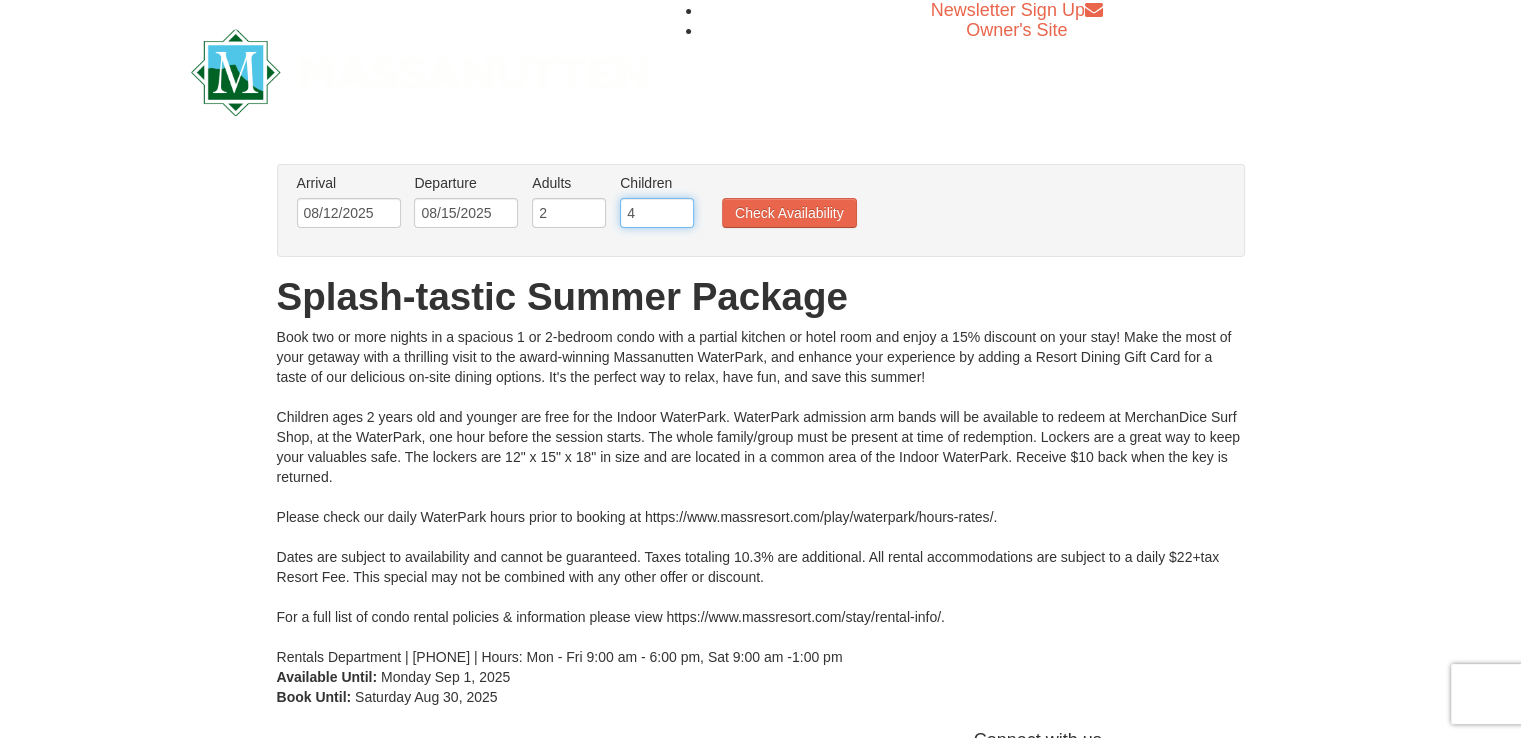 type on "4" 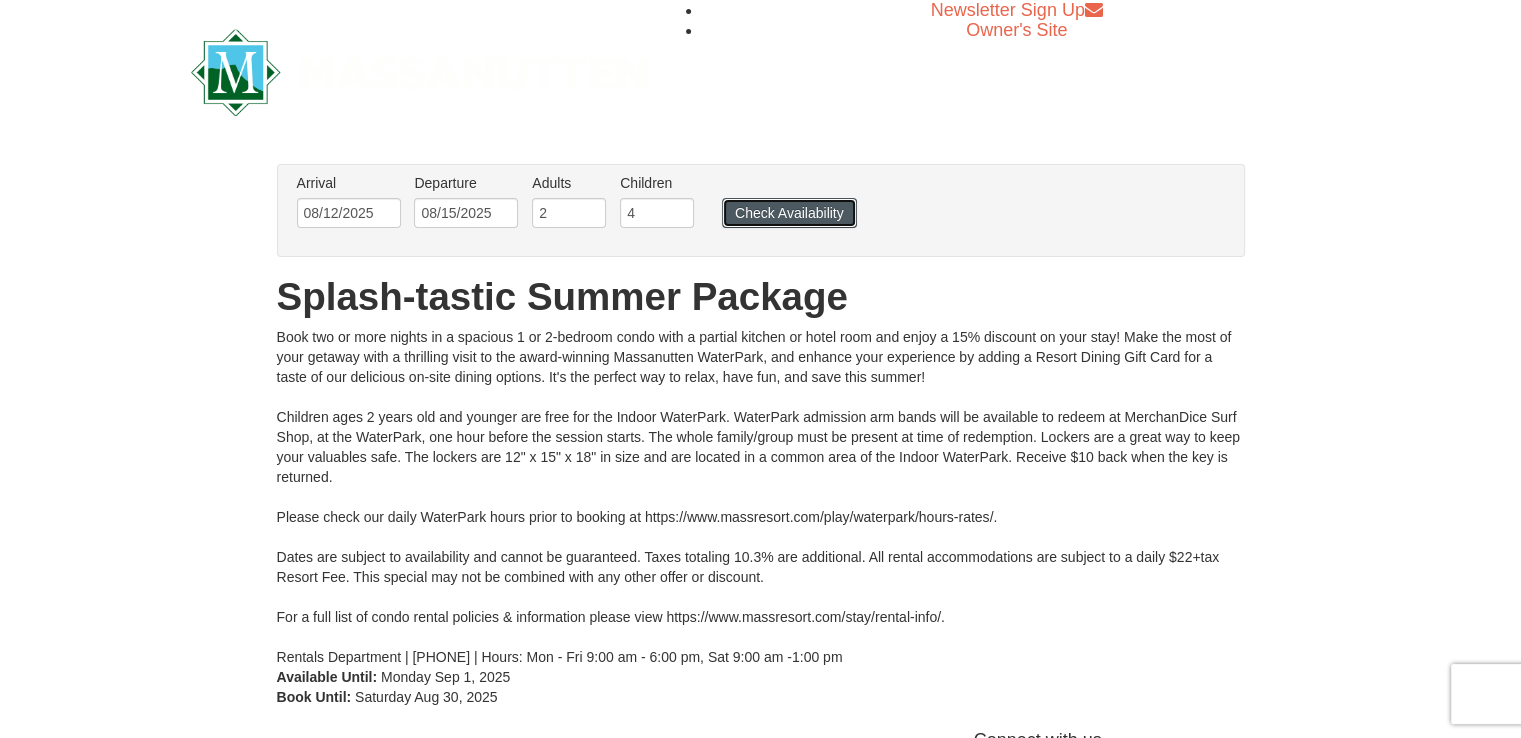 click on "Check Availability" at bounding box center (789, 213) 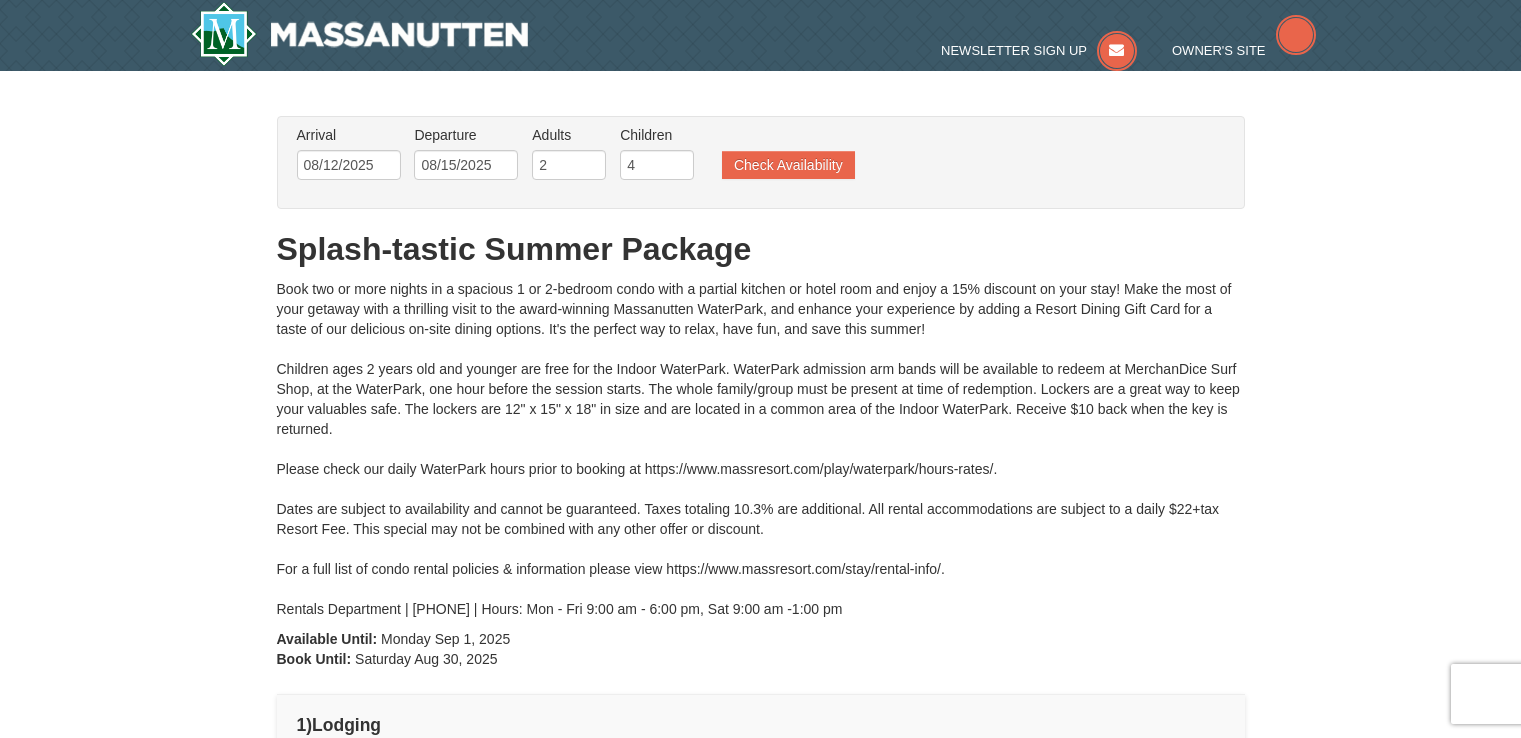 type on "08/12/2025" 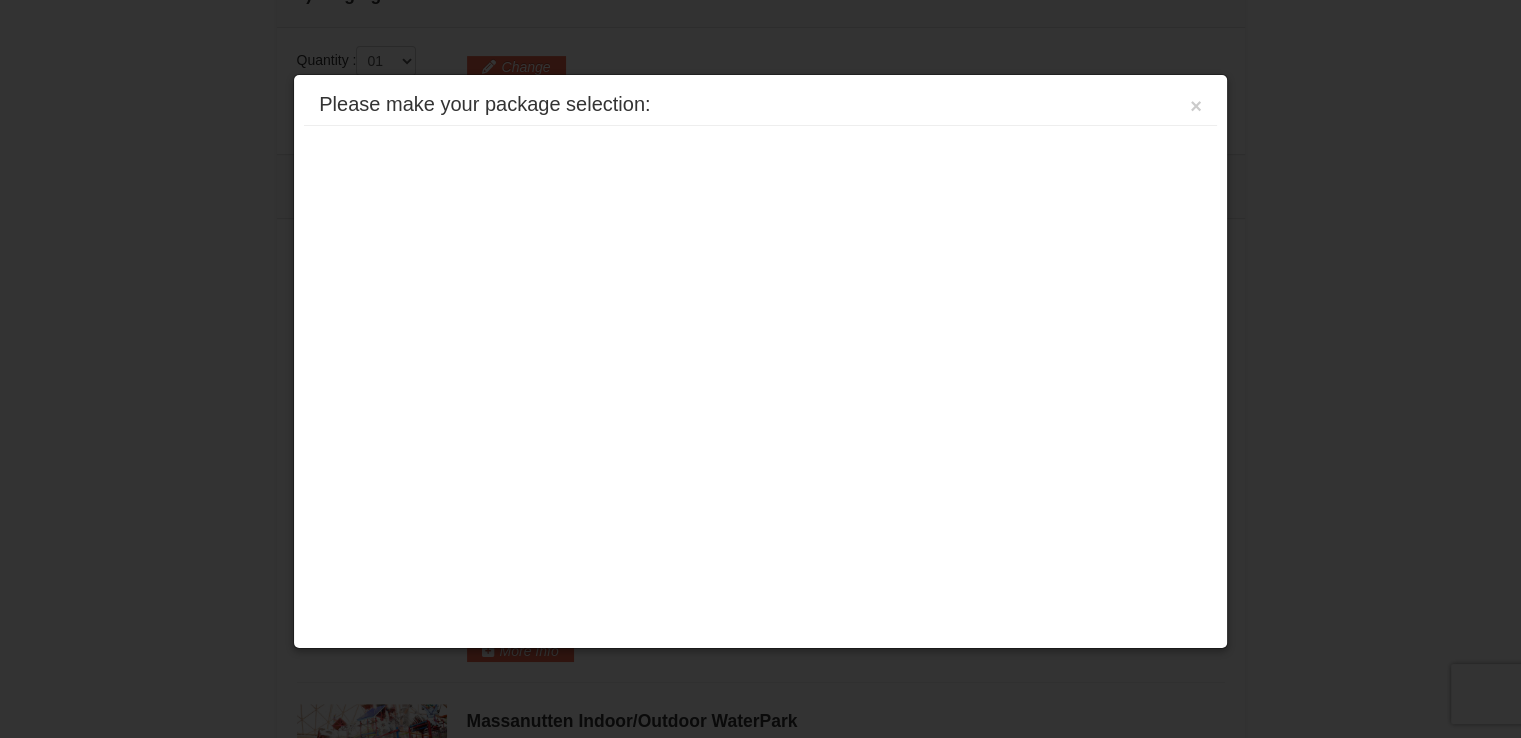 scroll, scrollTop: 771, scrollLeft: 0, axis: vertical 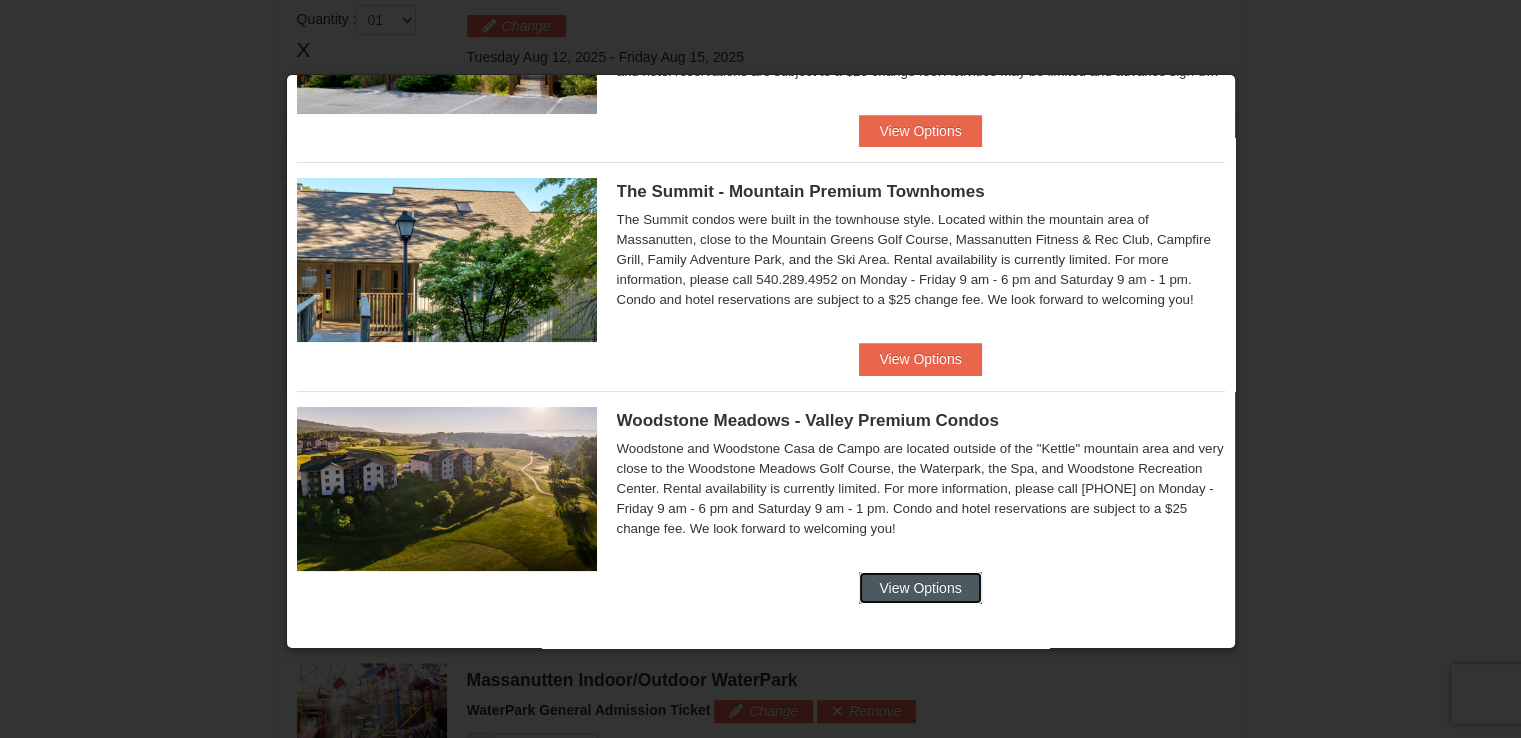 click on "View Options" at bounding box center [920, 588] 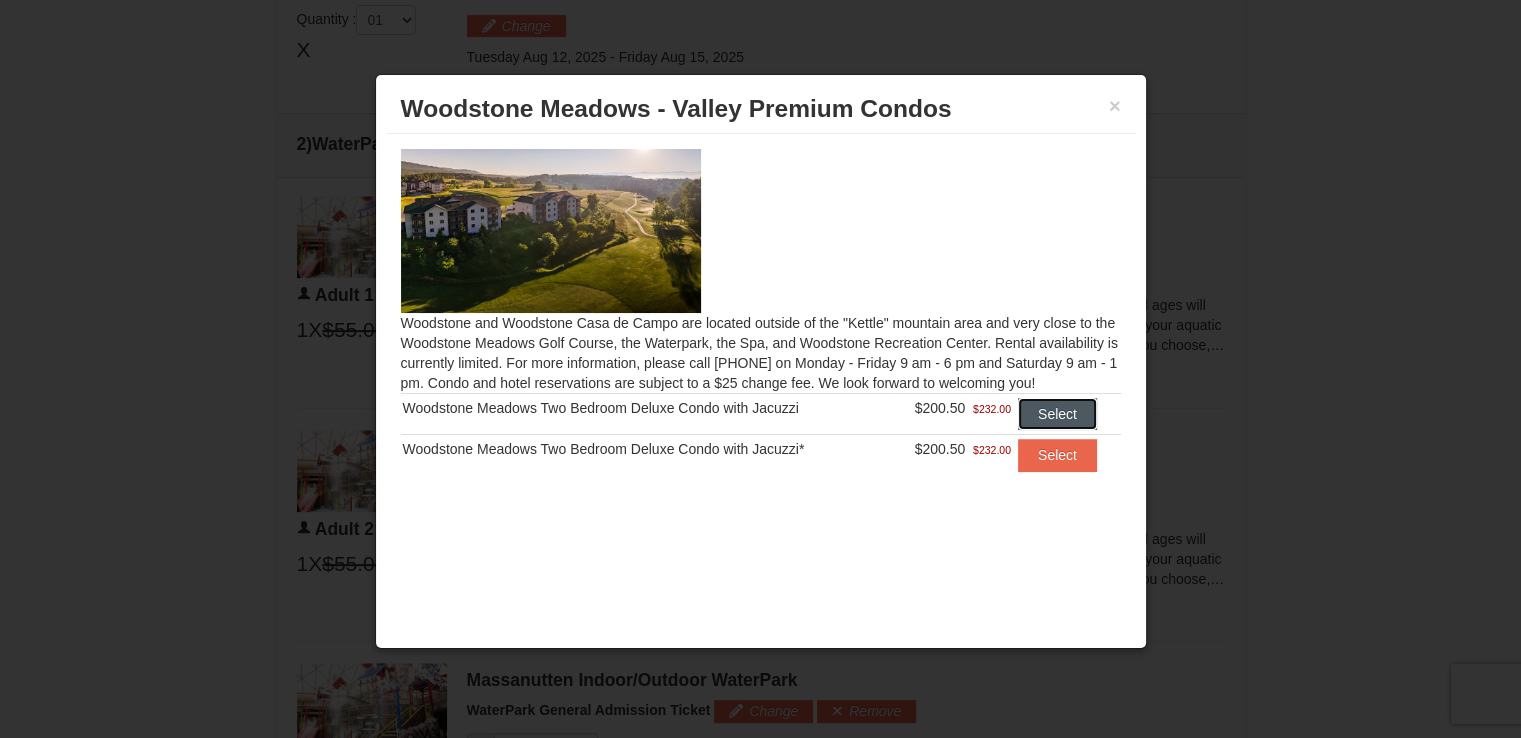 click on "Select" at bounding box center [1057, 414] 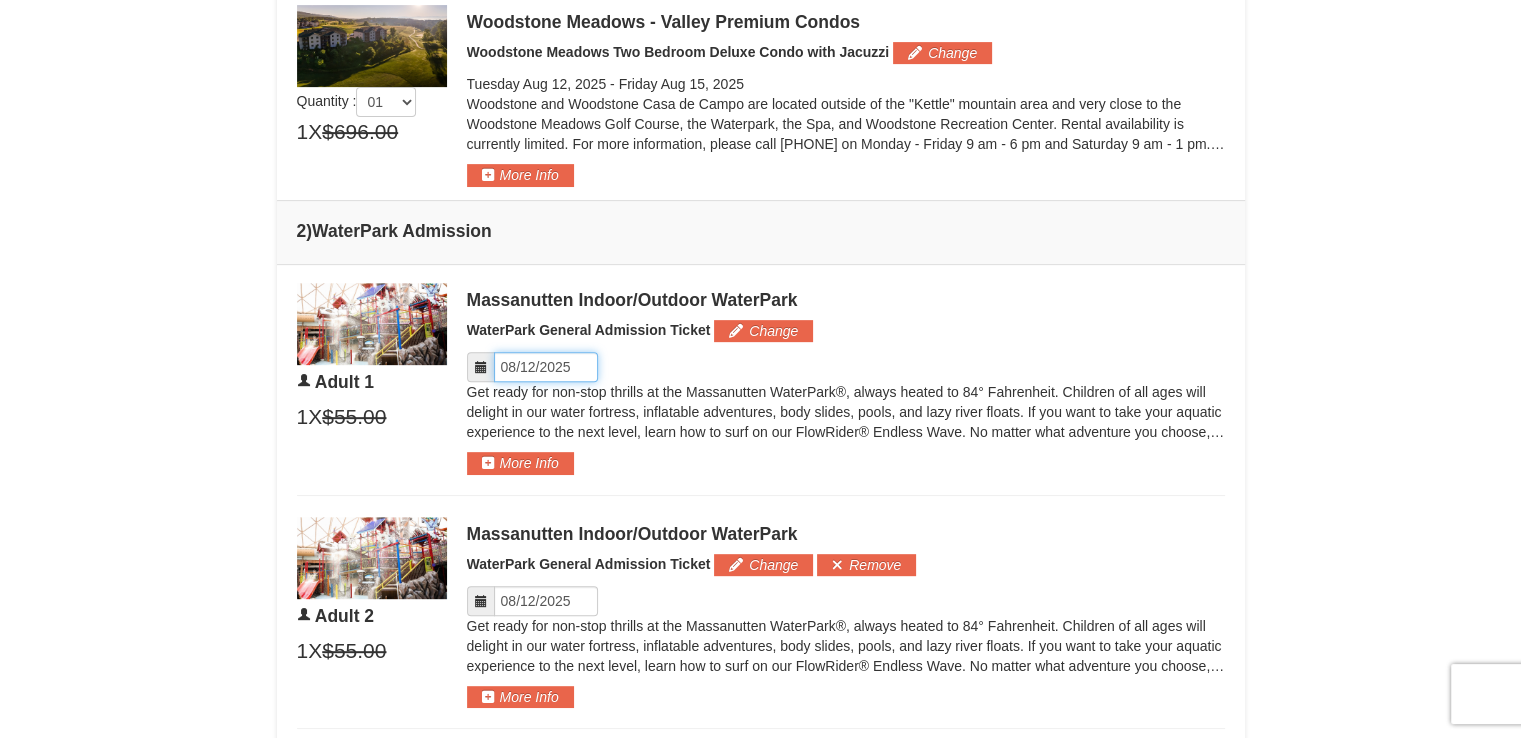 click on "Please format dates MM/DD/YYYY" at bounding box center (546, 367) 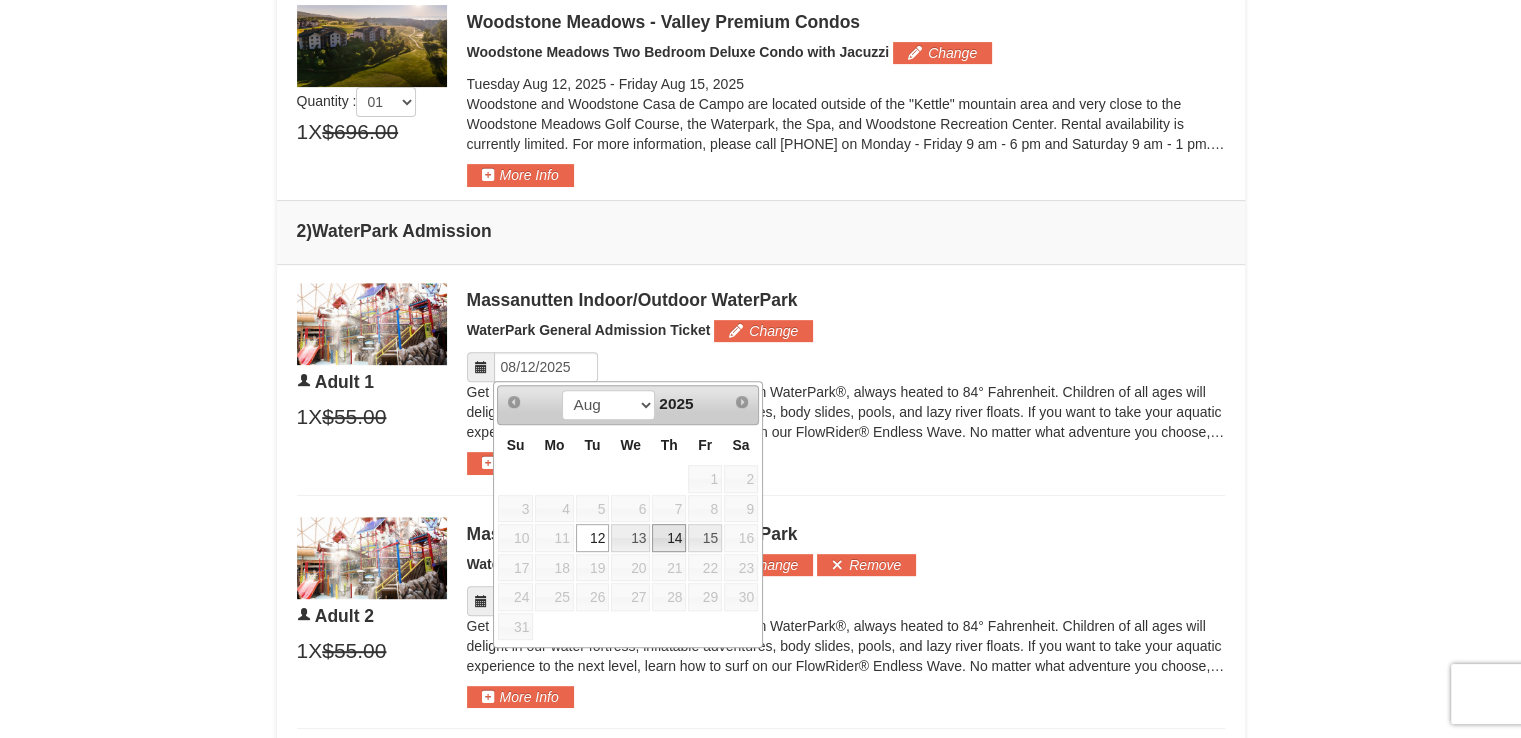 click on "14" at bounding box center [669, 538] 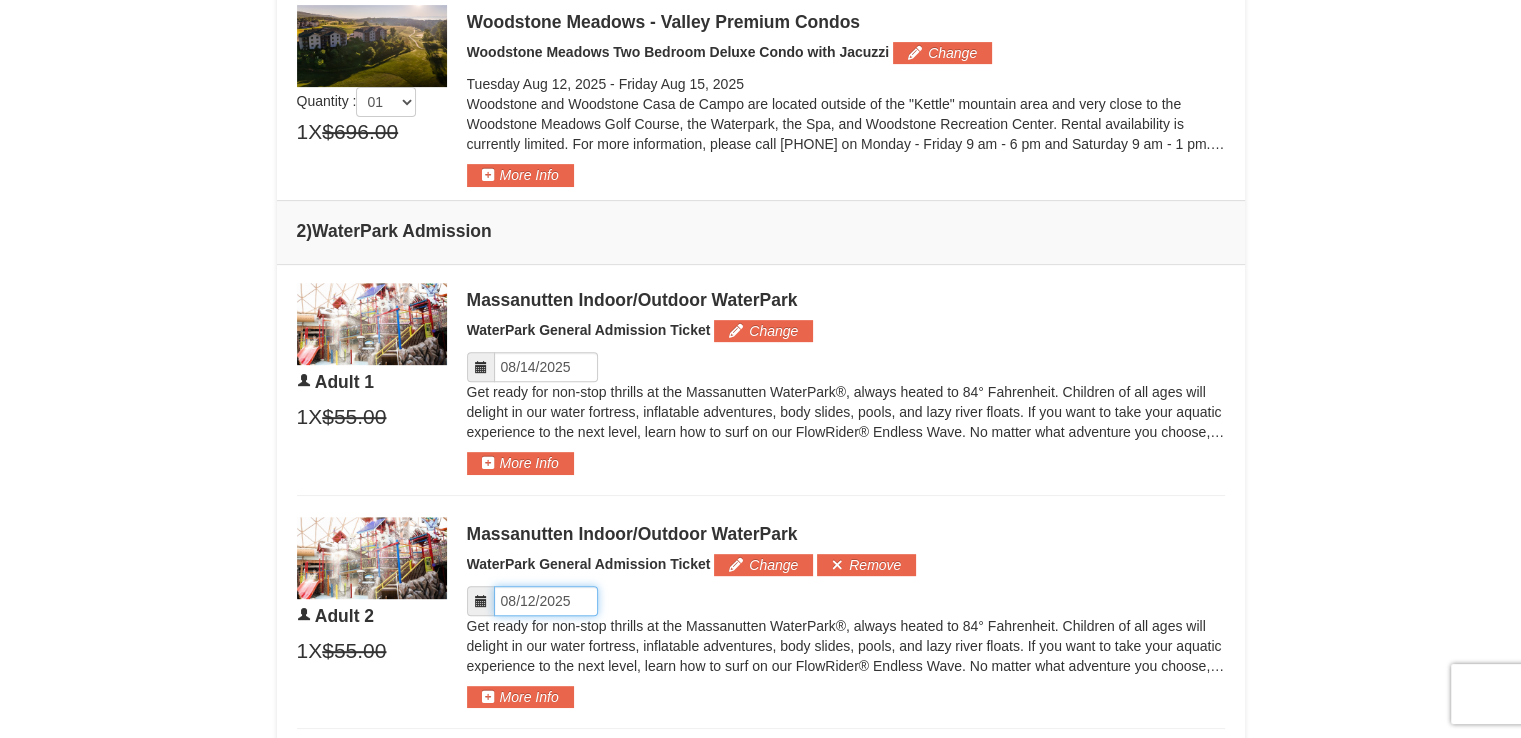 click on "Please format dates MM/DD/YYYY" at bounding box center (546, 601) 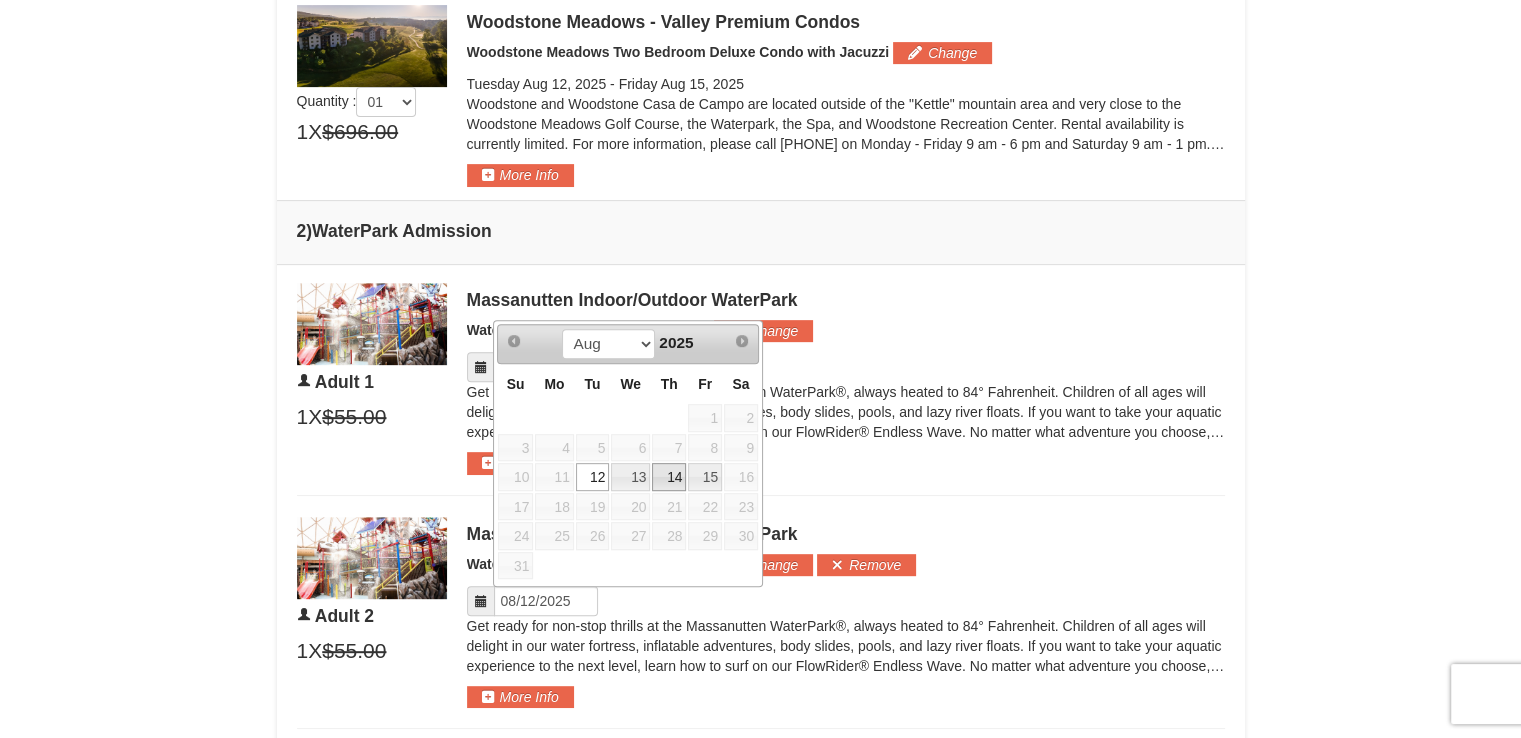 click on "14" at bounding box center (669, 477) 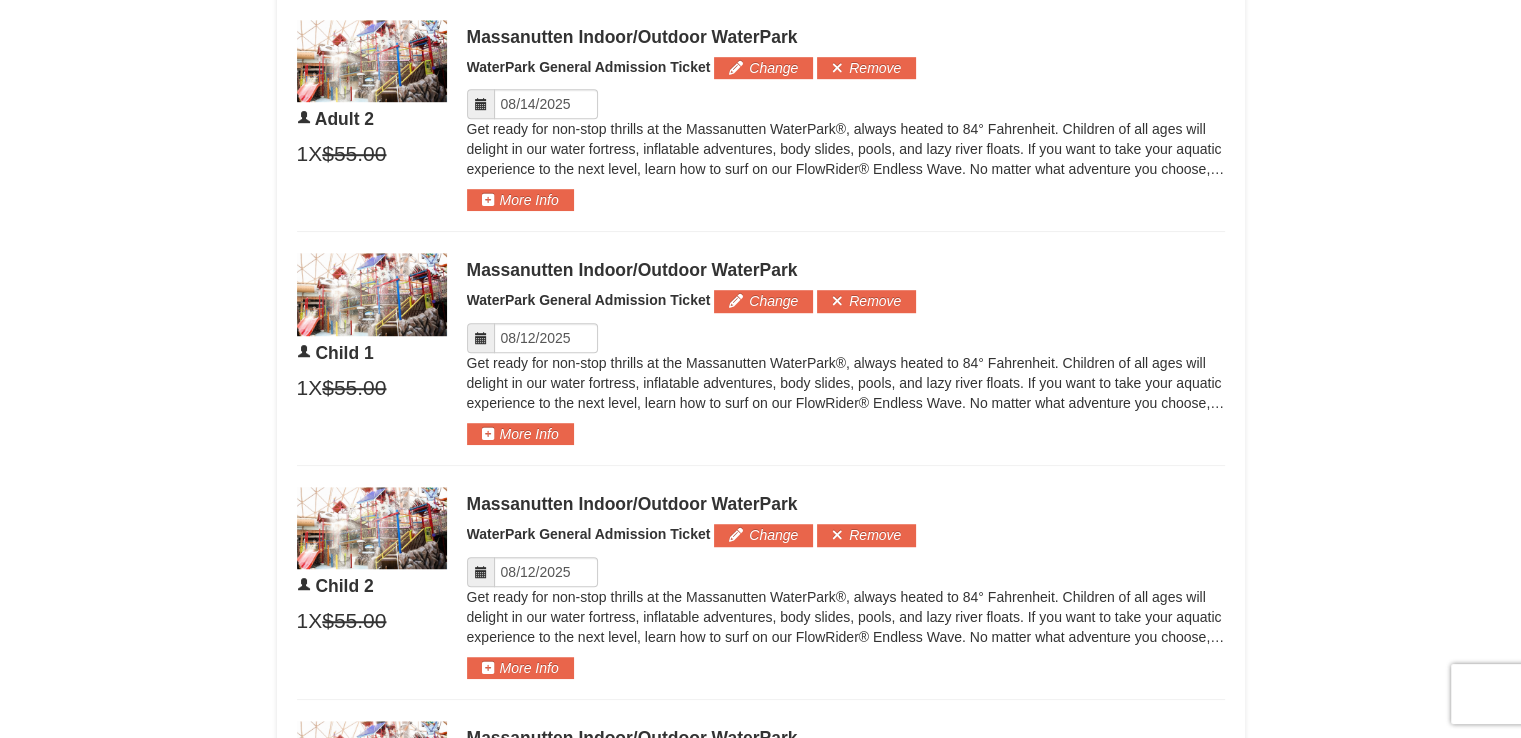 scroll, scrollTop: 1272, scrollLeft: 0, axis: vertical 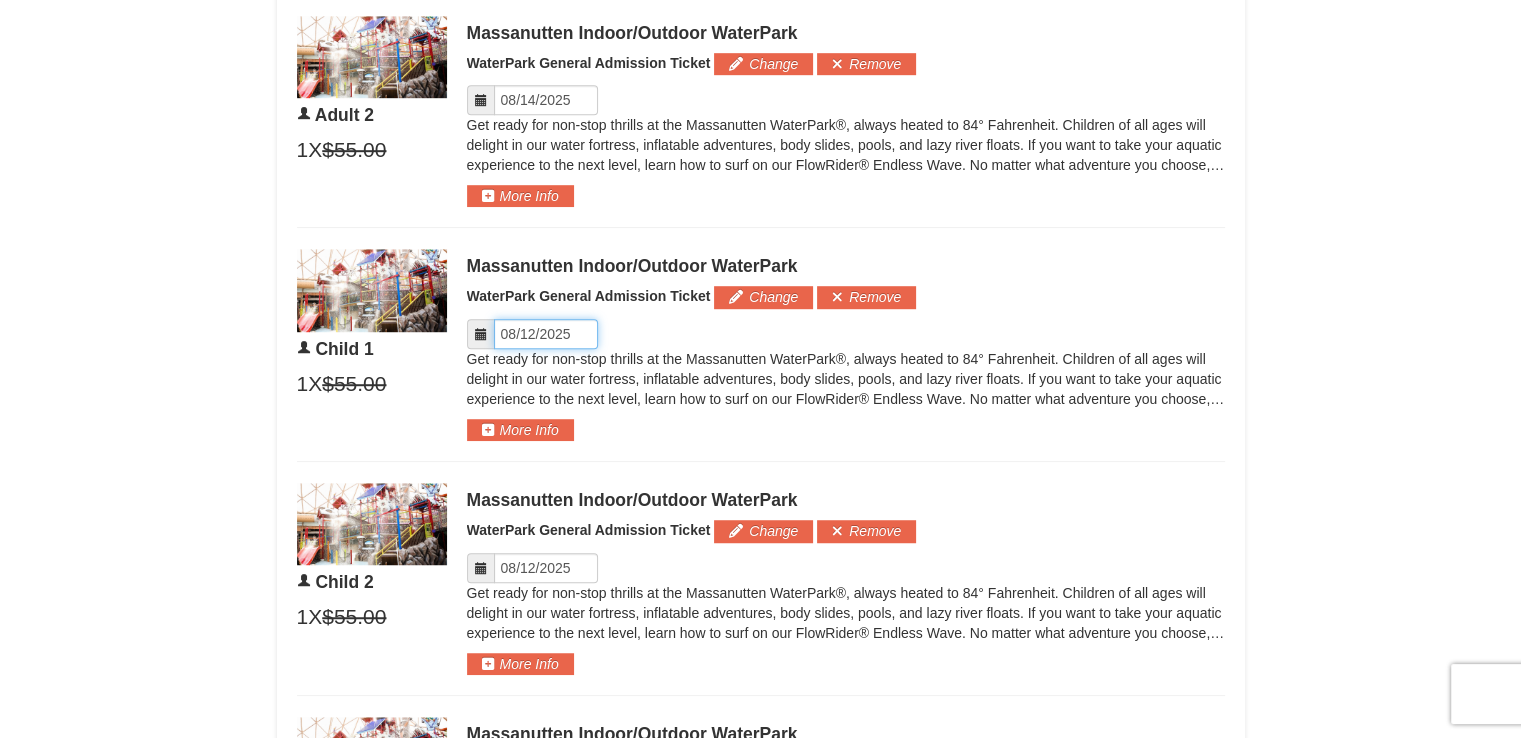 click on "Please format dates MM/DD/YYYY" at bounding box center (546, 334) 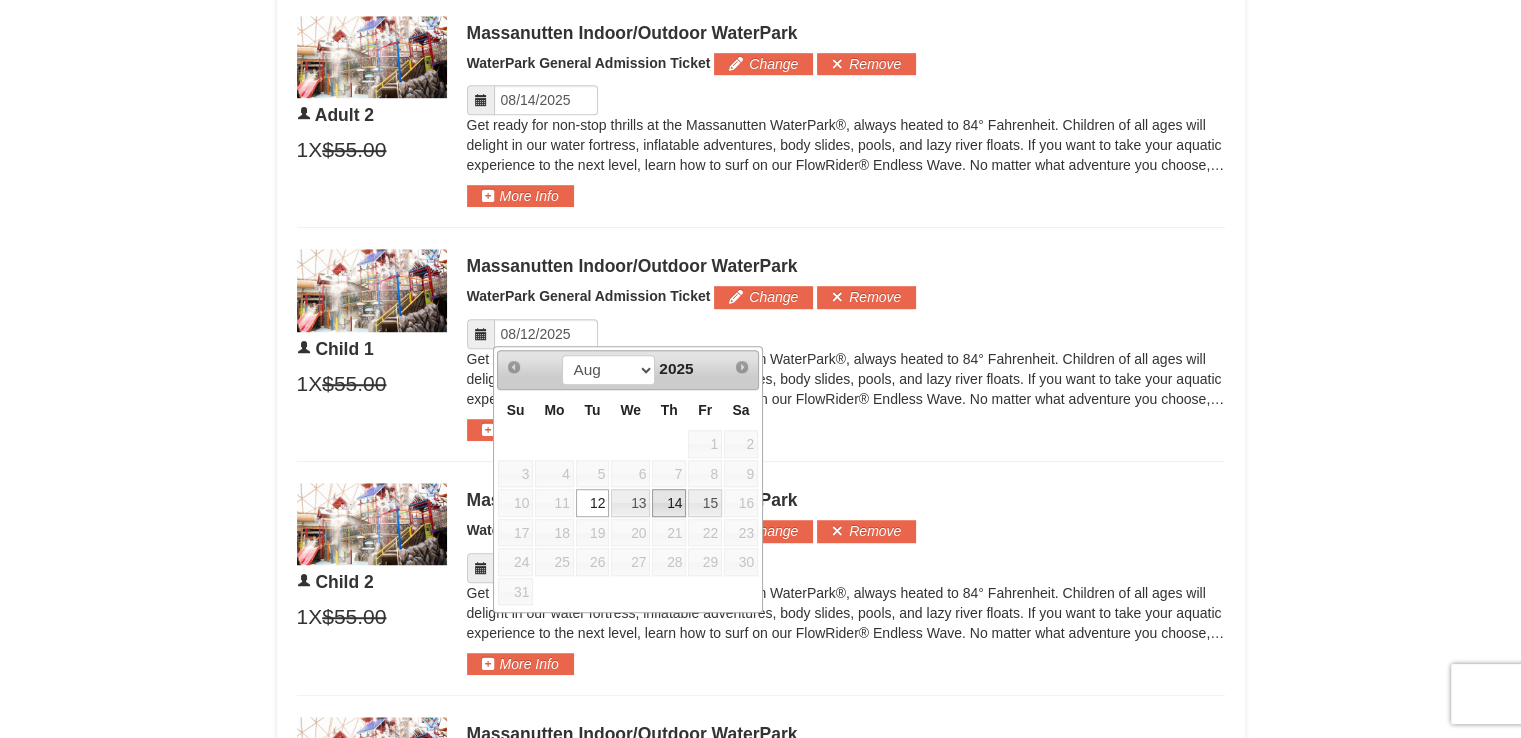 click on "14" at bounding box center [669, 503] 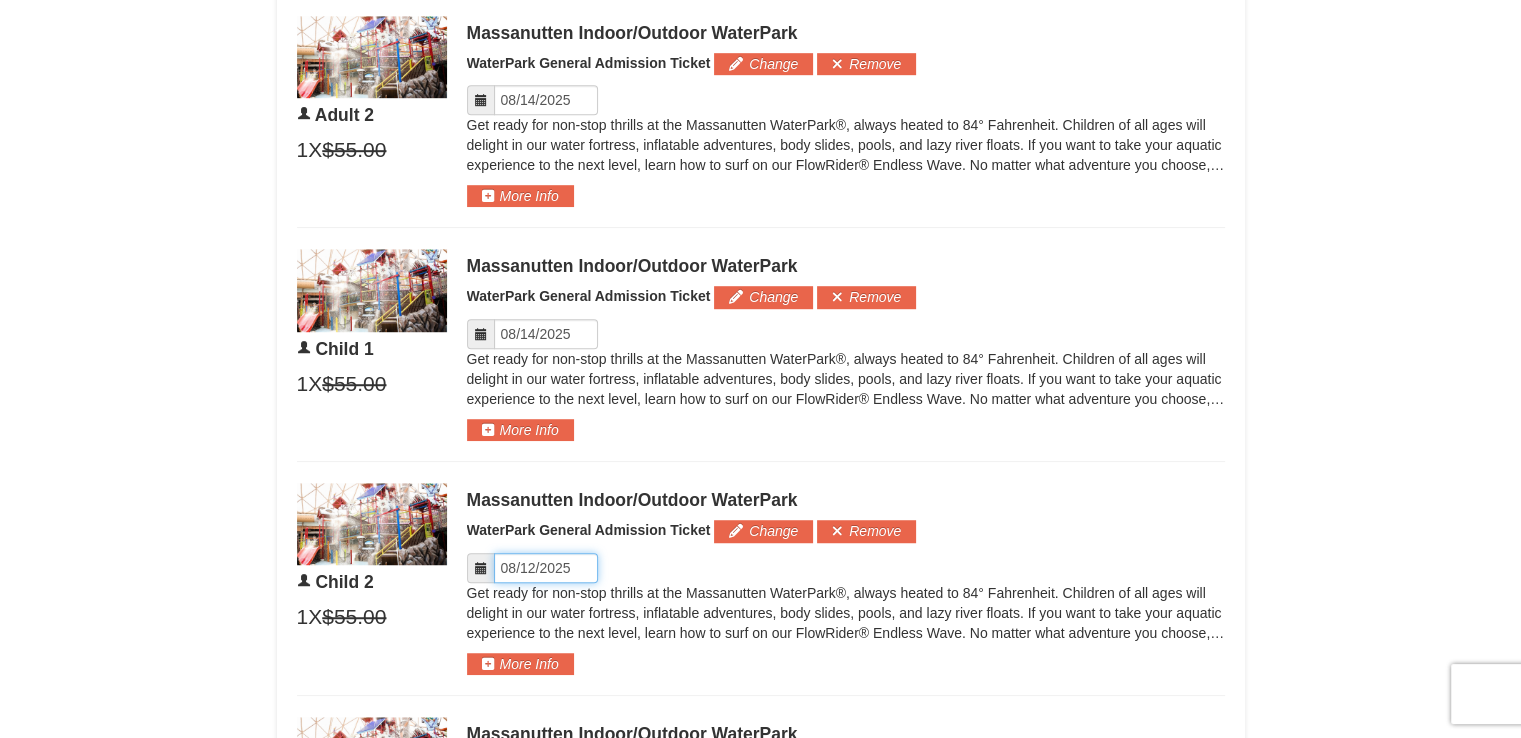 click on "Please format dates MM/DD/YYYY" at bounding box center (546, 568) 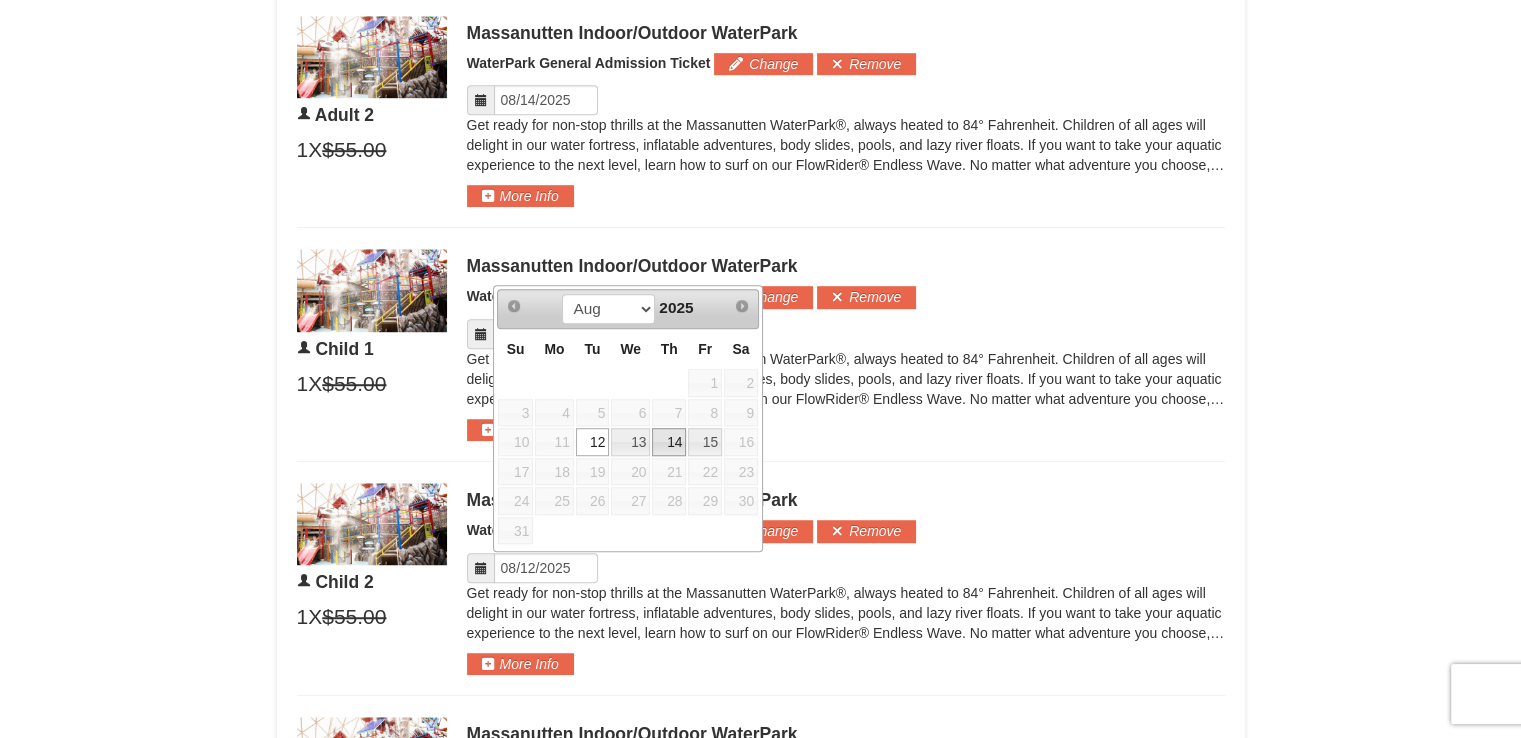 click on "14" at bounding box center [669, 442] 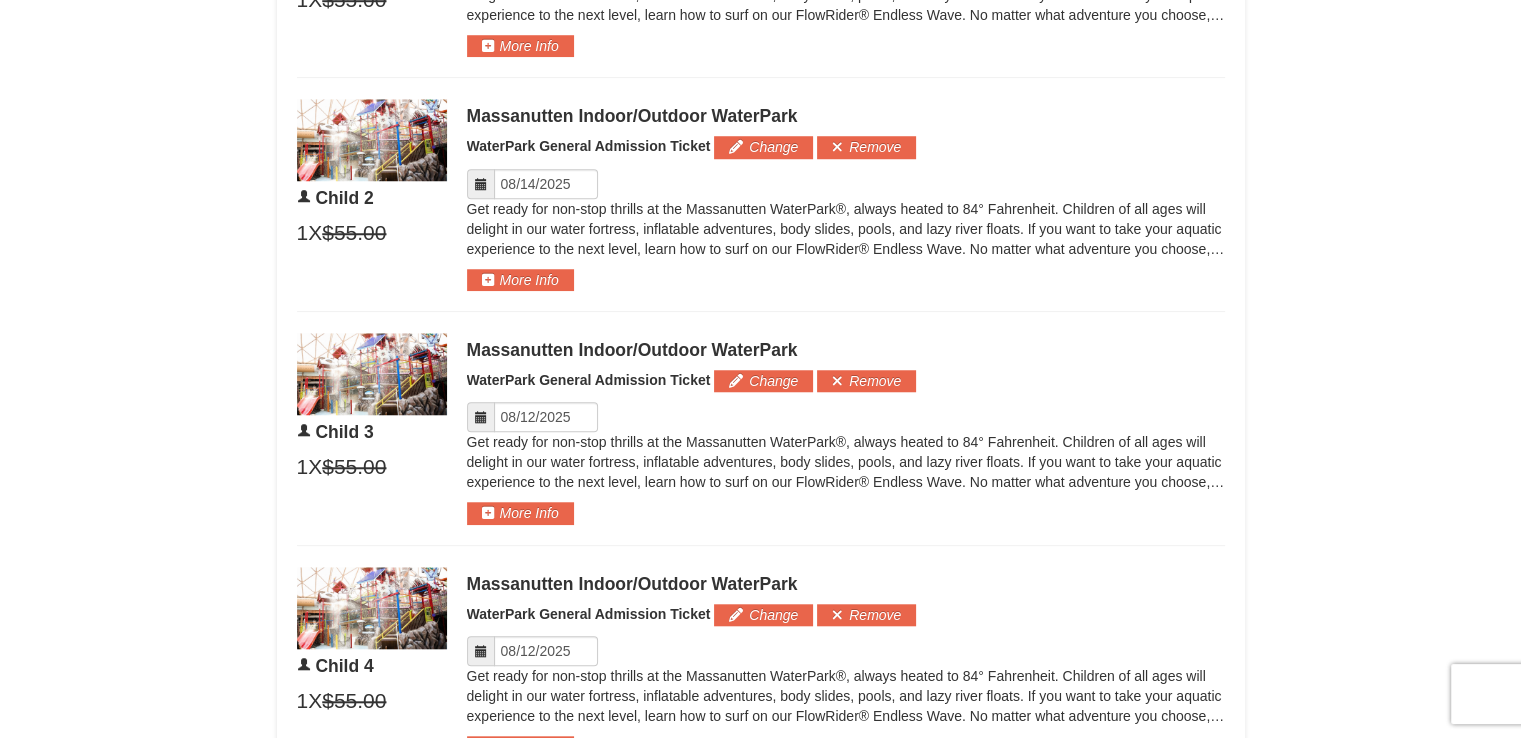 scroll, scrollTop: 1714, scrollLeft: 0, axis: vertical 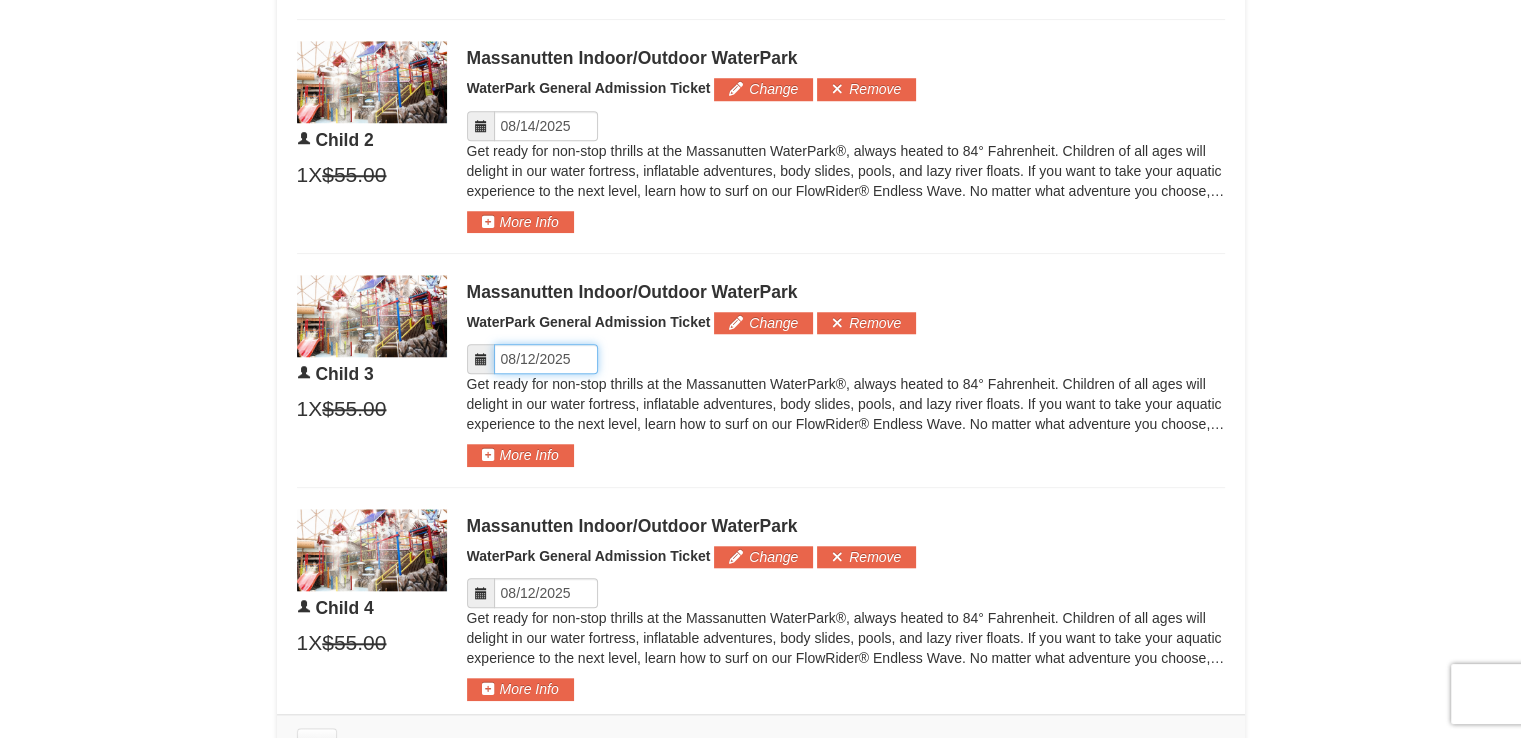 click on "Please format dates MM/DD/YYYY" at bounding box center (546, 359) 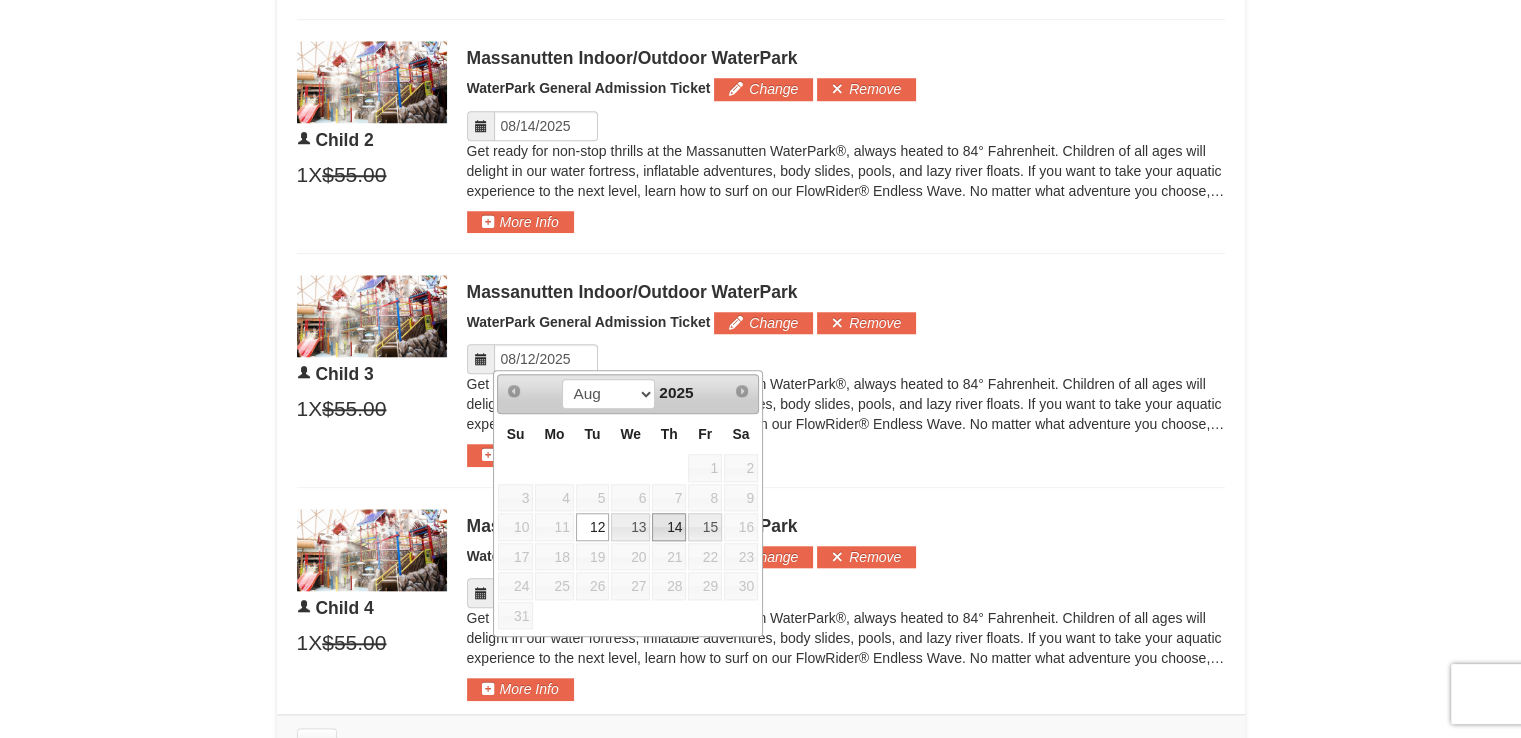 click on "14" at bounding box center [669, 527] 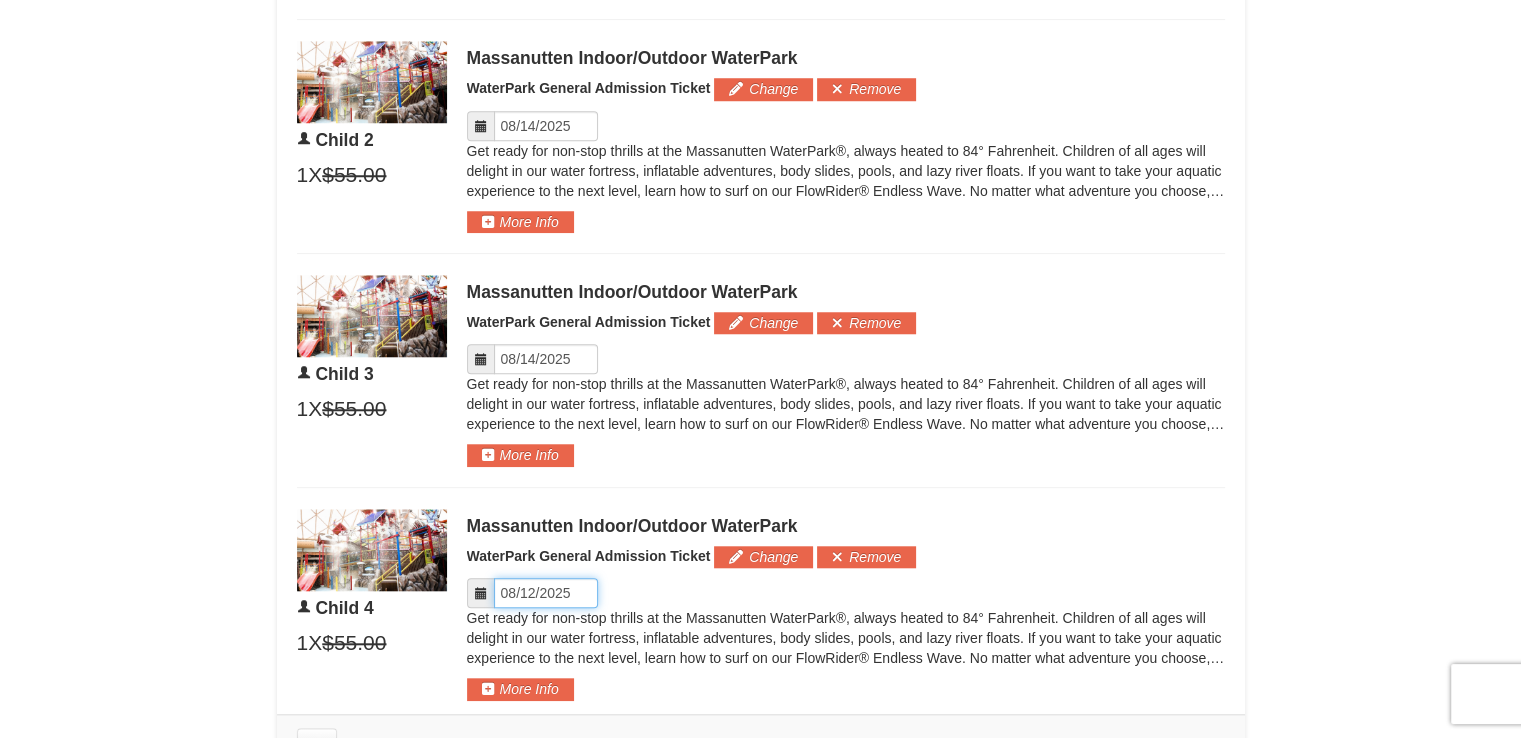 click on "Please format dates MM/DD/YYYY" at bounding box center [546, 593] 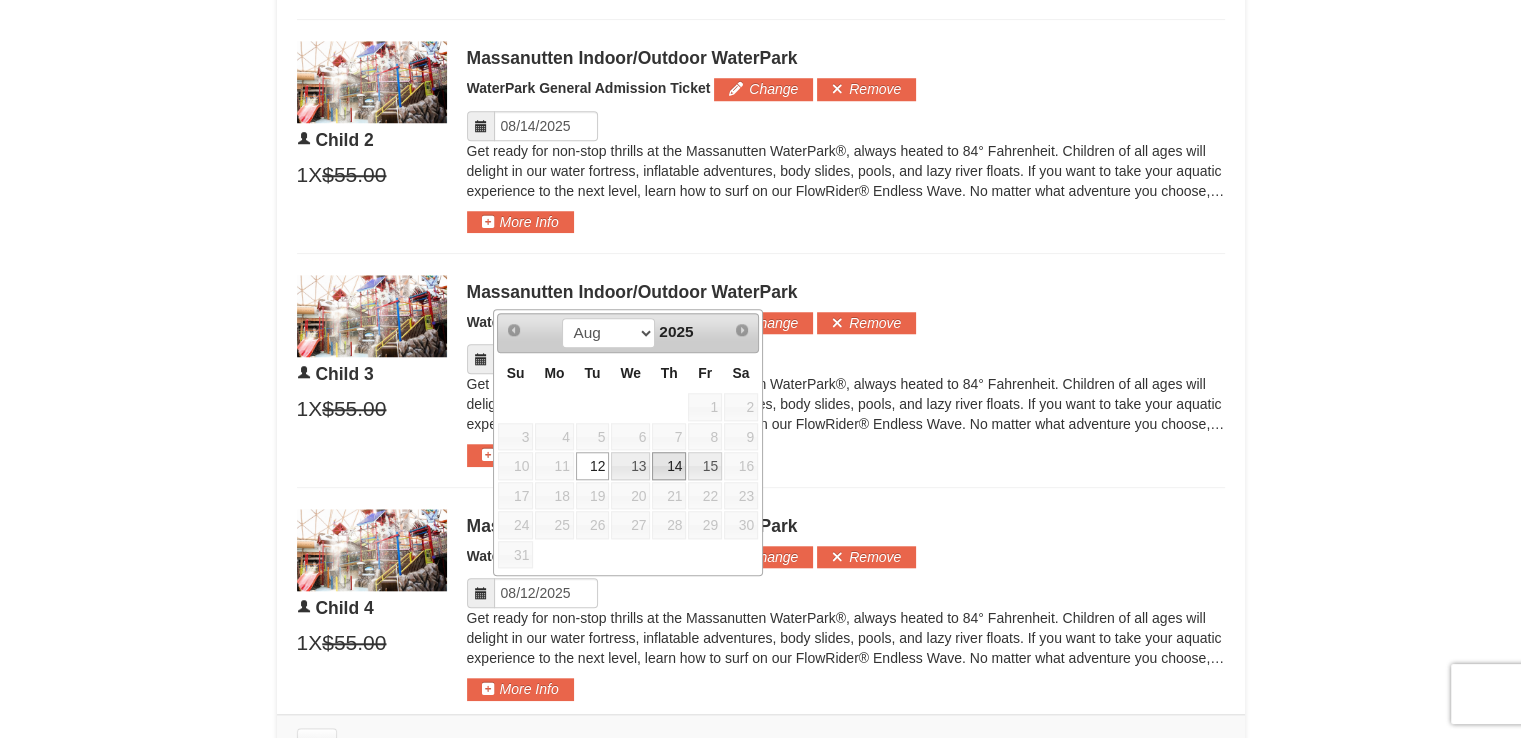 click on "14" at bounding box center [669, 466] 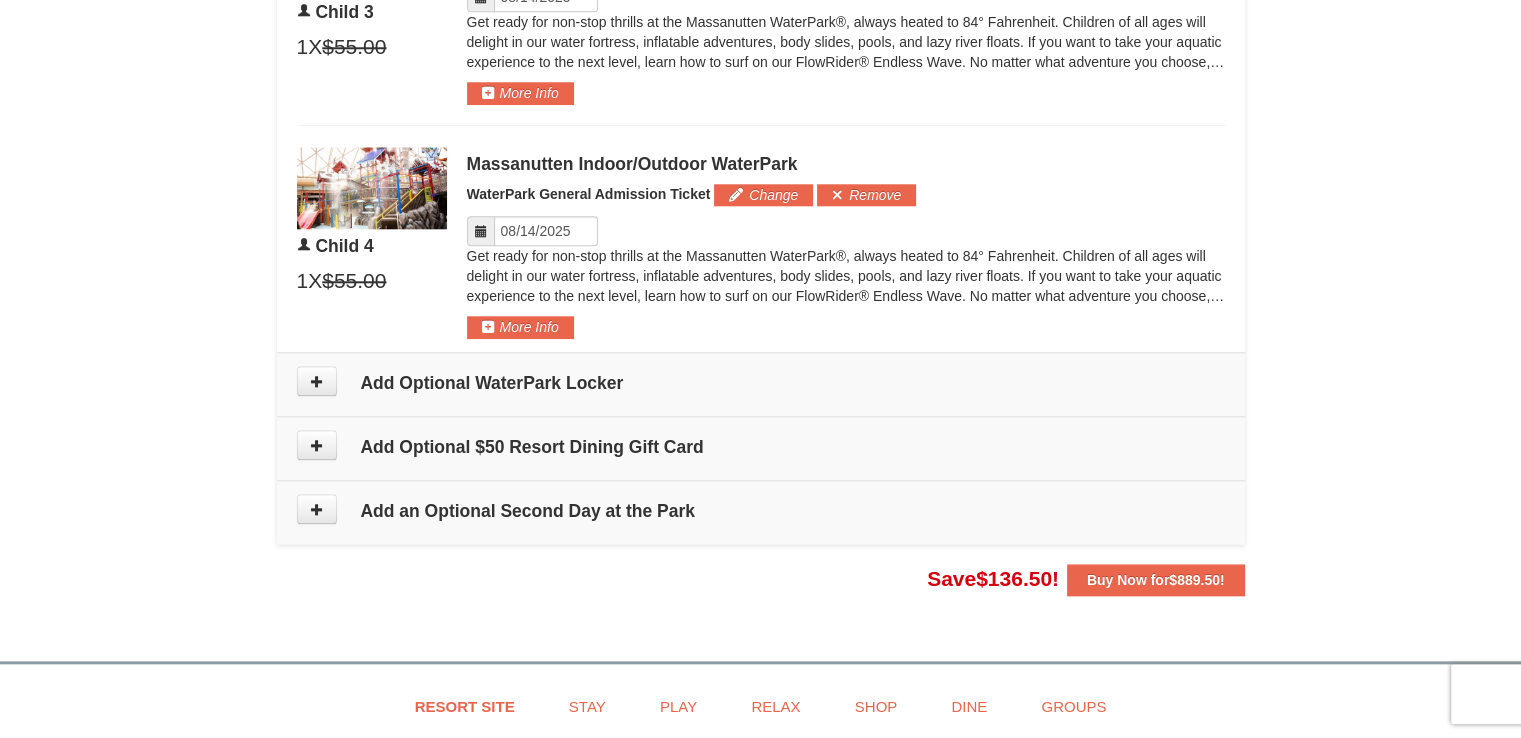 scroll, scrollTop: 2138, scrollLeft: 0, axis: vertical 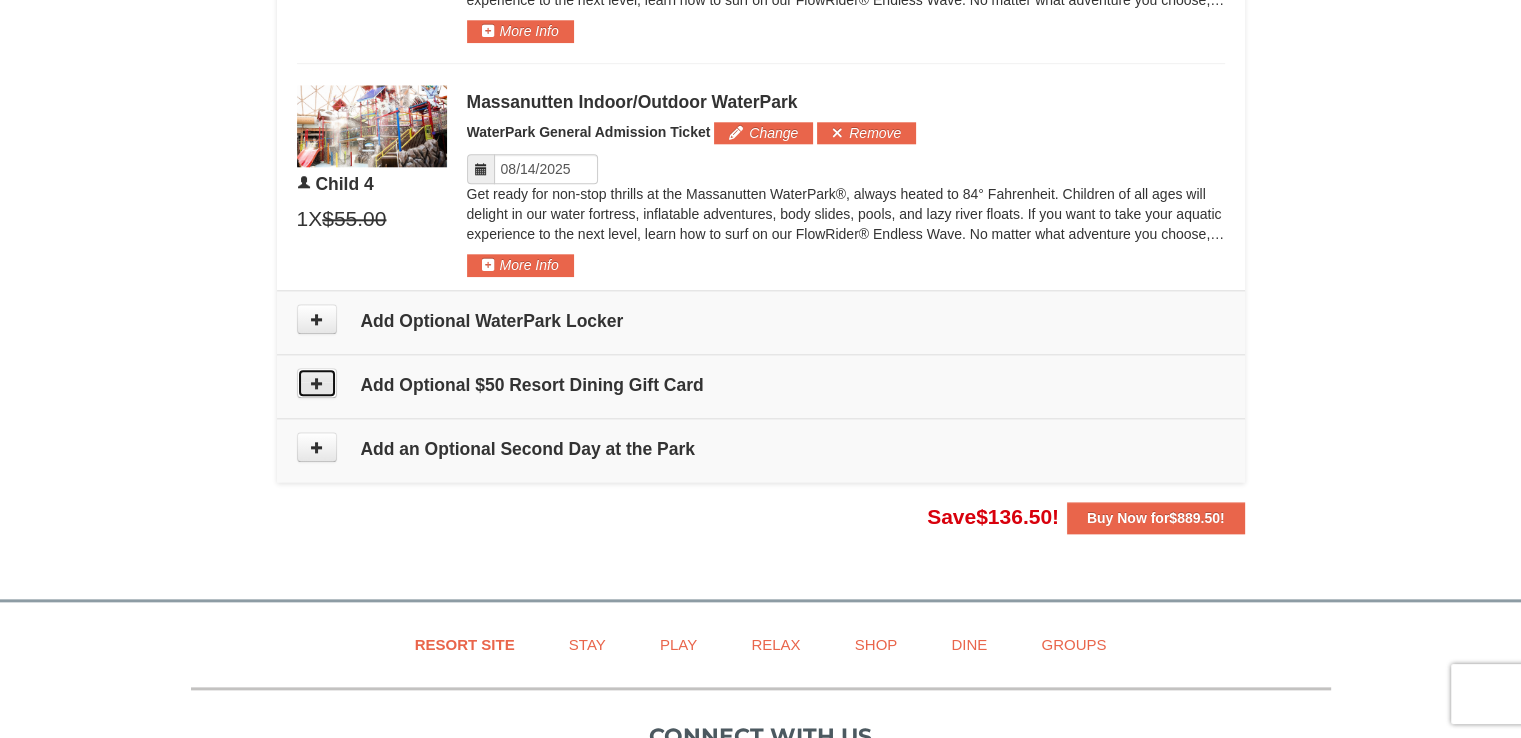 click at bounding box center [317, 383] 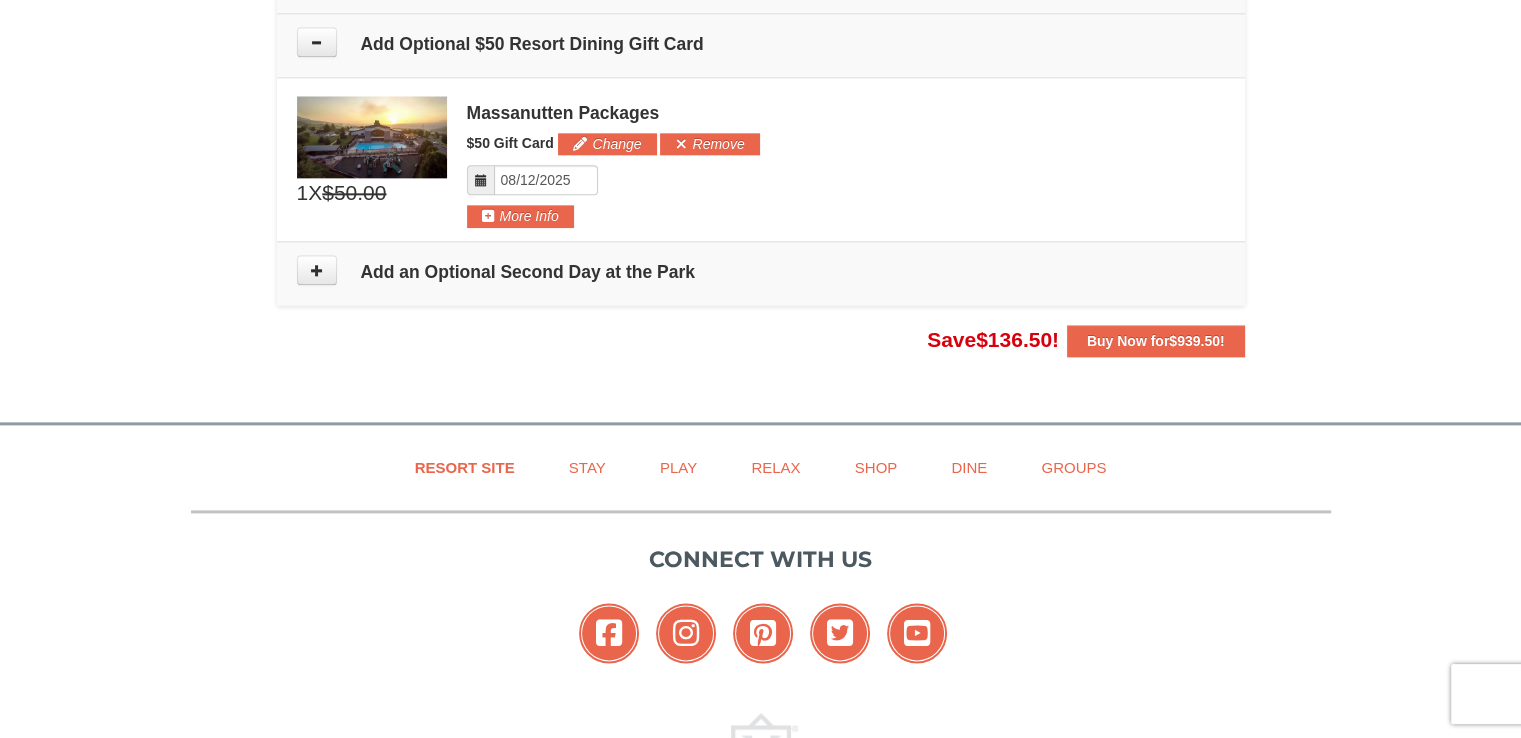 scroll, scrollTop: 2485, scrollLeft: 0, axis: vertical 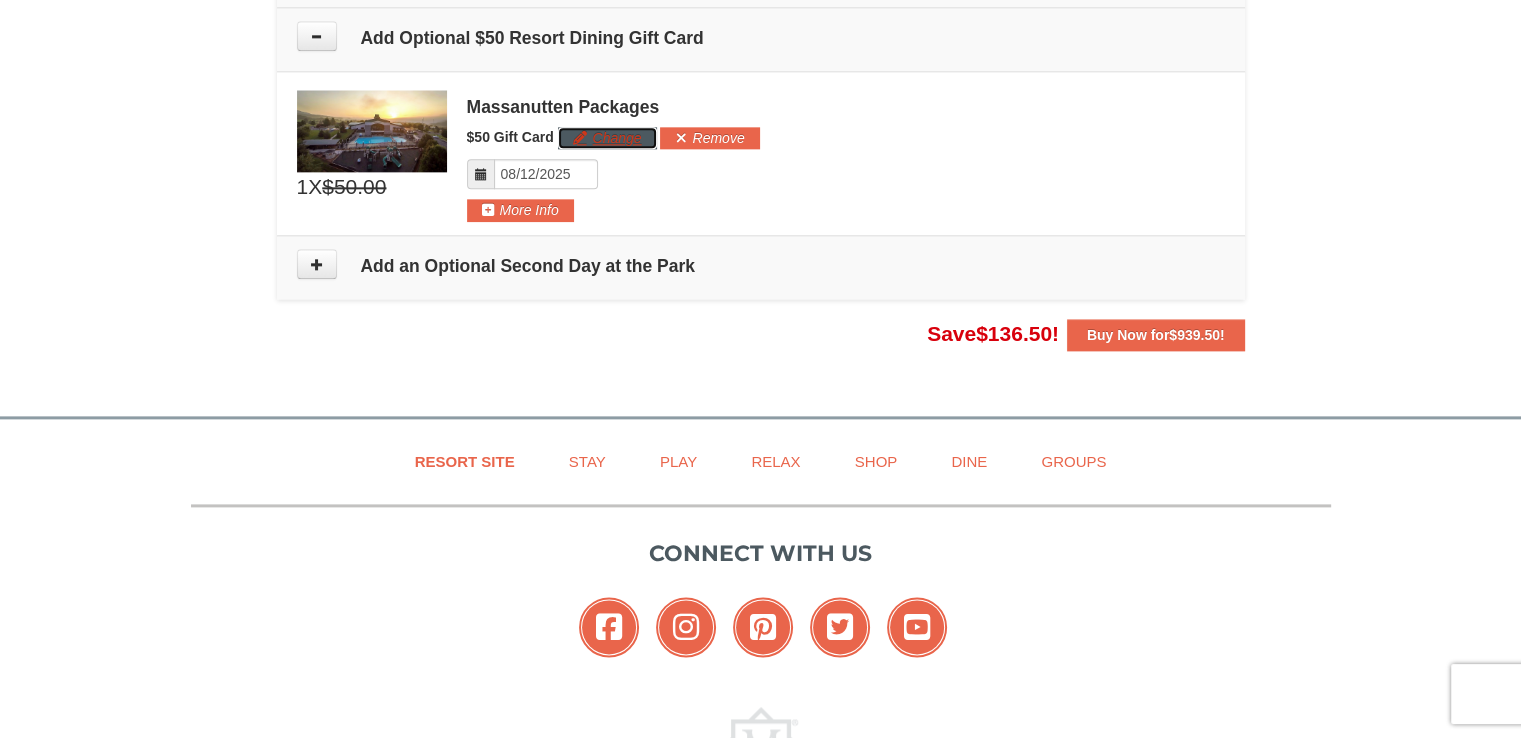 click on "Change" at bounding box center (607, 138) 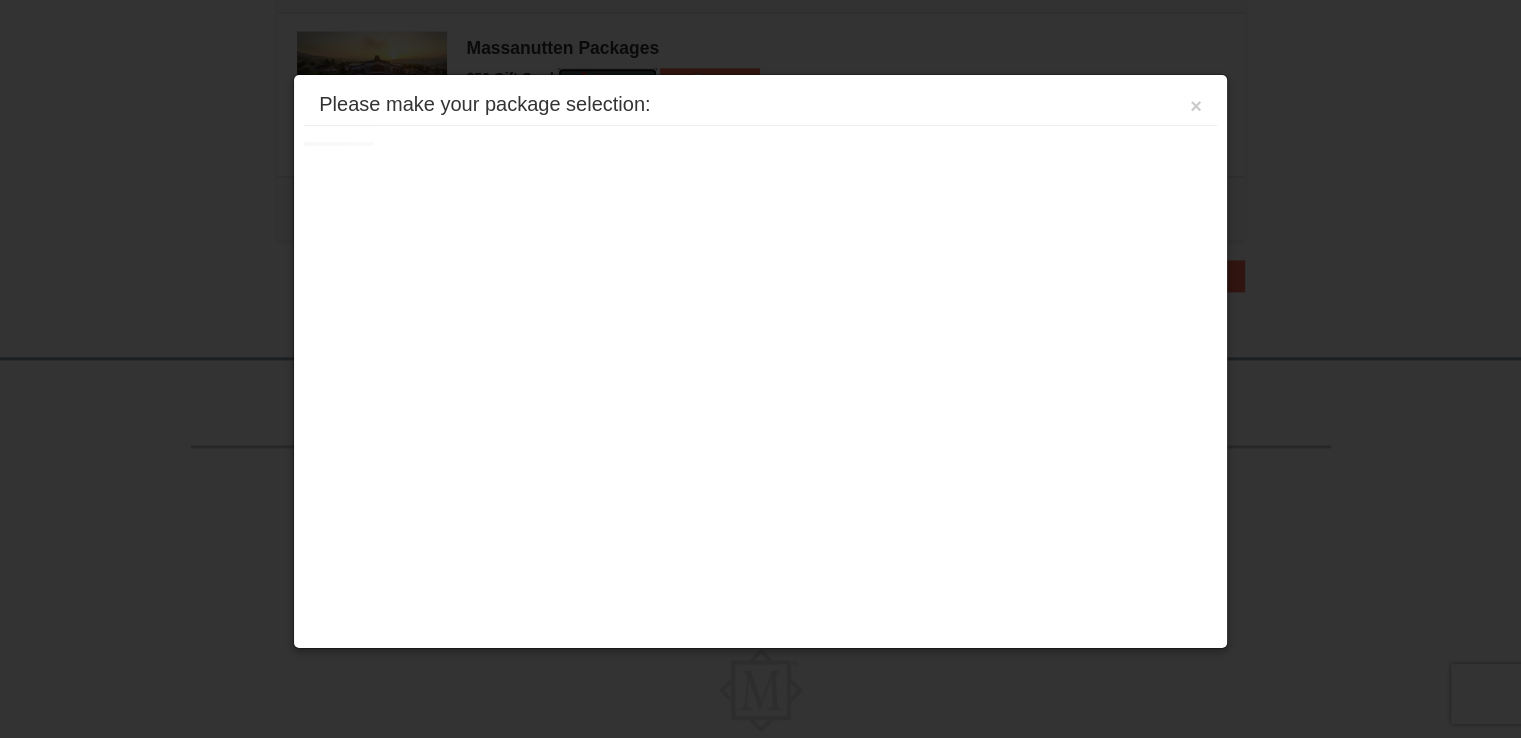 scroll, scrollTop: 2568, scrollLeft: 0, axis: vertical 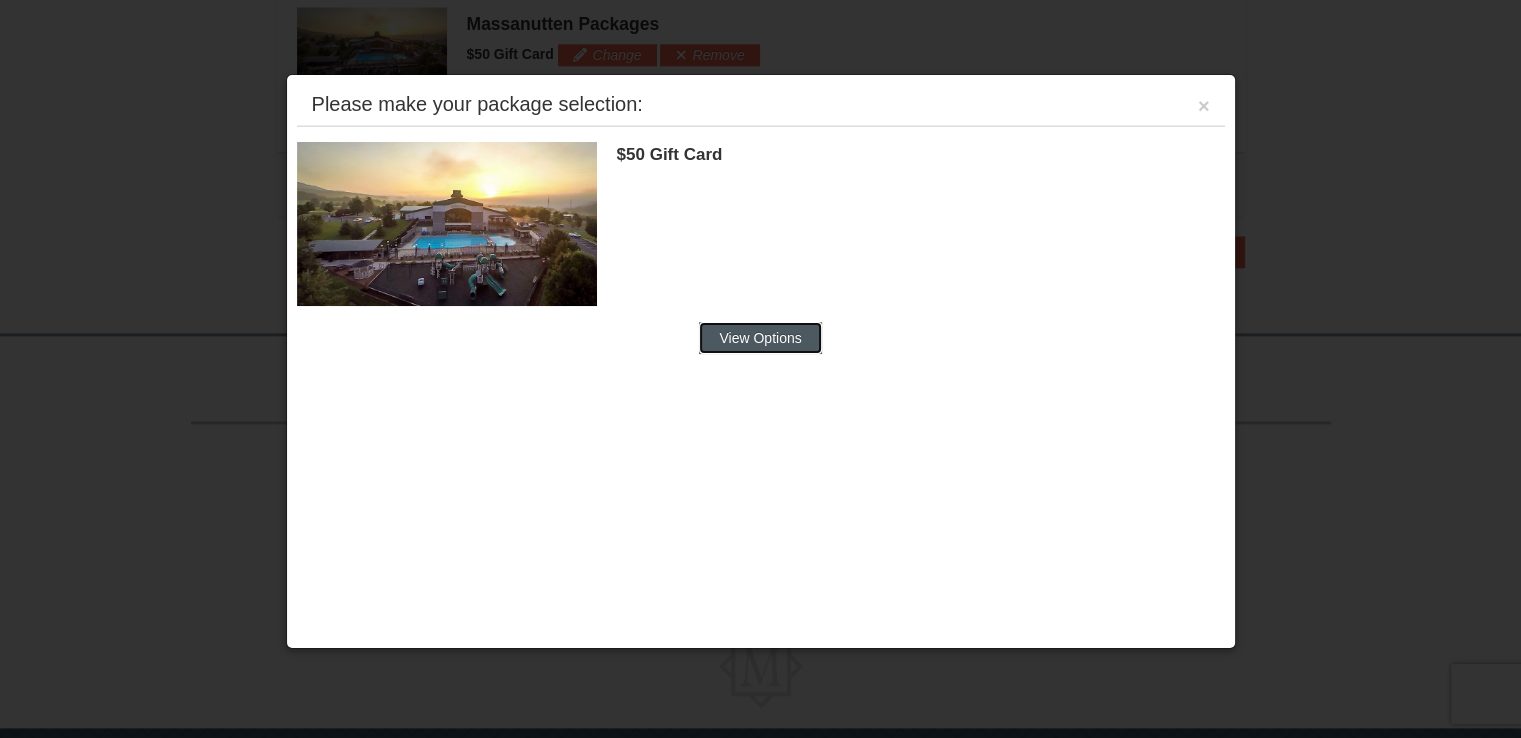 click on "View Options" at bounding box center [760, 338] 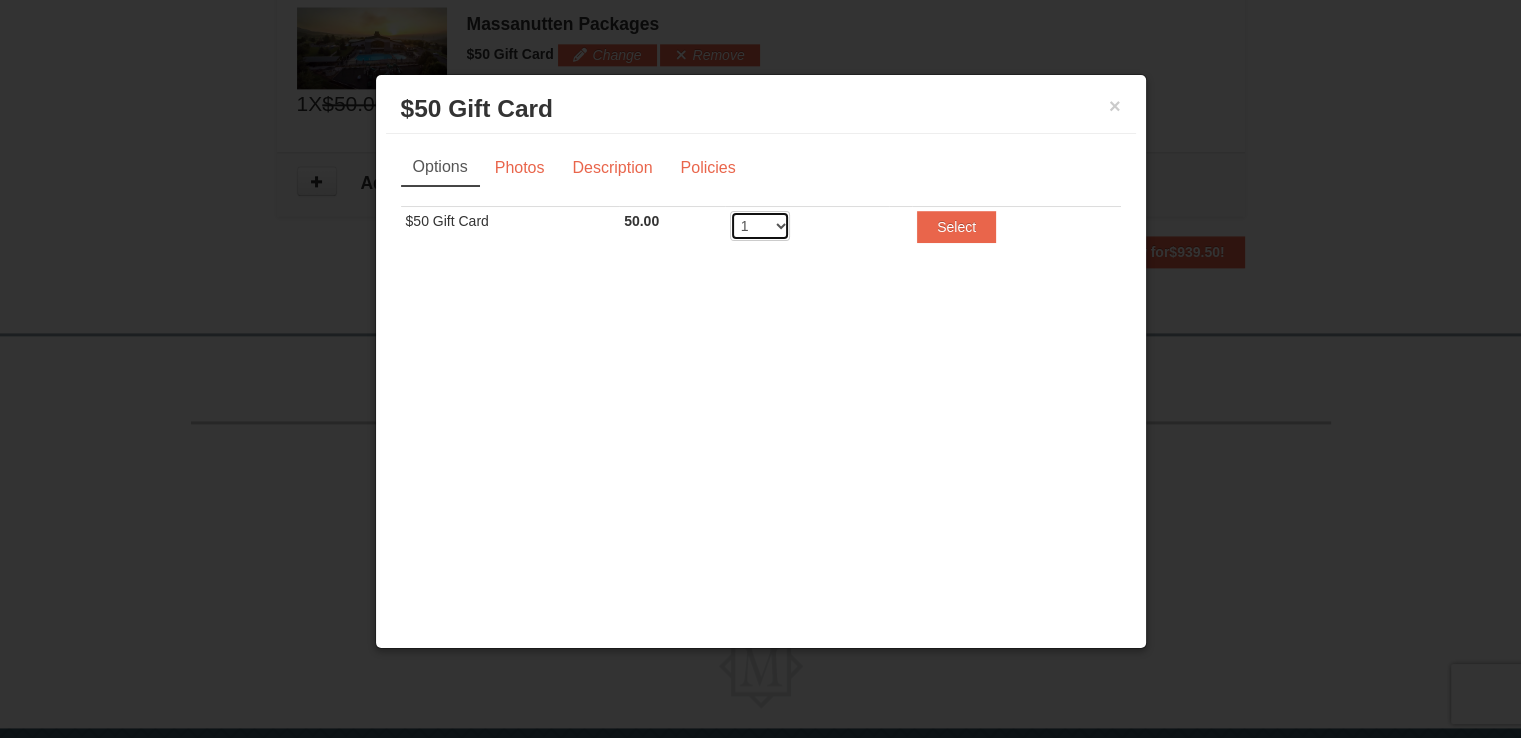 click on "1 2 3 4 5 6 7 8 9 10 11 12 13 14 15 16 17 18 19 20" at bounding box center [760, 226] 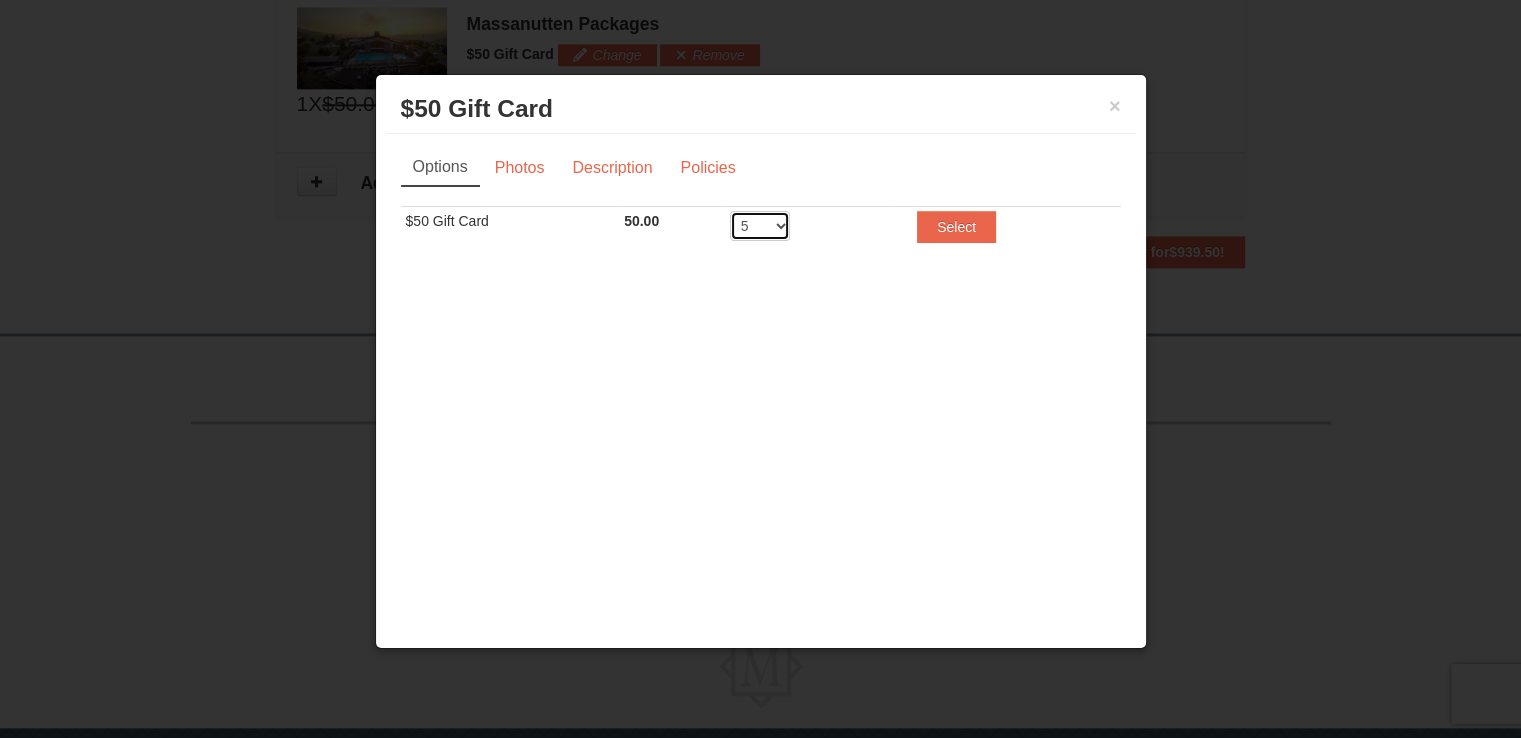 click on "1 2 3 4 5 6 7 8 9 10 11 12 13 14 15 16 17 18 19 20" at bounding box center (760, 226) 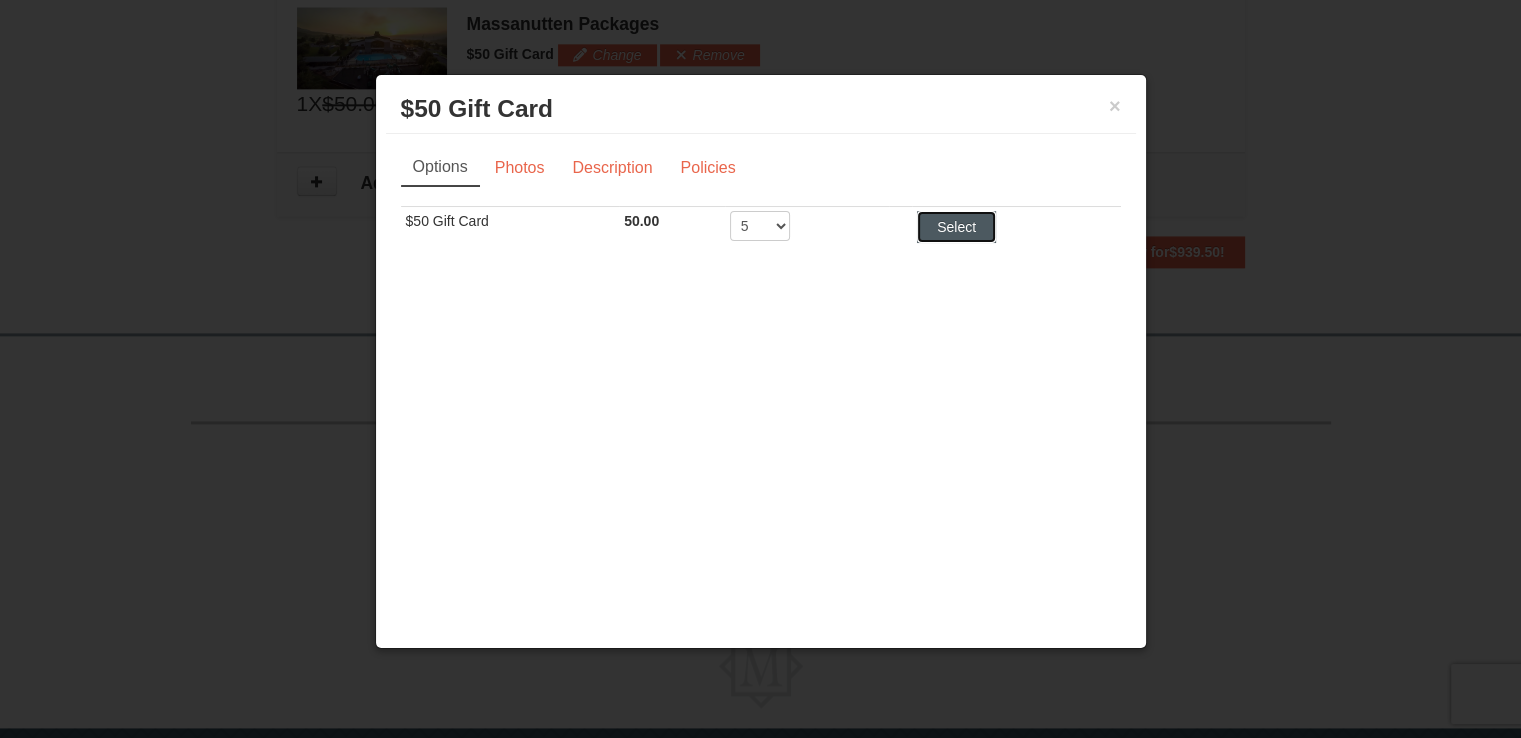 click on "Select" at bounding box center (956, 227) 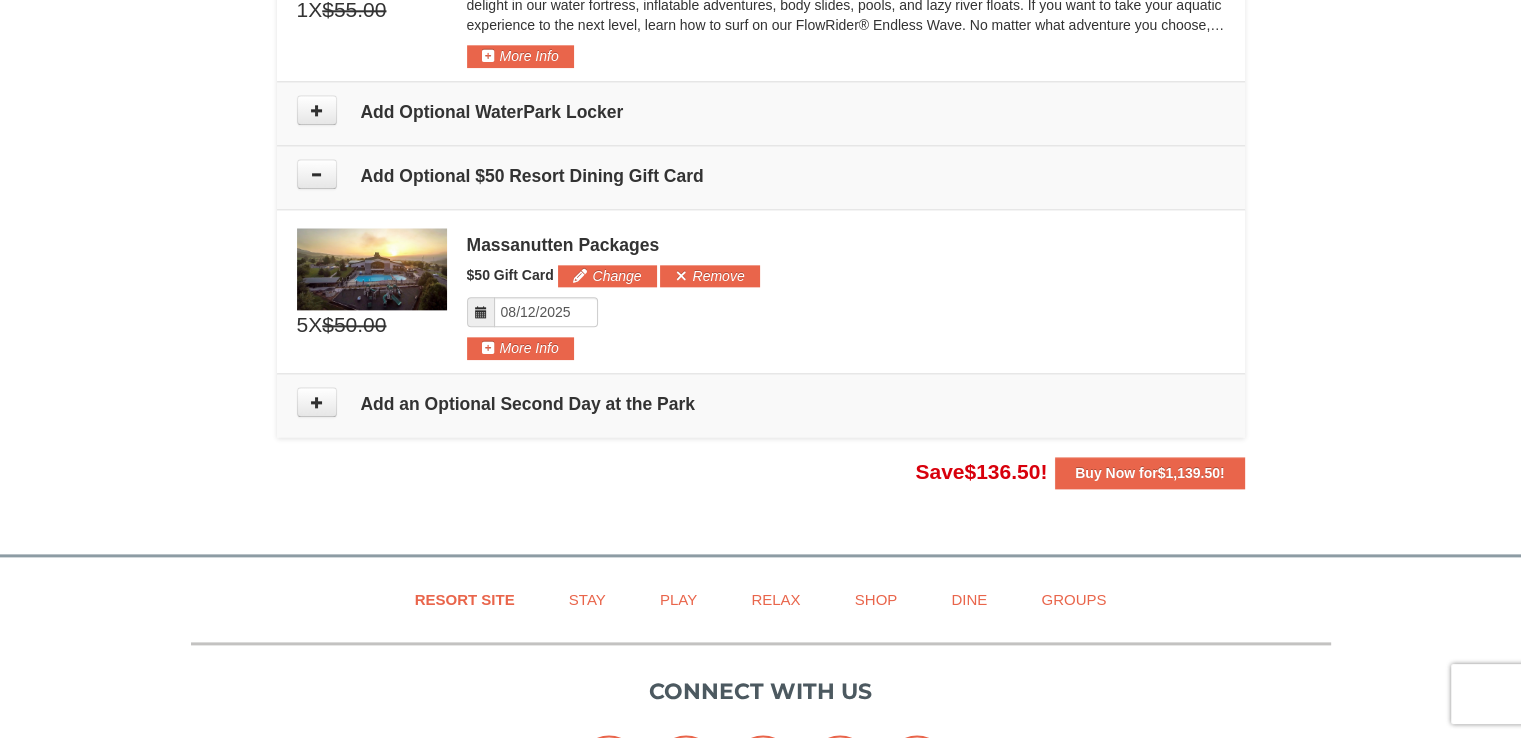scroll, scrollTop: 2316, scrollLeft: 0, axis: vertical 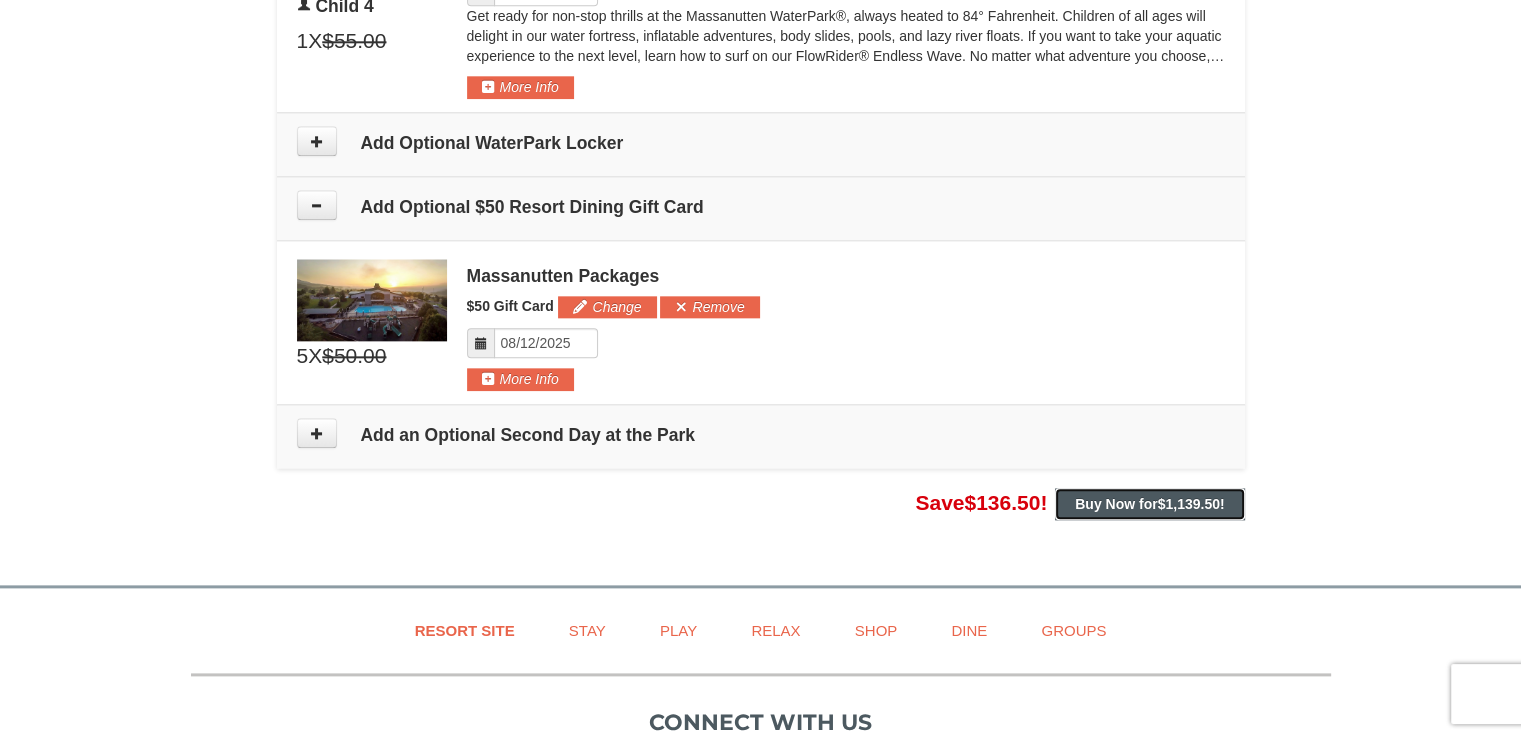 click on "Buy Now for
$1,139.50 !" at bounding box center (1149, 504) 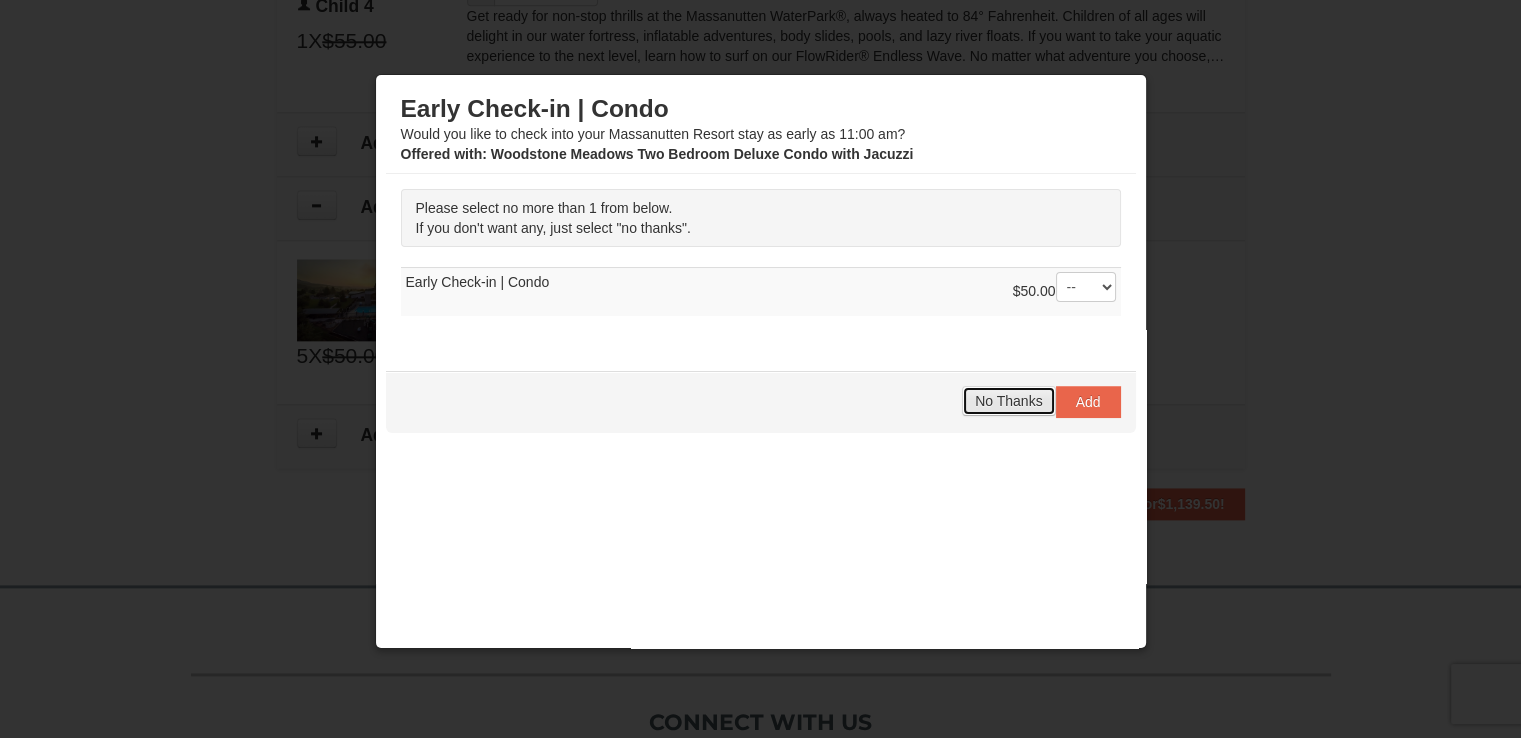 click on "No Thanks" at bounding box center (1008, 401) 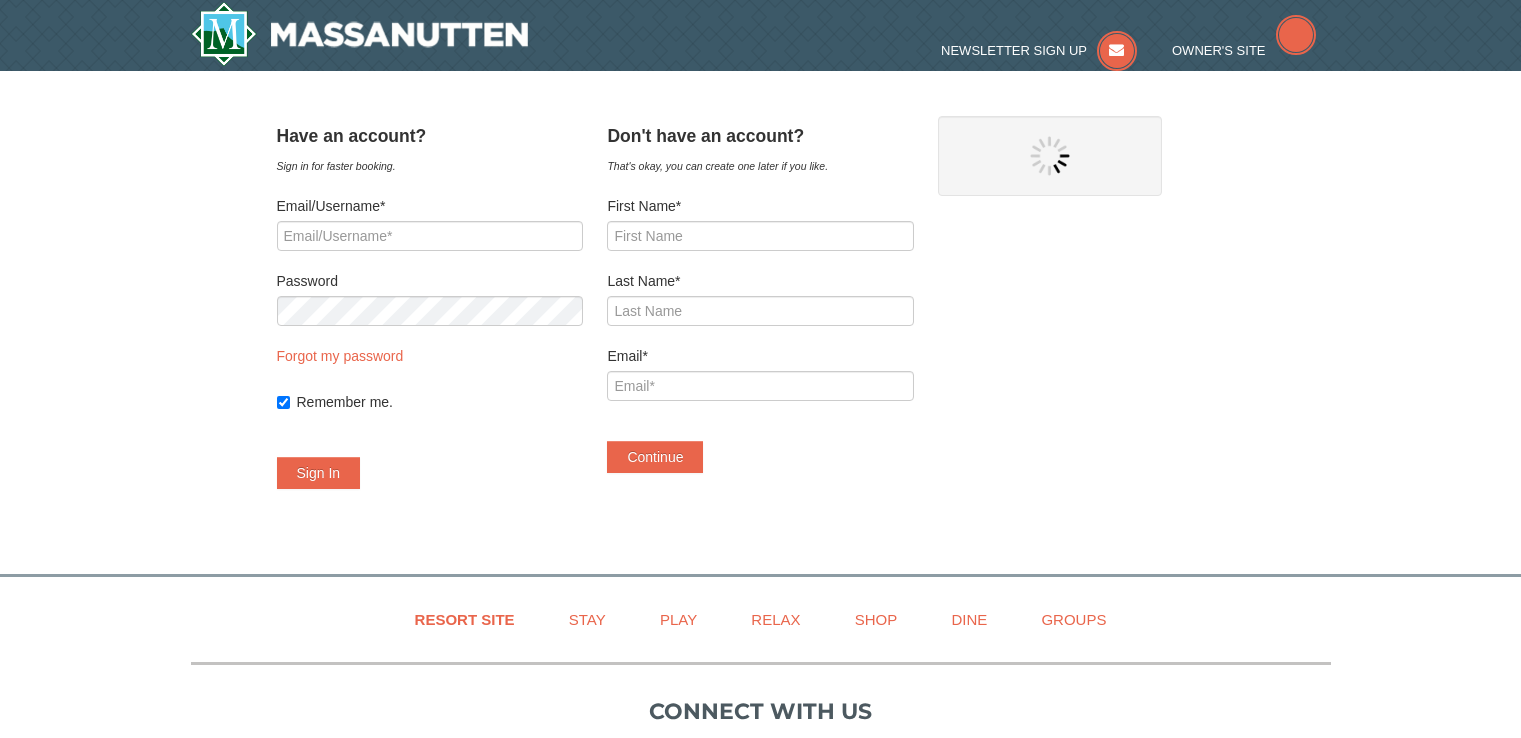scroll, scrollTop: 0, scrollLeft: 0, axis: both 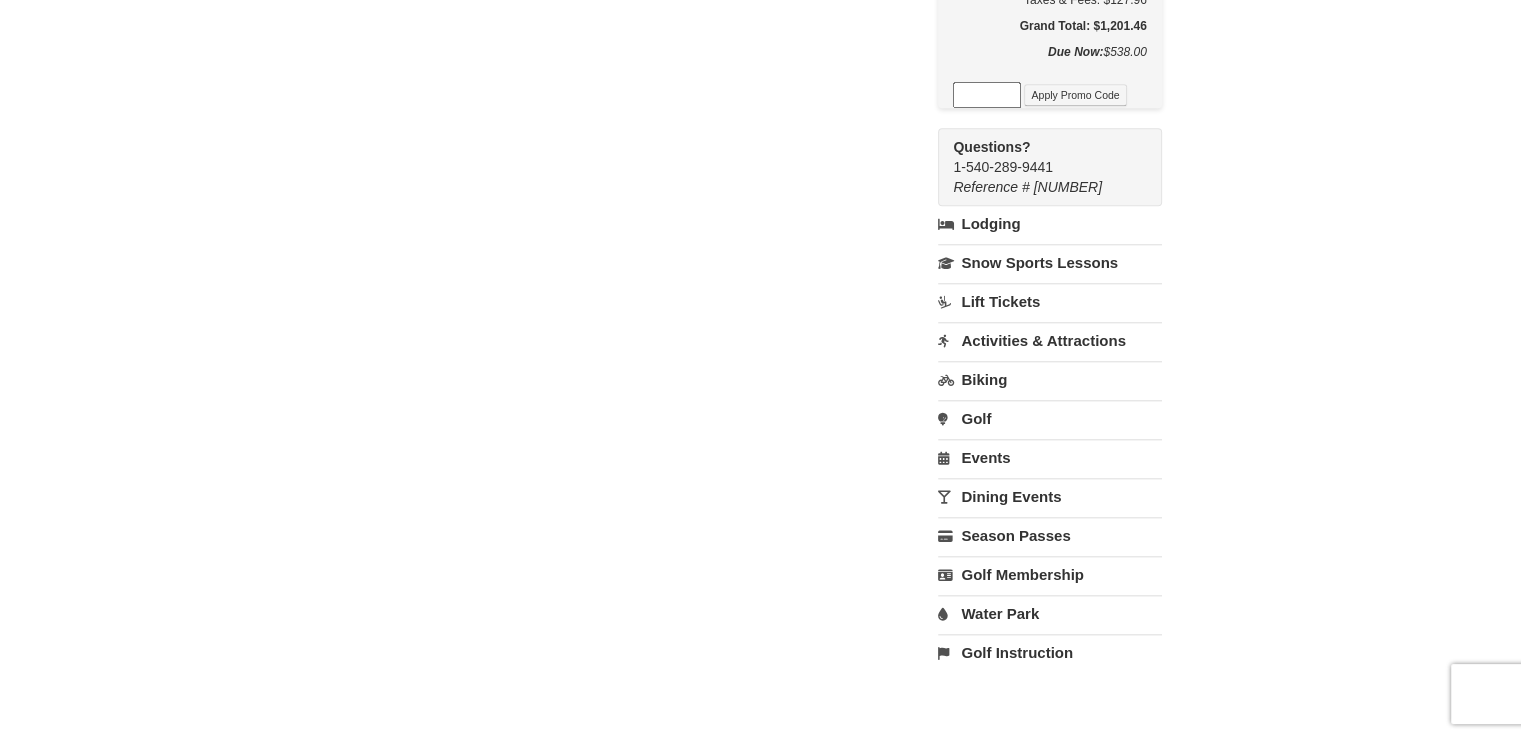 click on "Activities & Attractions" at bounding box center [1049, 340] 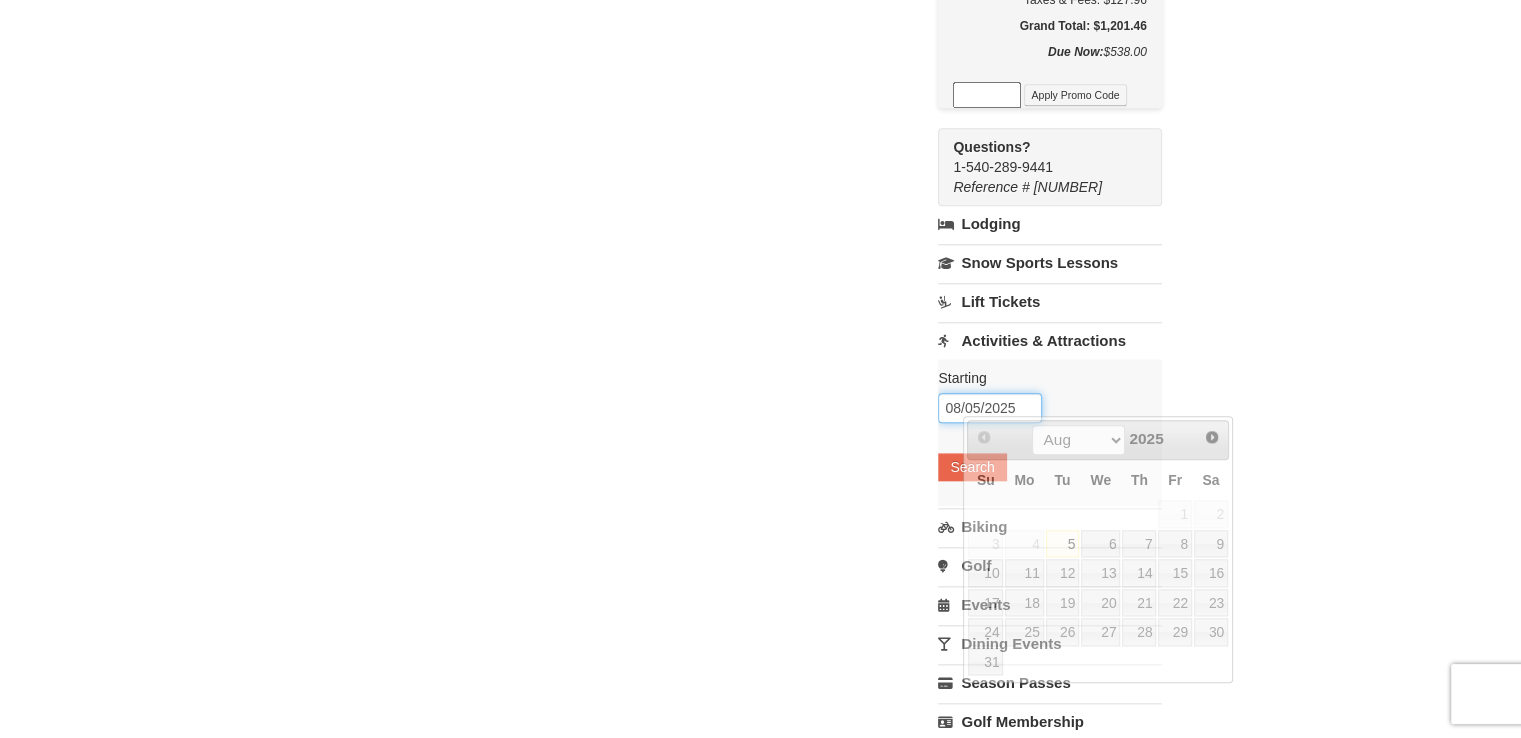 click on "08/05/2025" at bounding box center (990, 408) 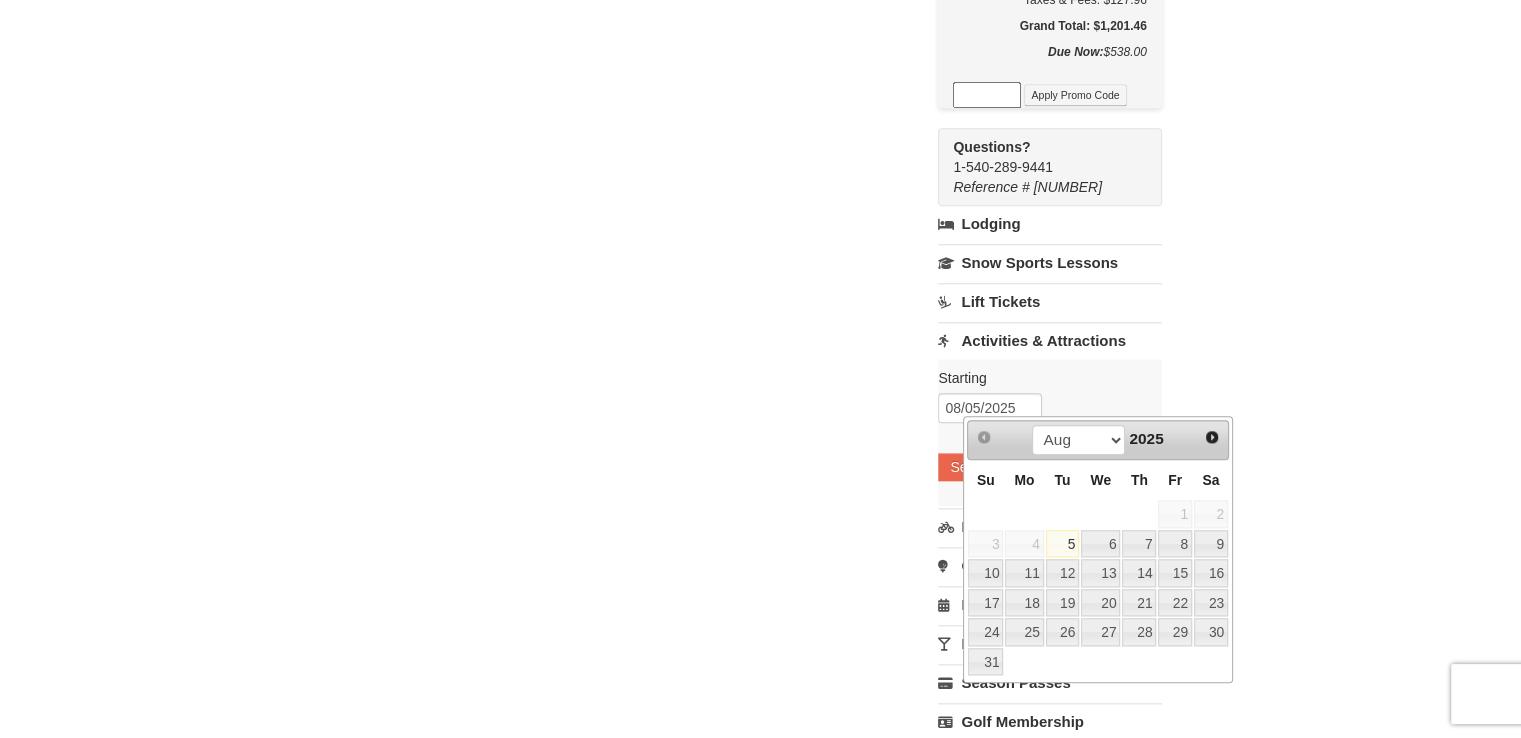 click on "Have an account?
Sign in for faster booking.
Email/Username*
Password
Forgot my password
Remember me.
Sign In" at bounding box center (761, -514) 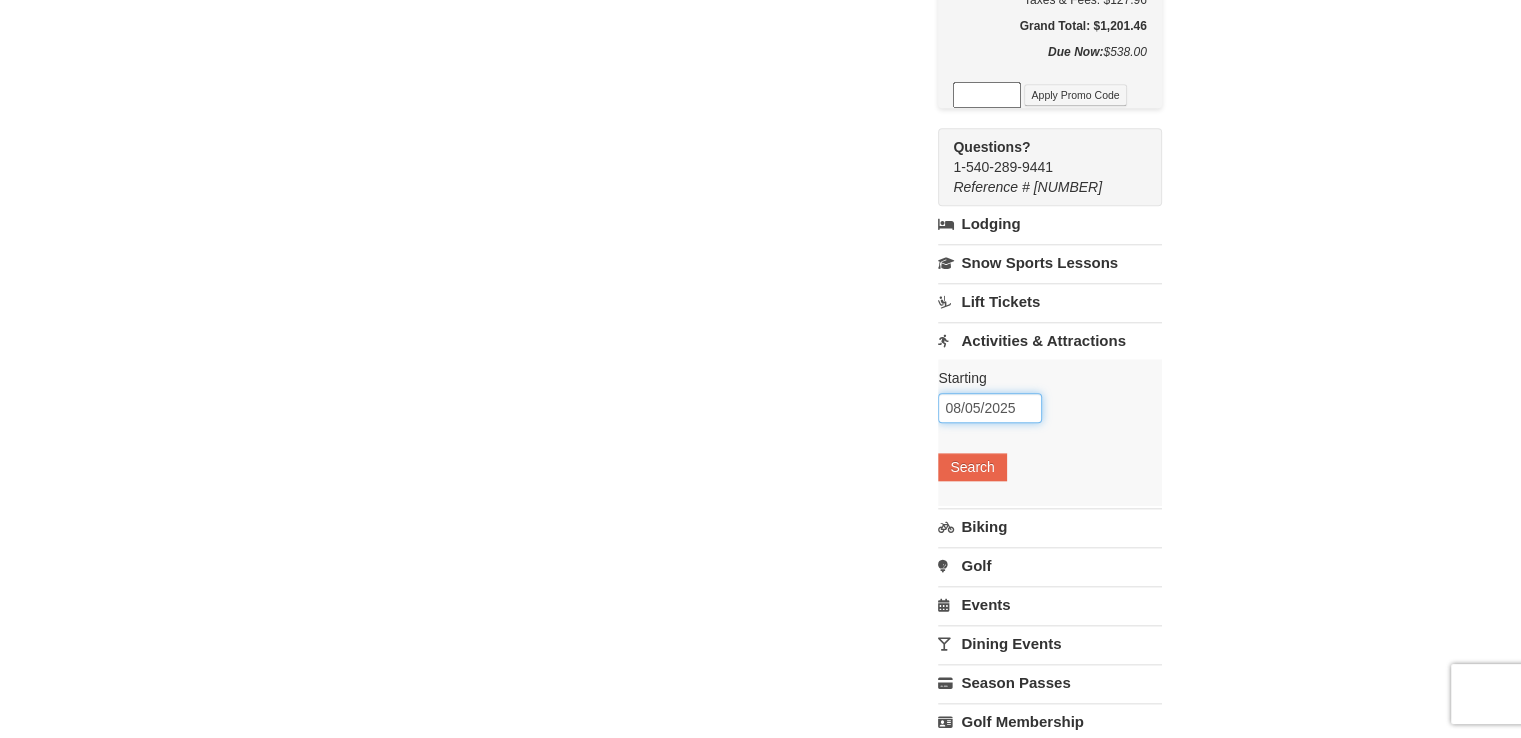 click on "08/05/2025" at bounding box center [990, 408] 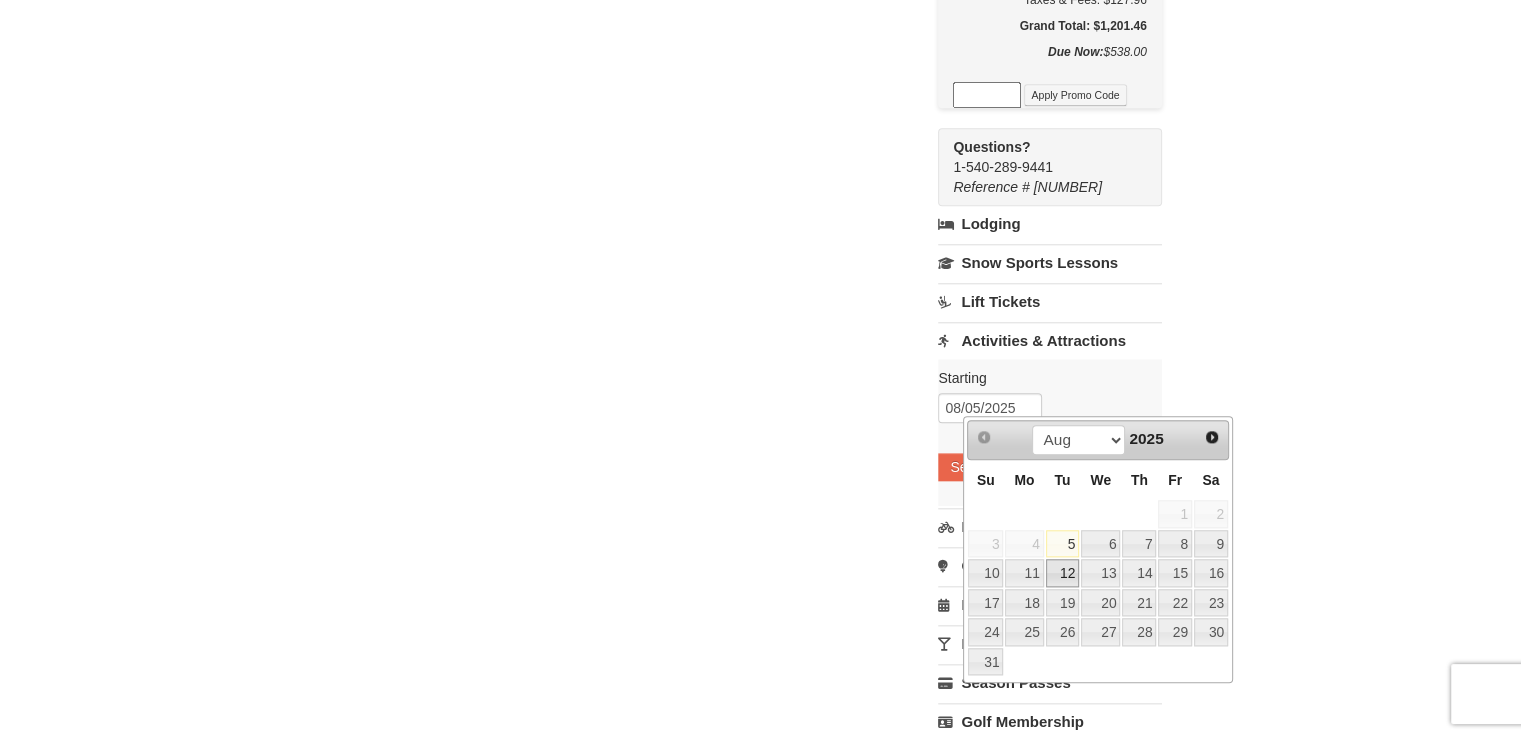 click on "12" at bounding box center [1063, 573] 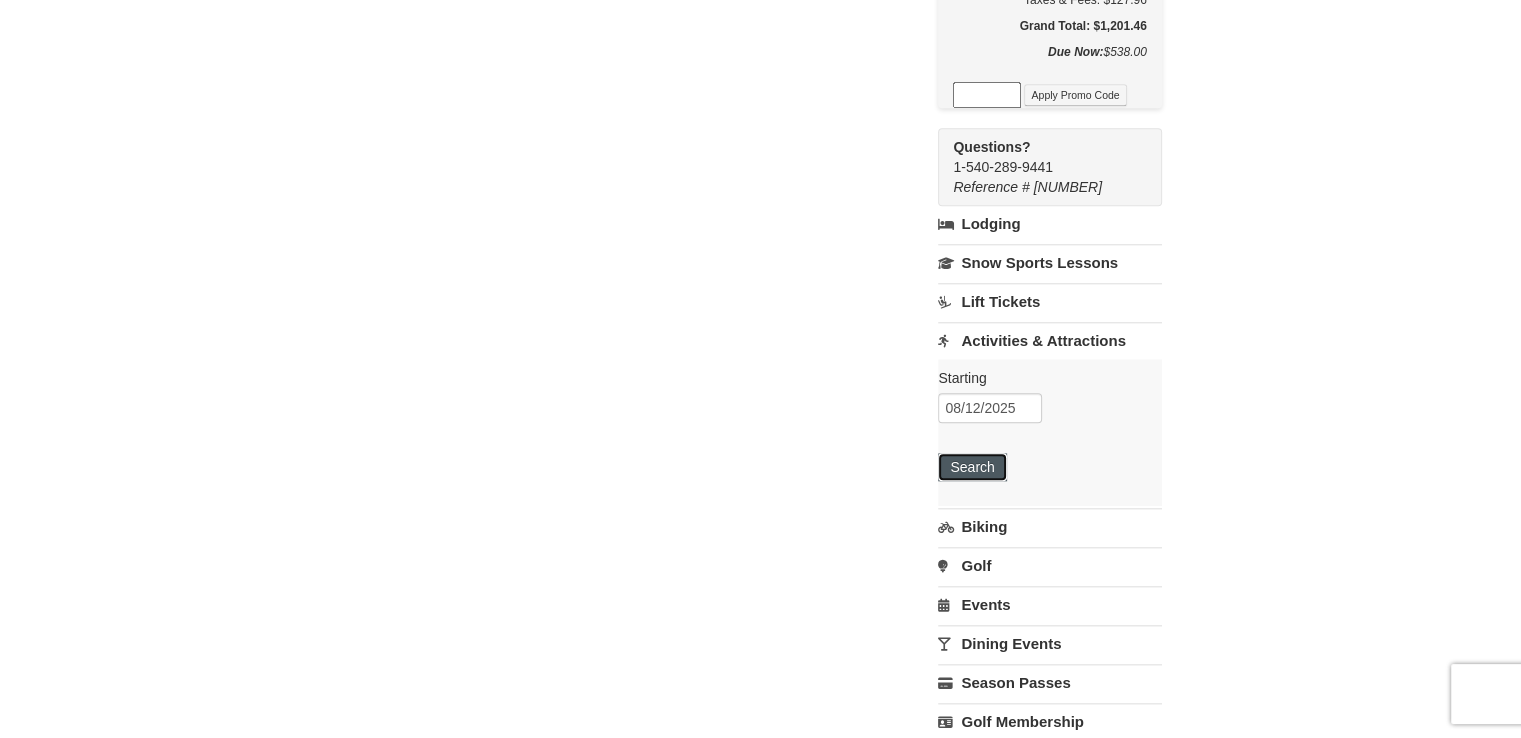 click on "Search" at bounding box center [972, 467] 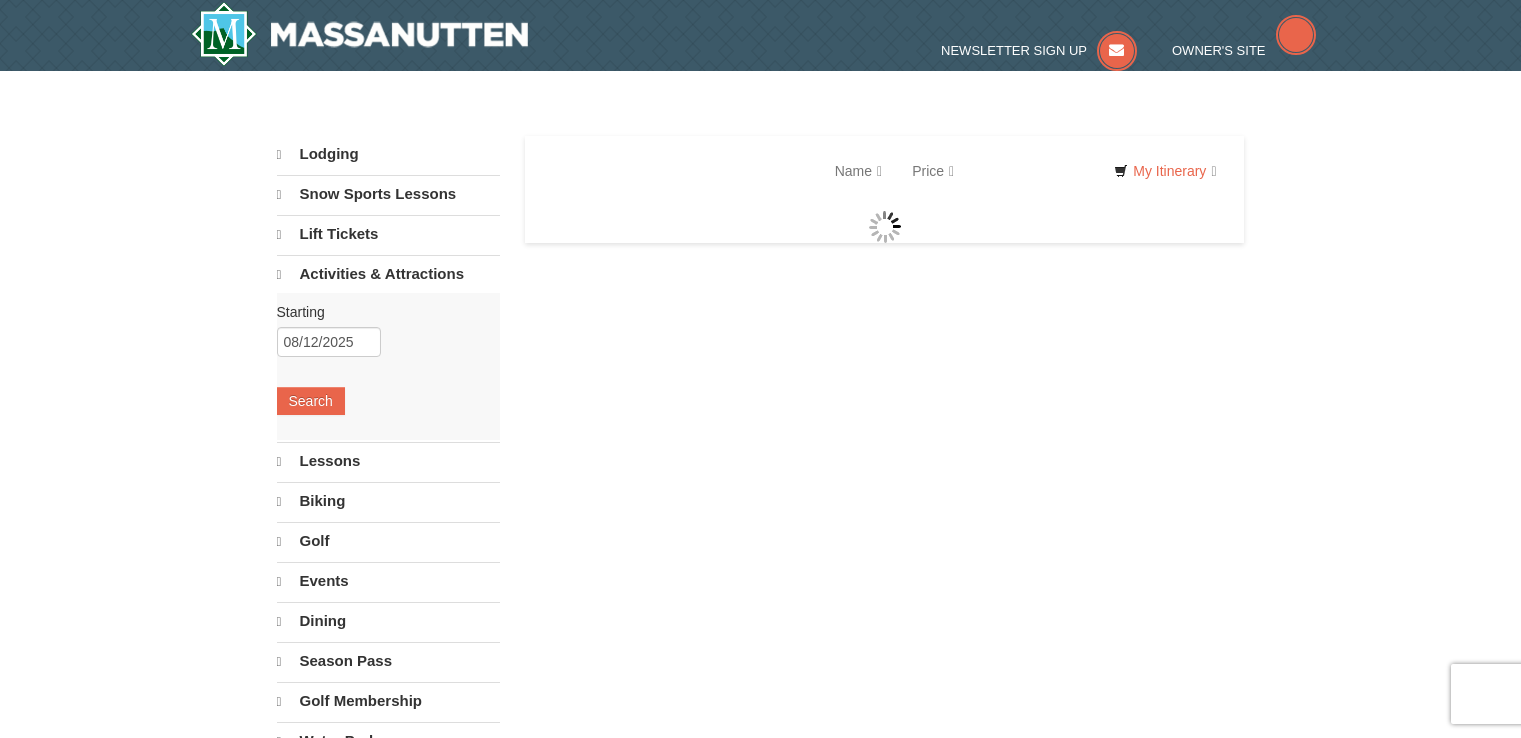 scroll, scrollTop: 0, scrollLeft: 0, axis: both 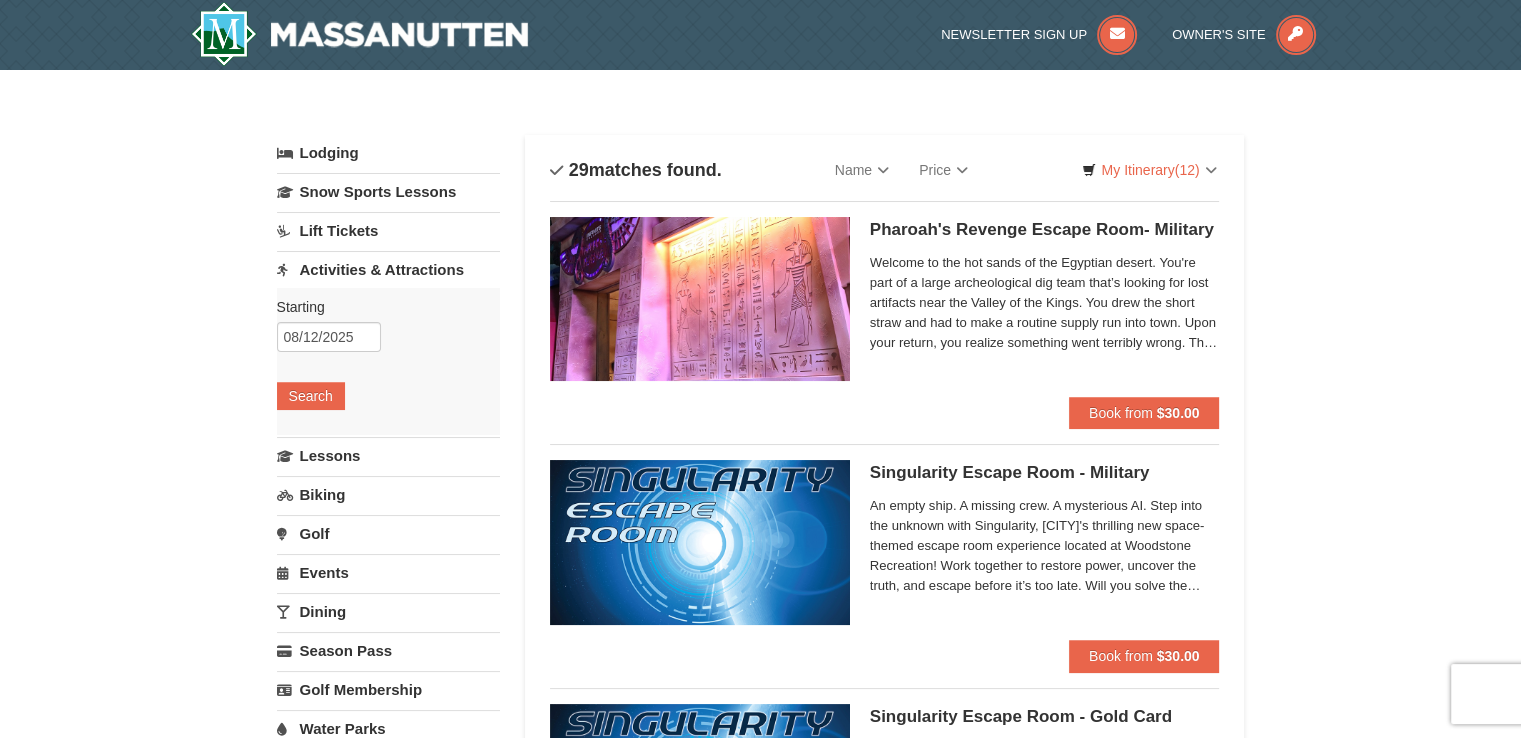 select on "8" 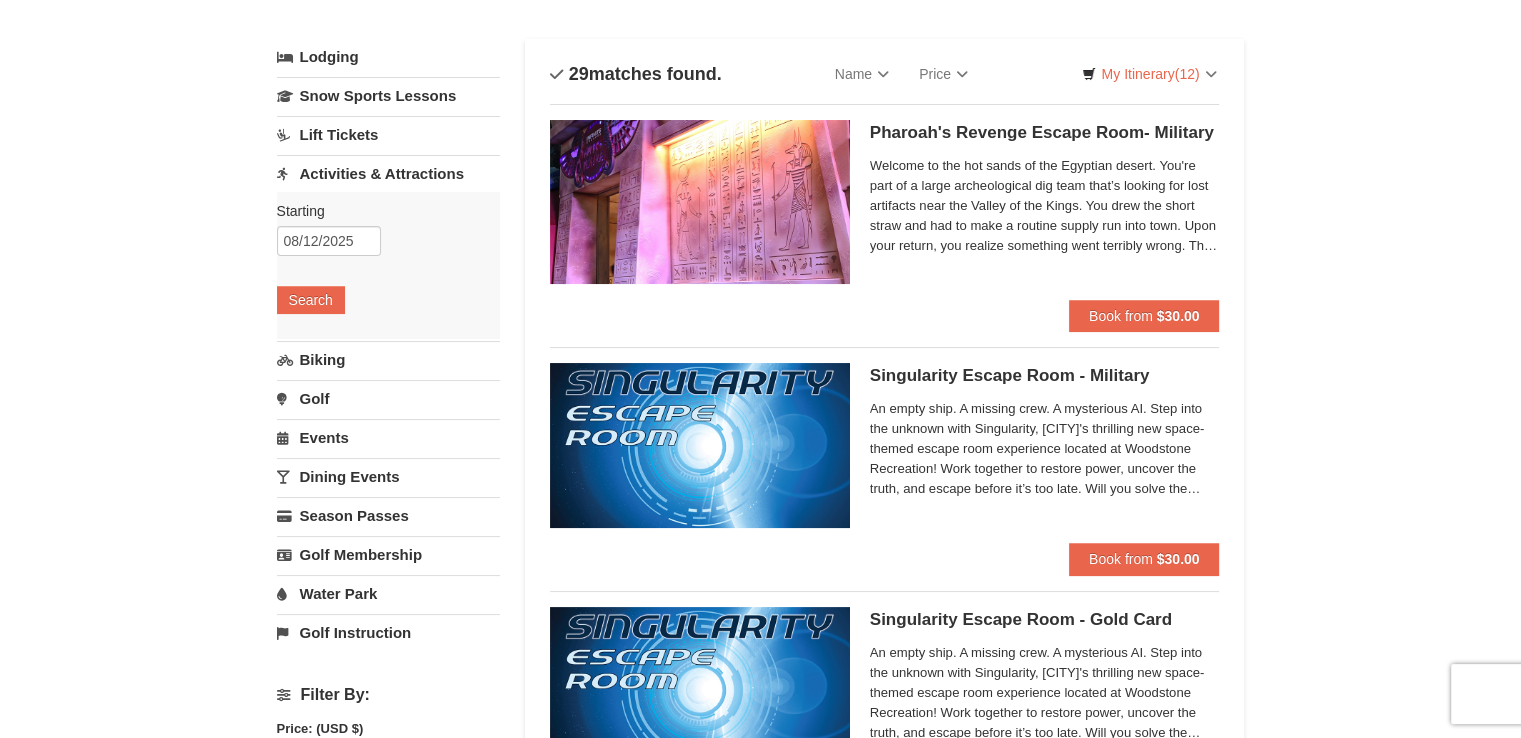 scroll, scrollTop: 0, scrollLeft: 0, axis: both 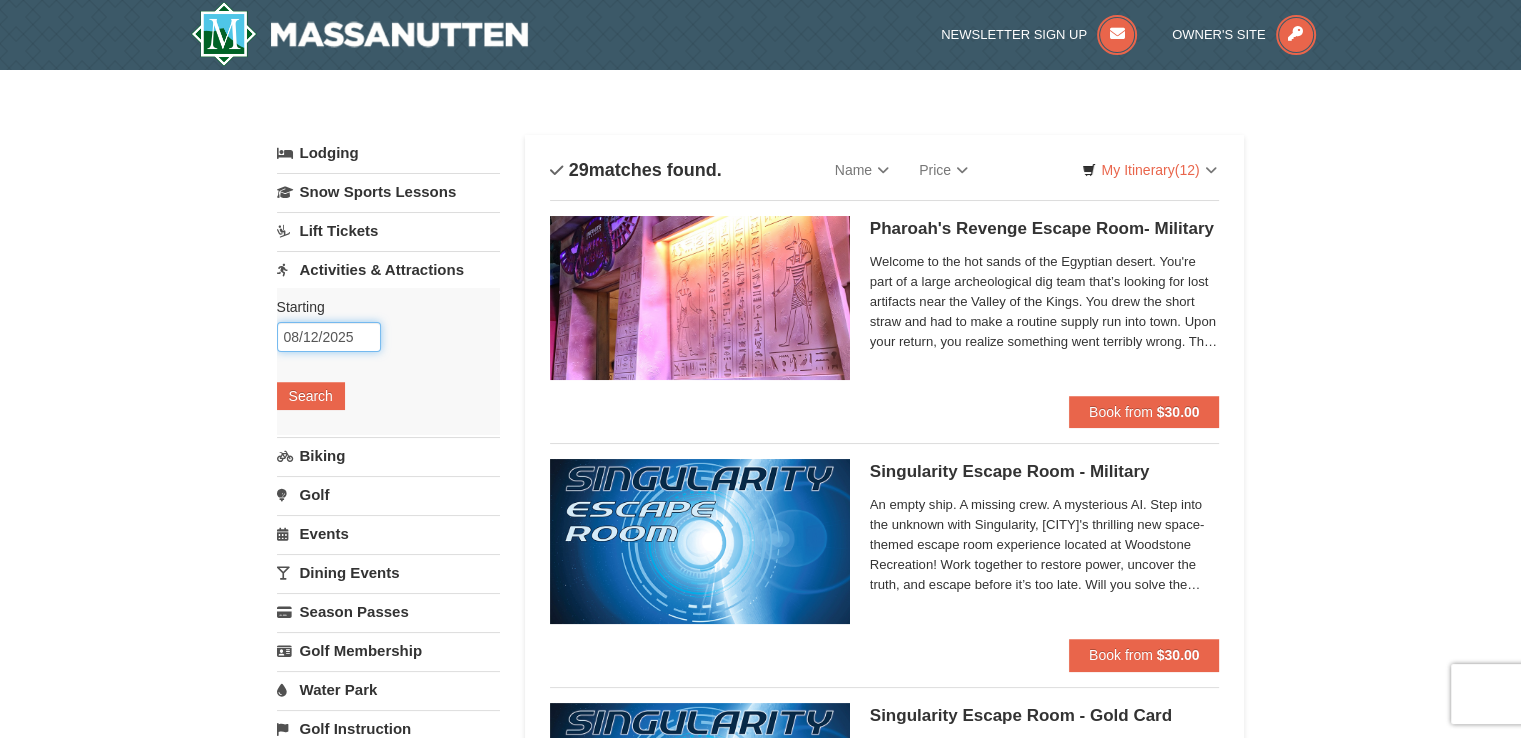 click on "08/12/2025" at bounding box center [329, 337] 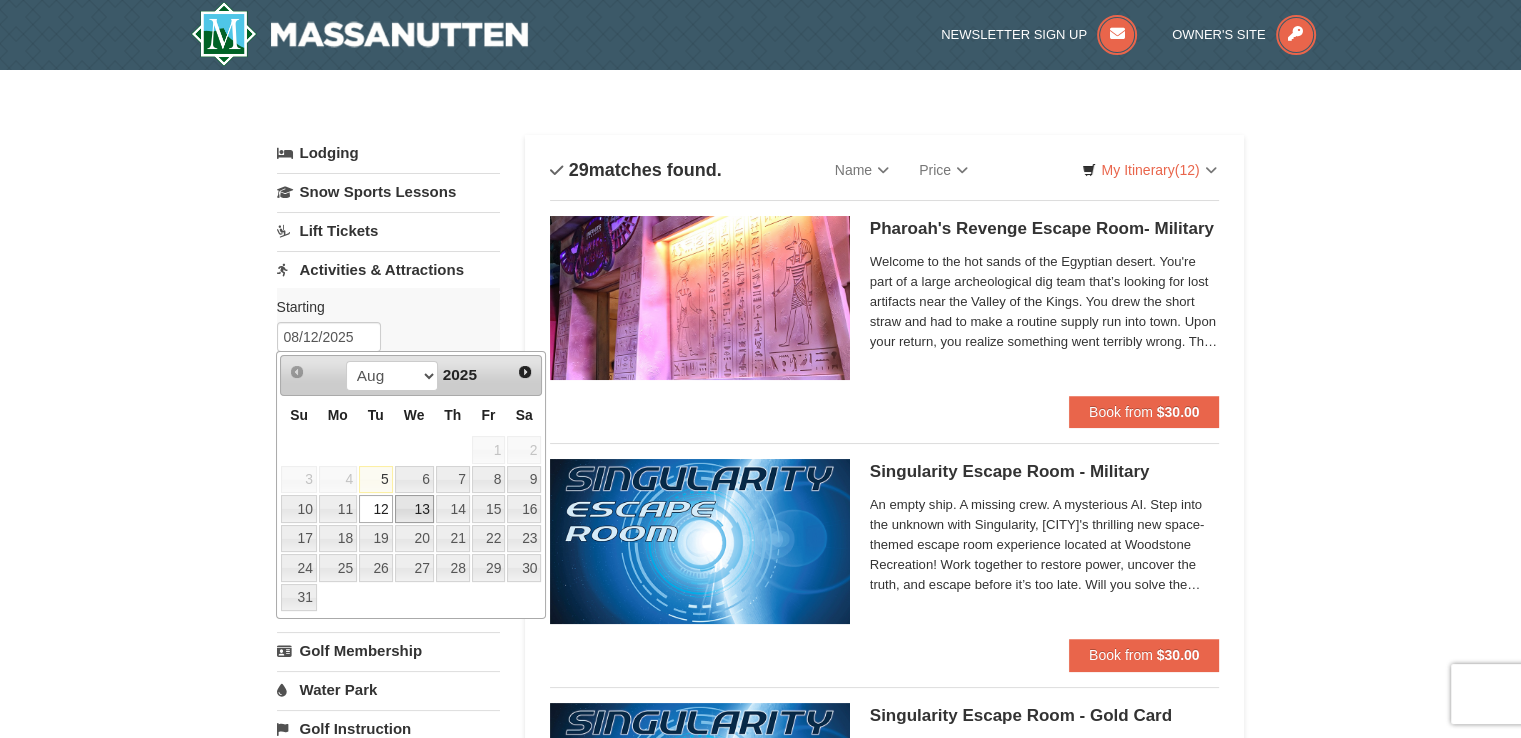 click on "13" at bounding box center [414, 509] 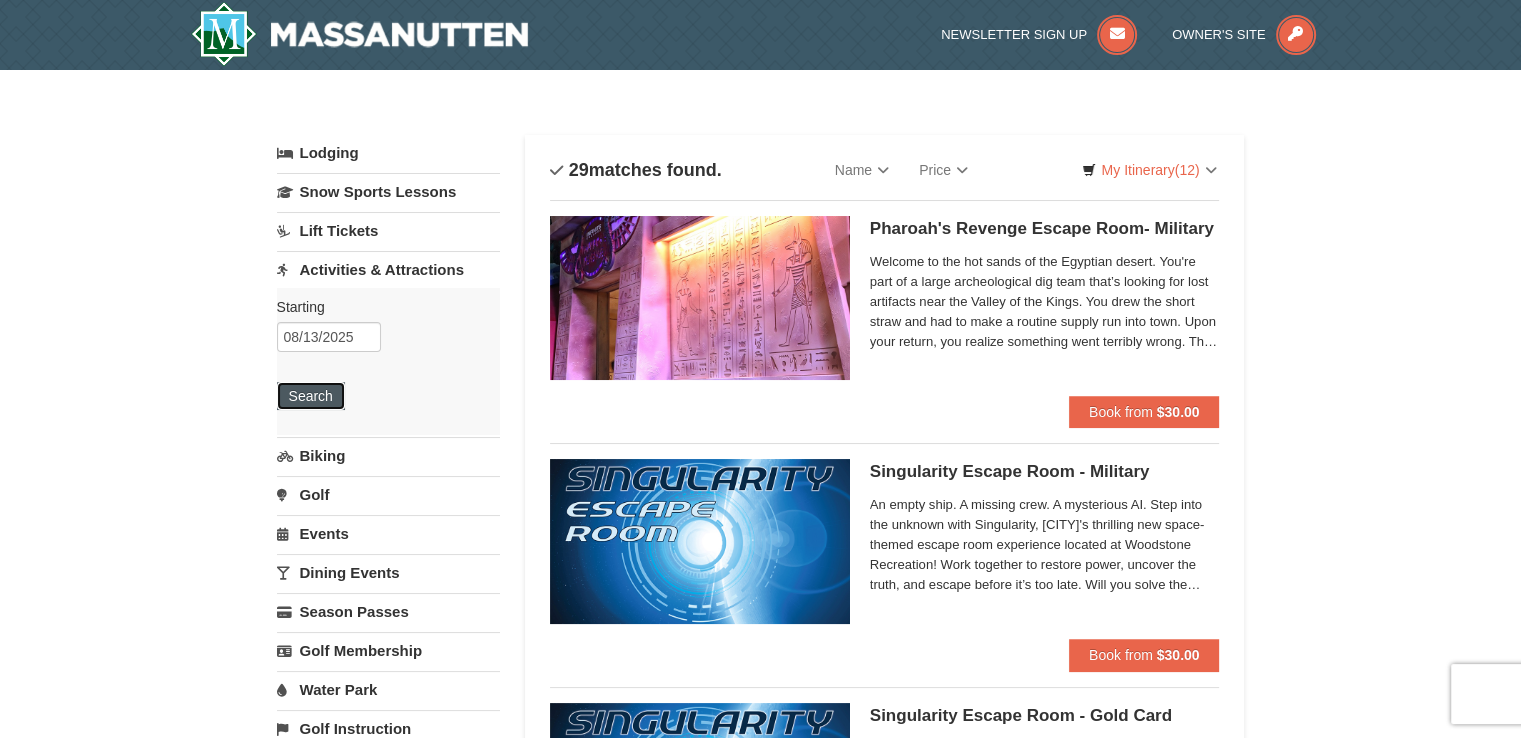 click on "Search" at bounding box center [311, 396] 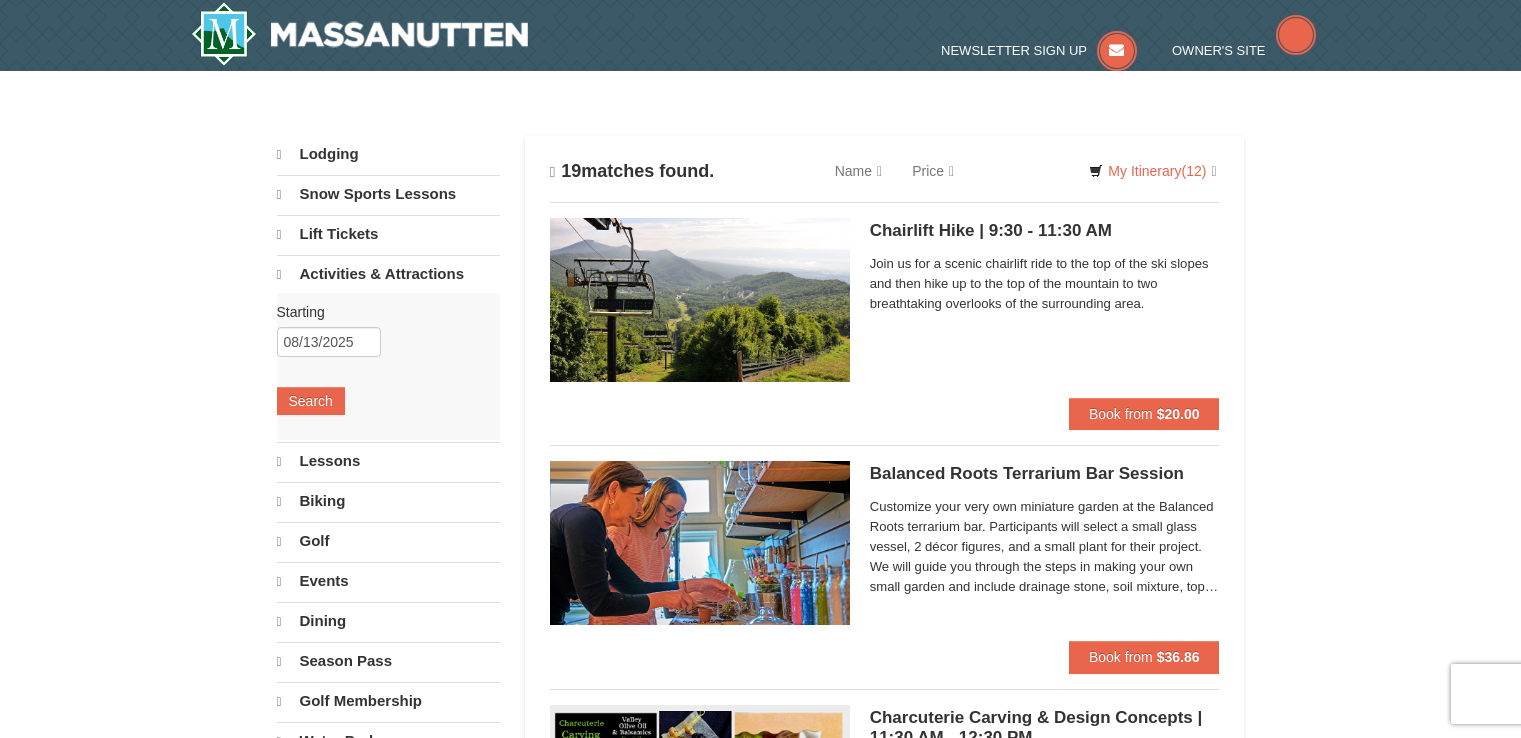 scroll, scrollTop: 0, scrollLeft: 0, axis: both 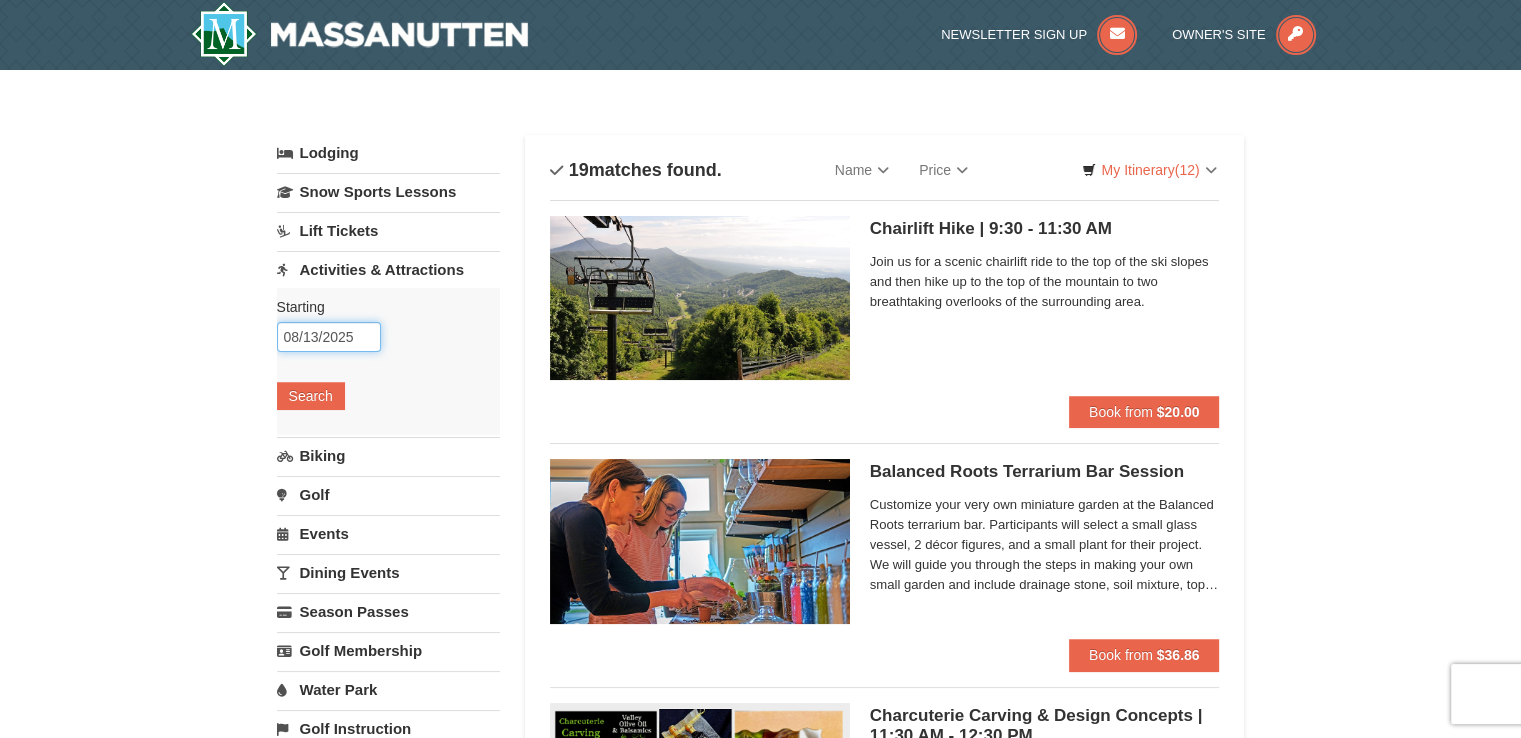 click on "08/13/2025" at bounding box center (329, 337) 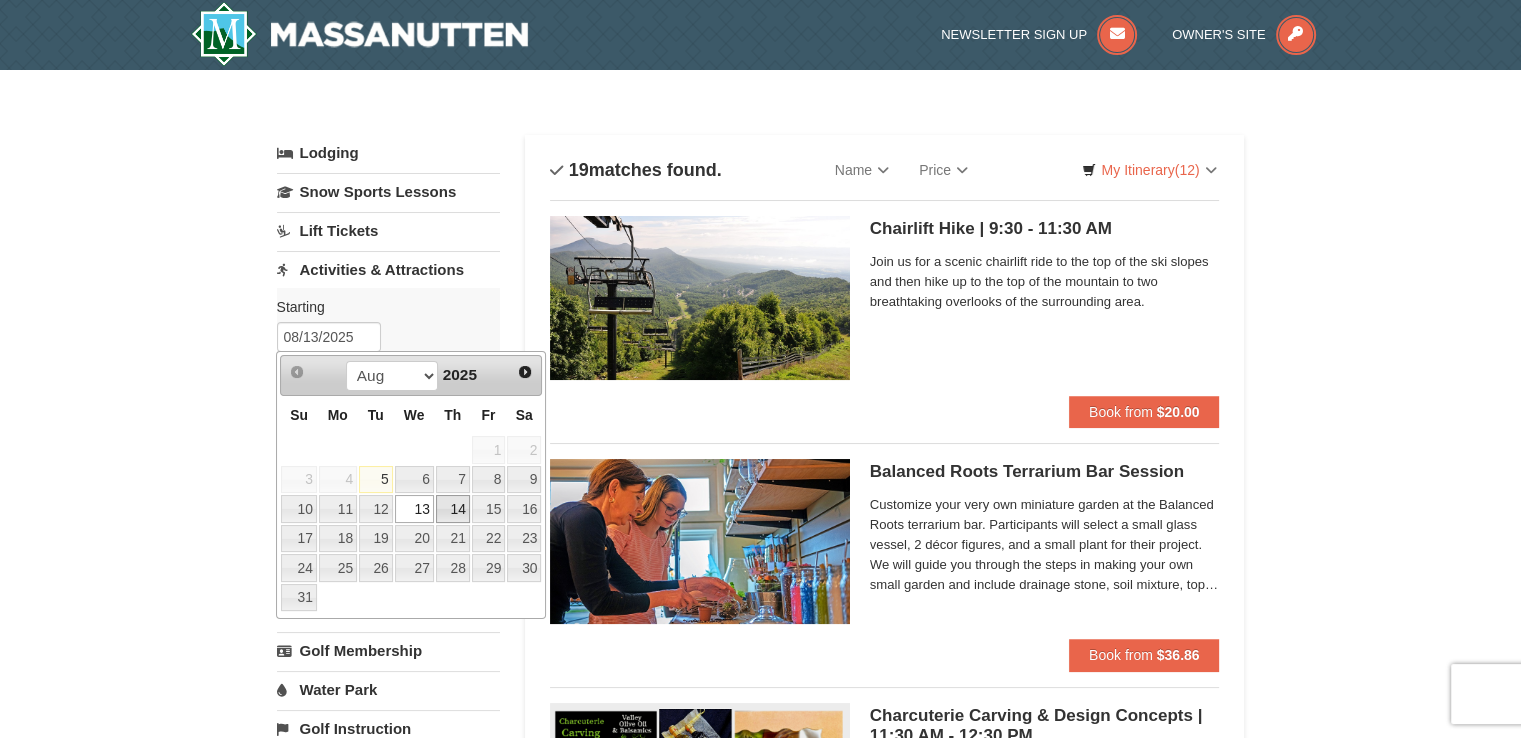click on "14" at bounding box center (453, 509) 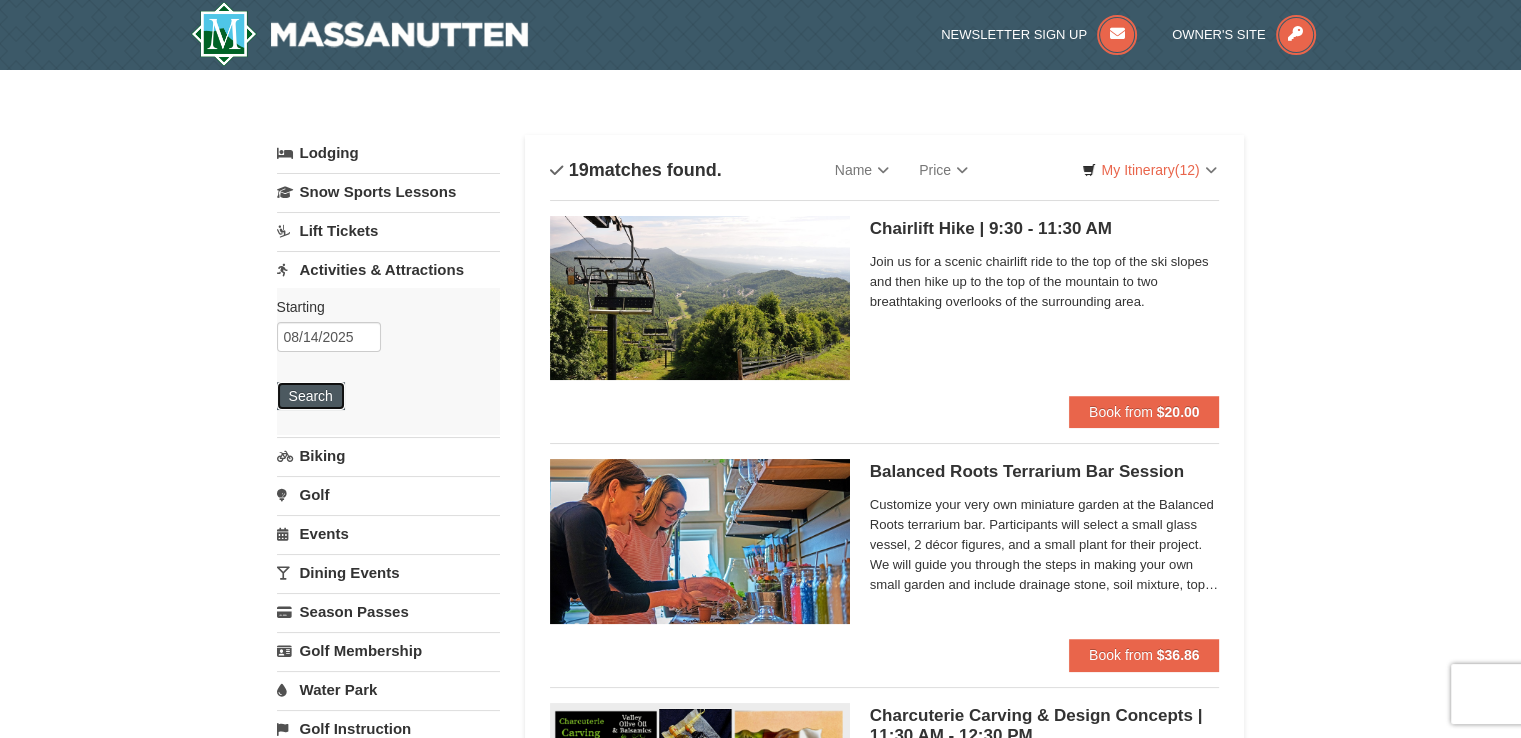 click on "Search" at bounding box center [311, 396] 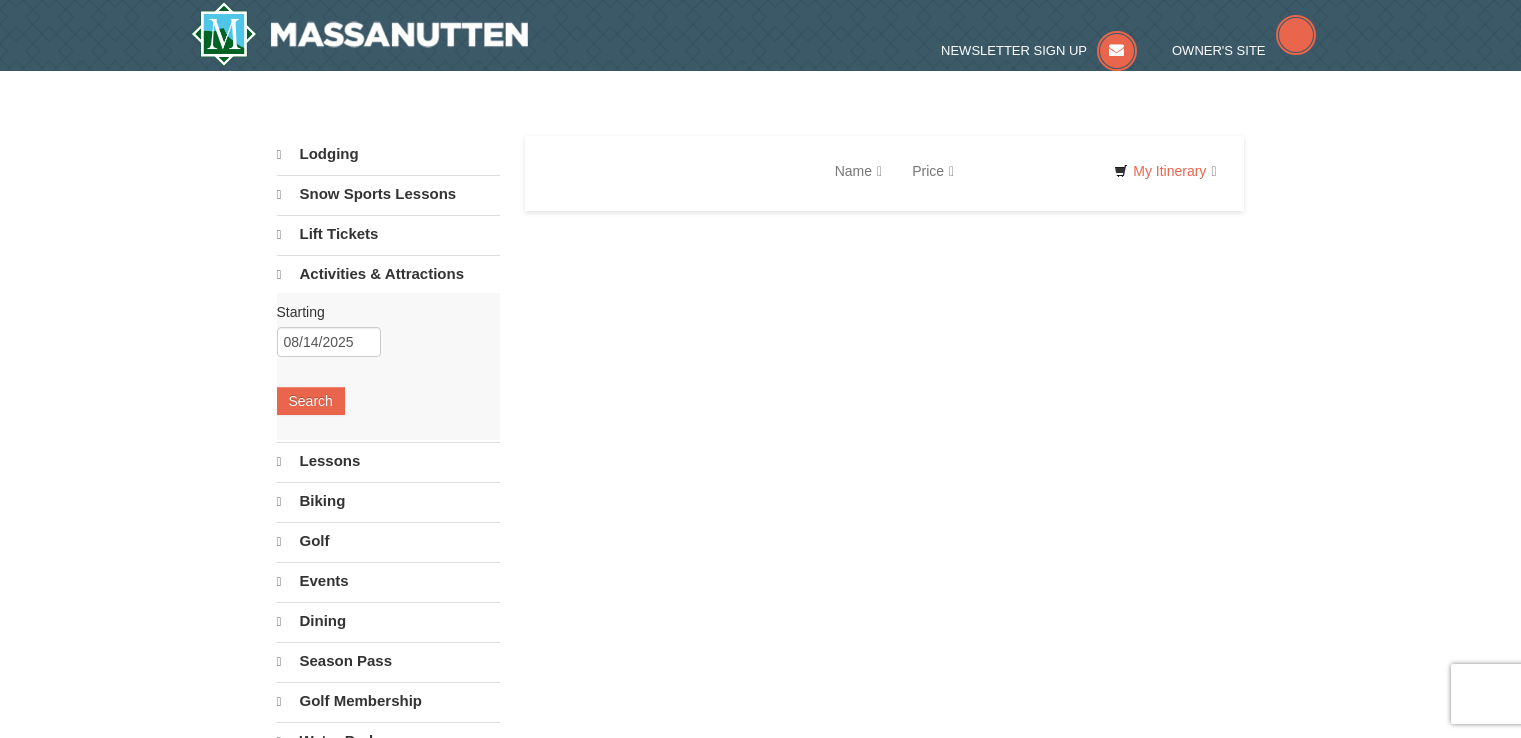 scroll, scrollTop: 0, scrollLeft: 0, axis: both 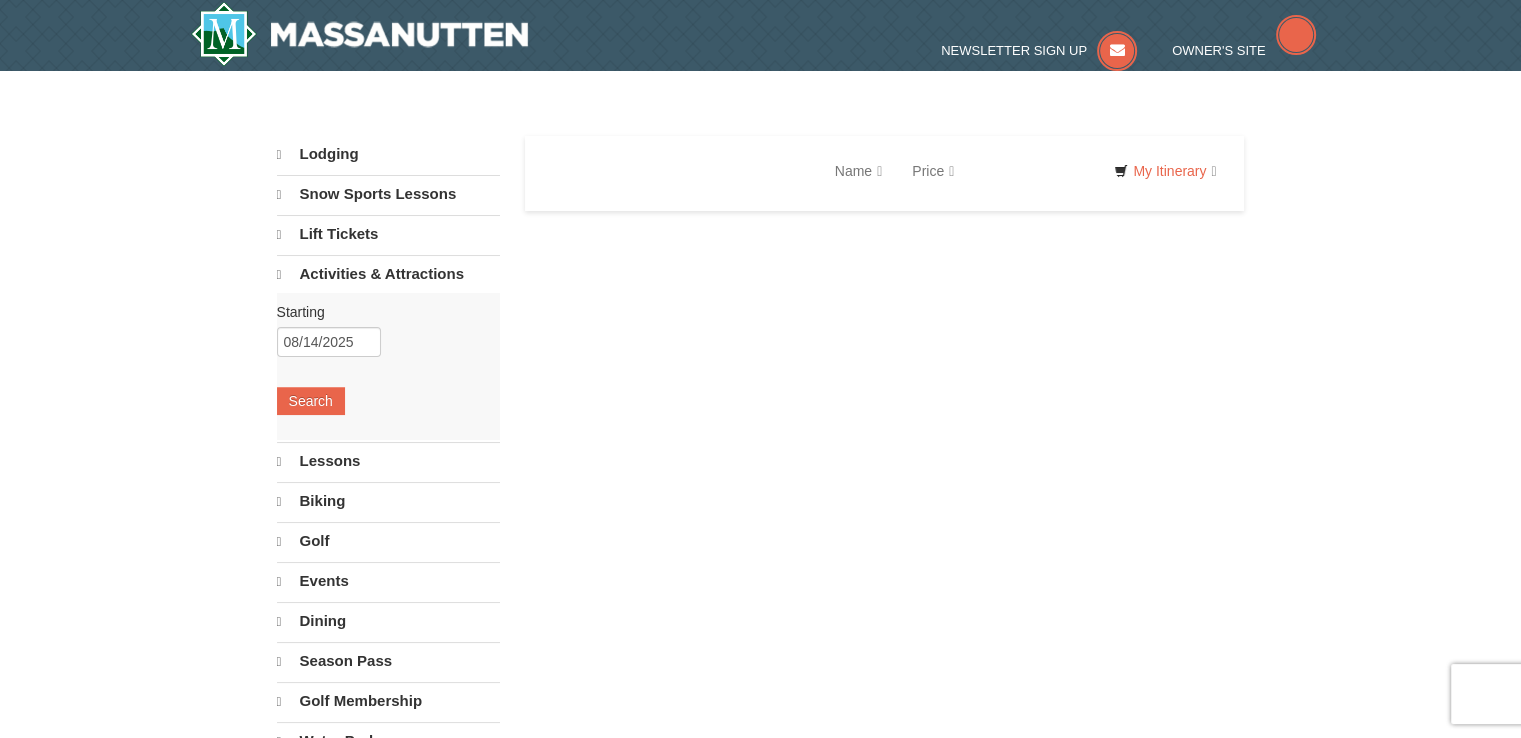 select on "8" 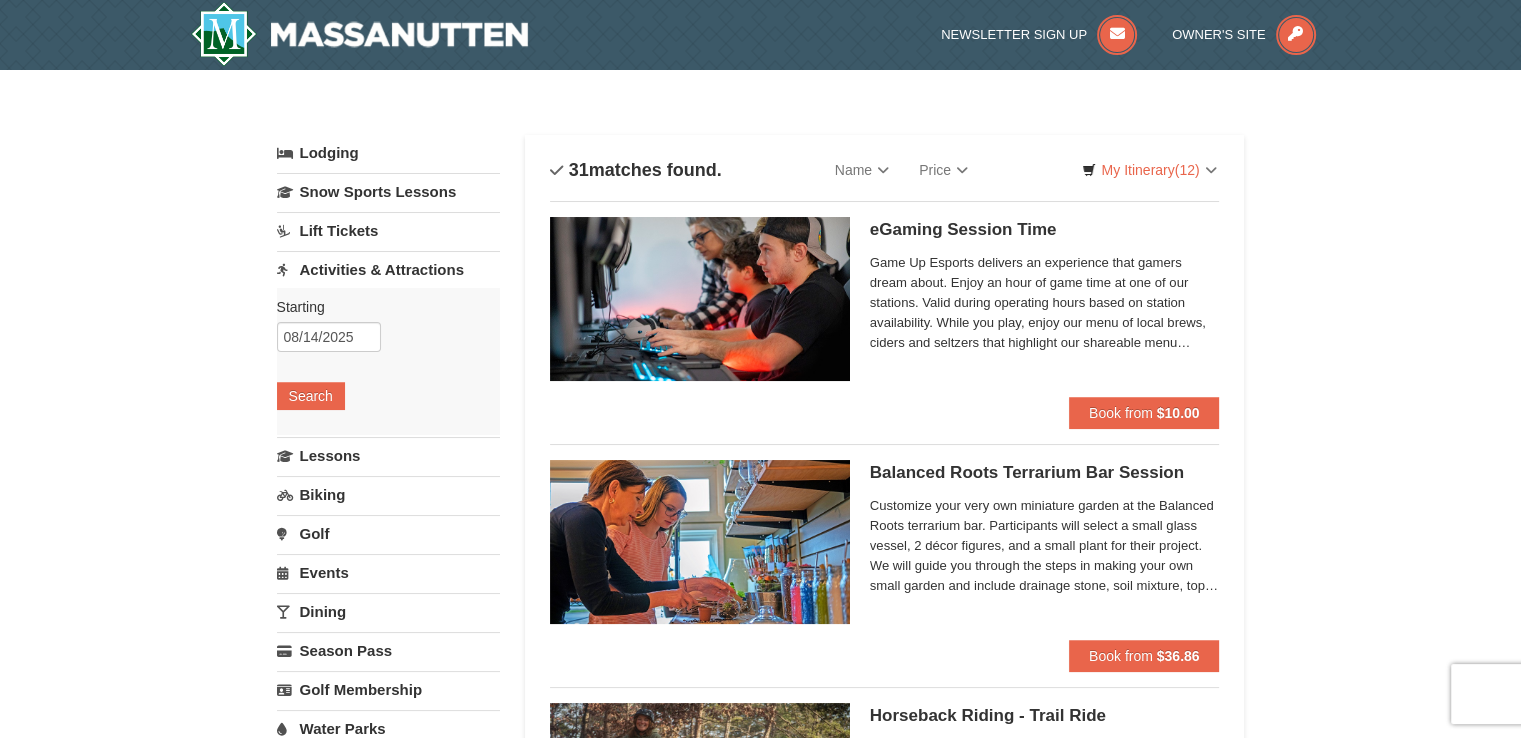 scroll, scrollTop: 0, scrollLeft: 0, axis: both 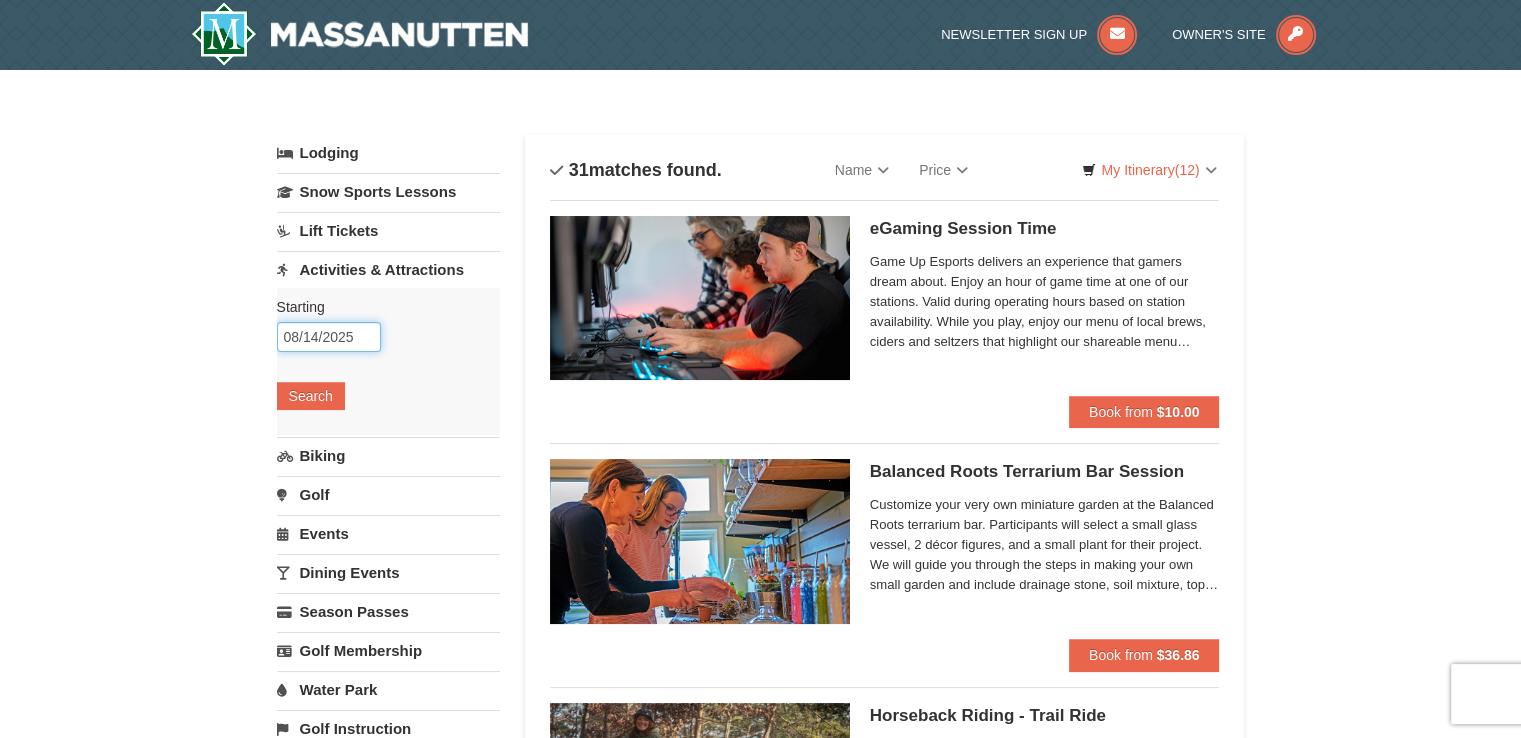 click on "08/14/2025" at bounding box center (329, 337) 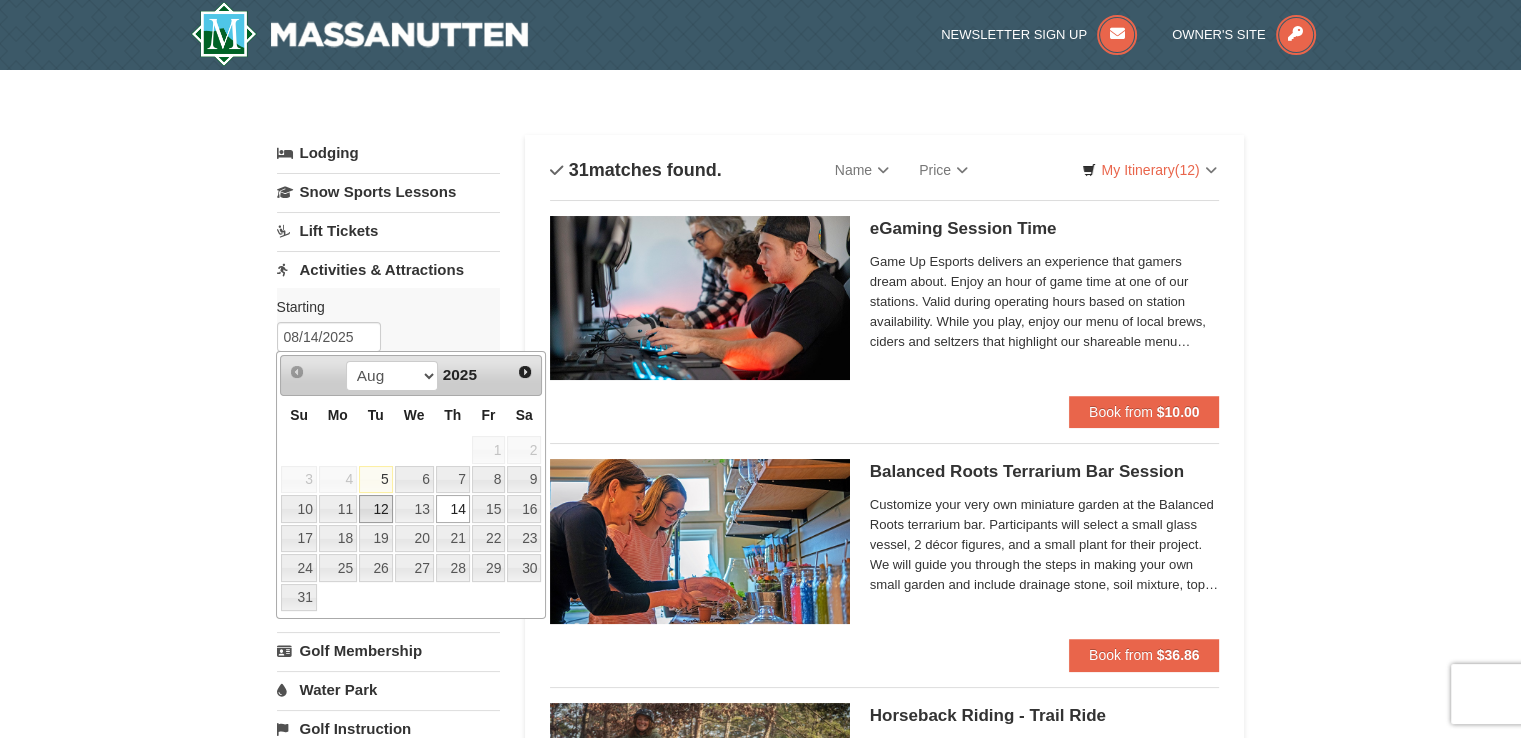 click on "12" at bounding box center [376, 509] 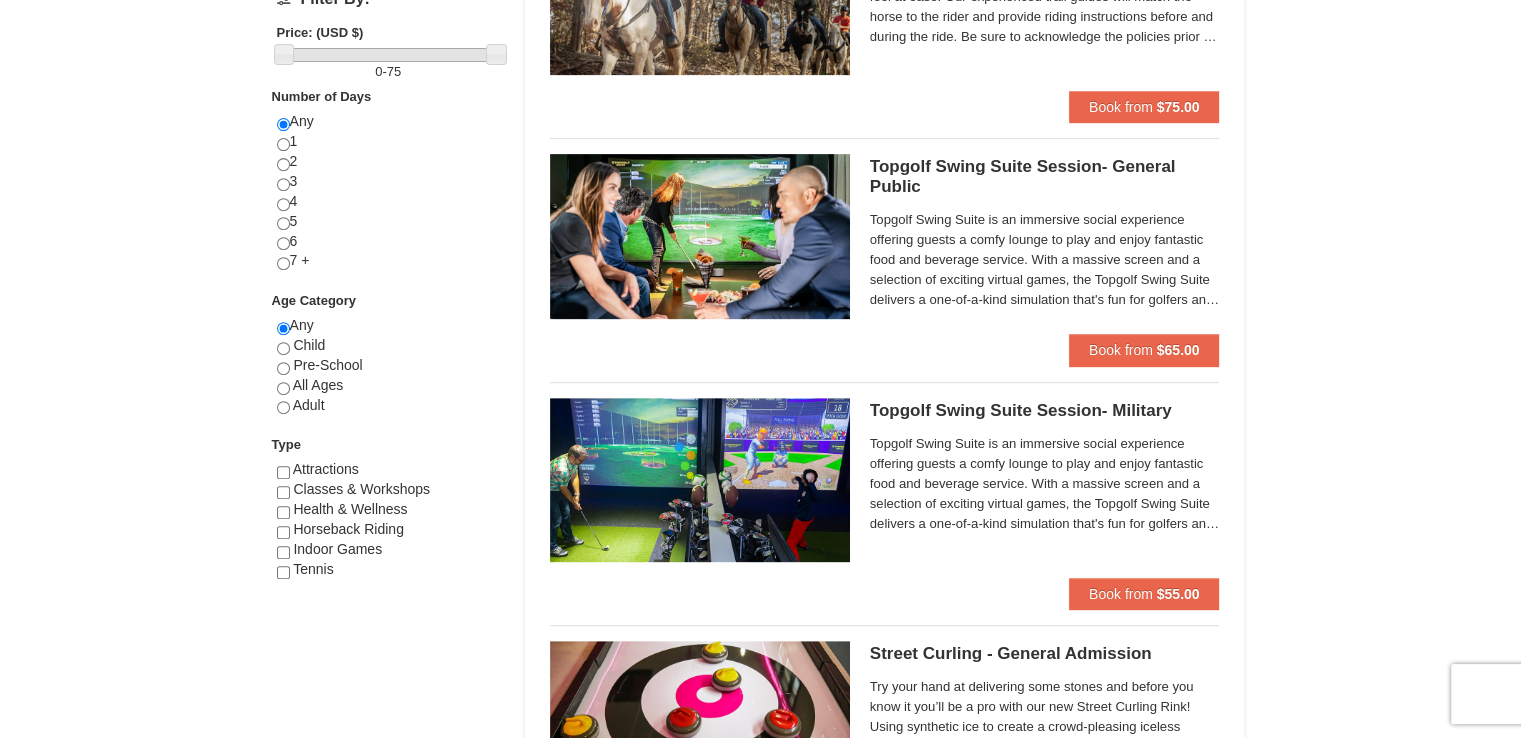 scroll, scrollTop: 868, scrollLeft: 0, axis: vertical 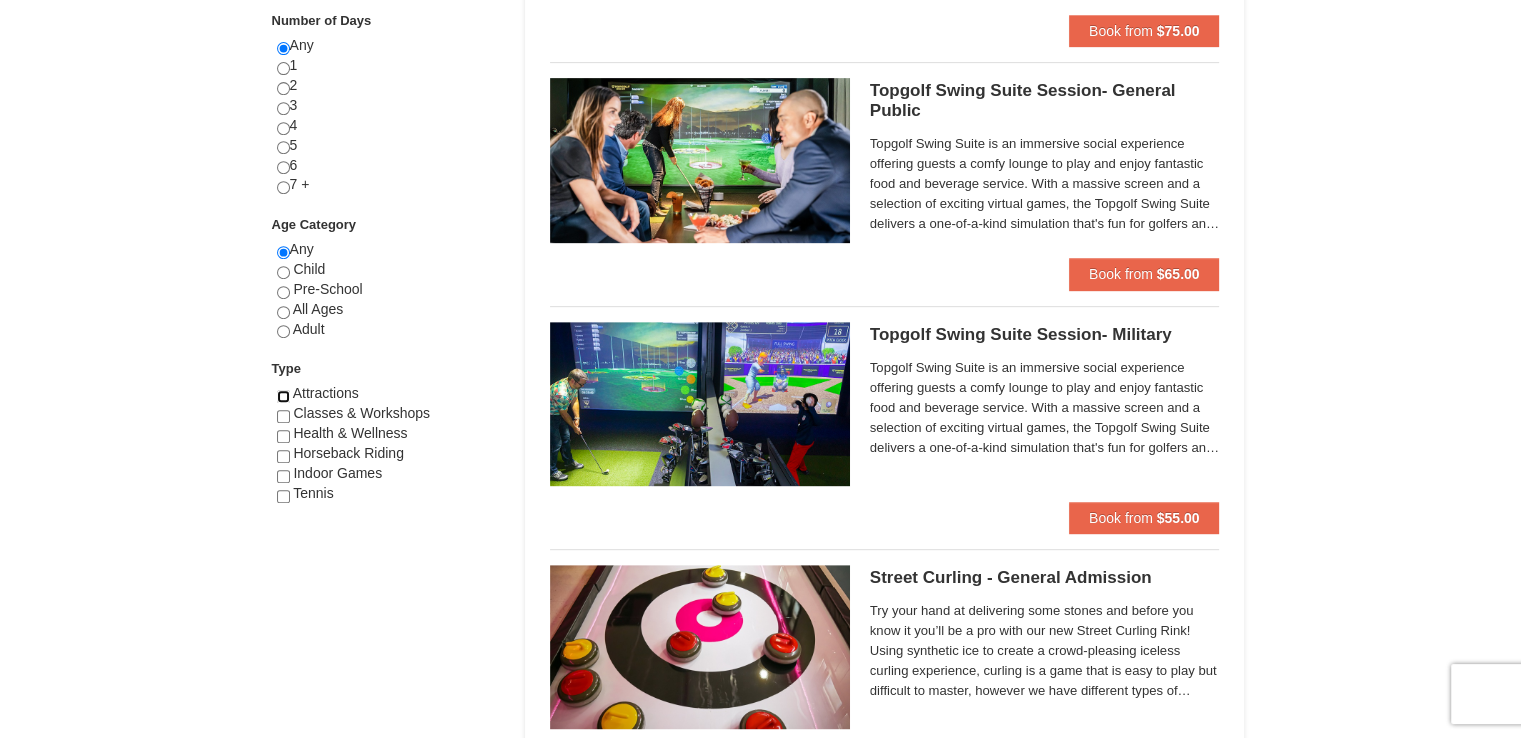 click at bounding box center [283, 396] 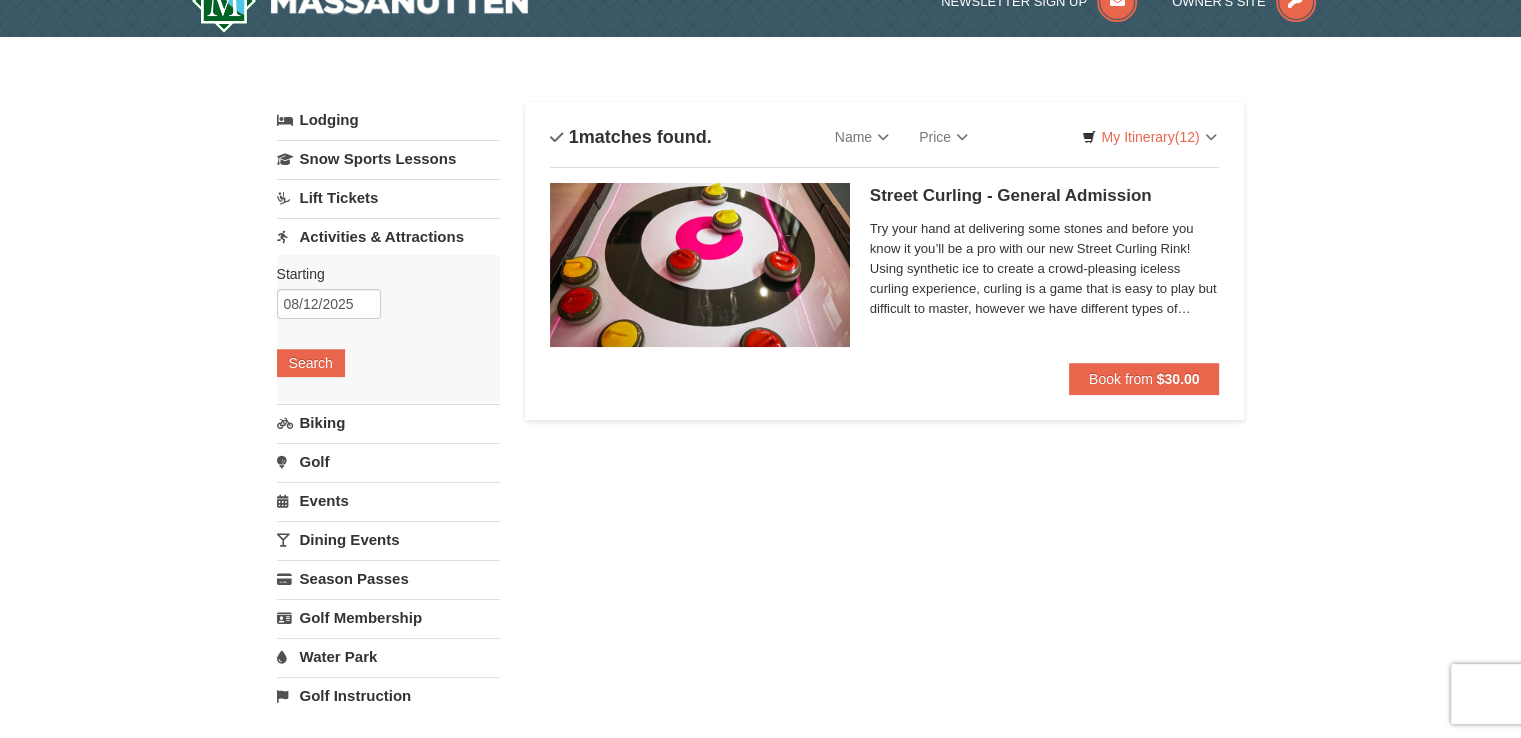 scroll, scrollTop: 24, scrollLeft: 0, axis: vertical 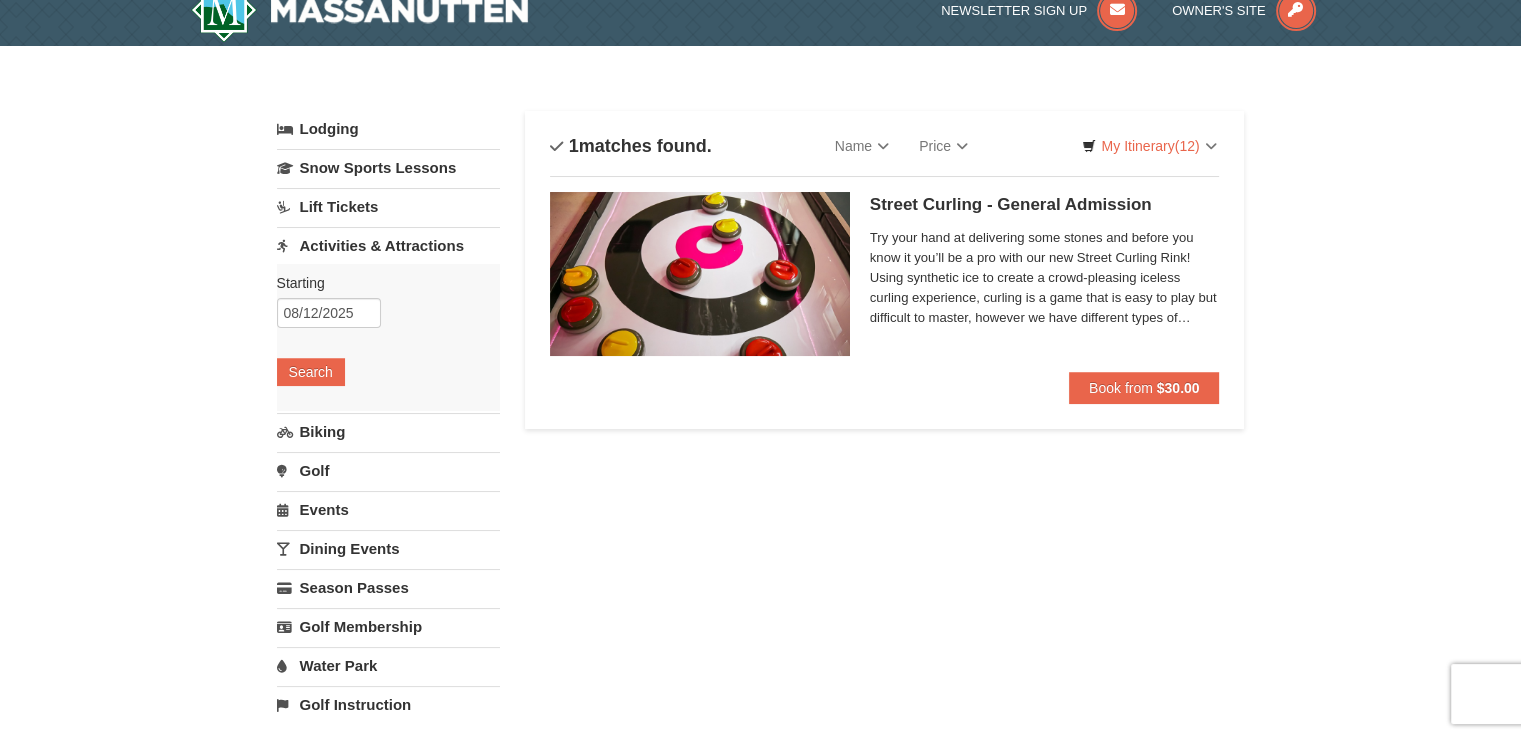 click on "Events" at bounding box center [388, 509] 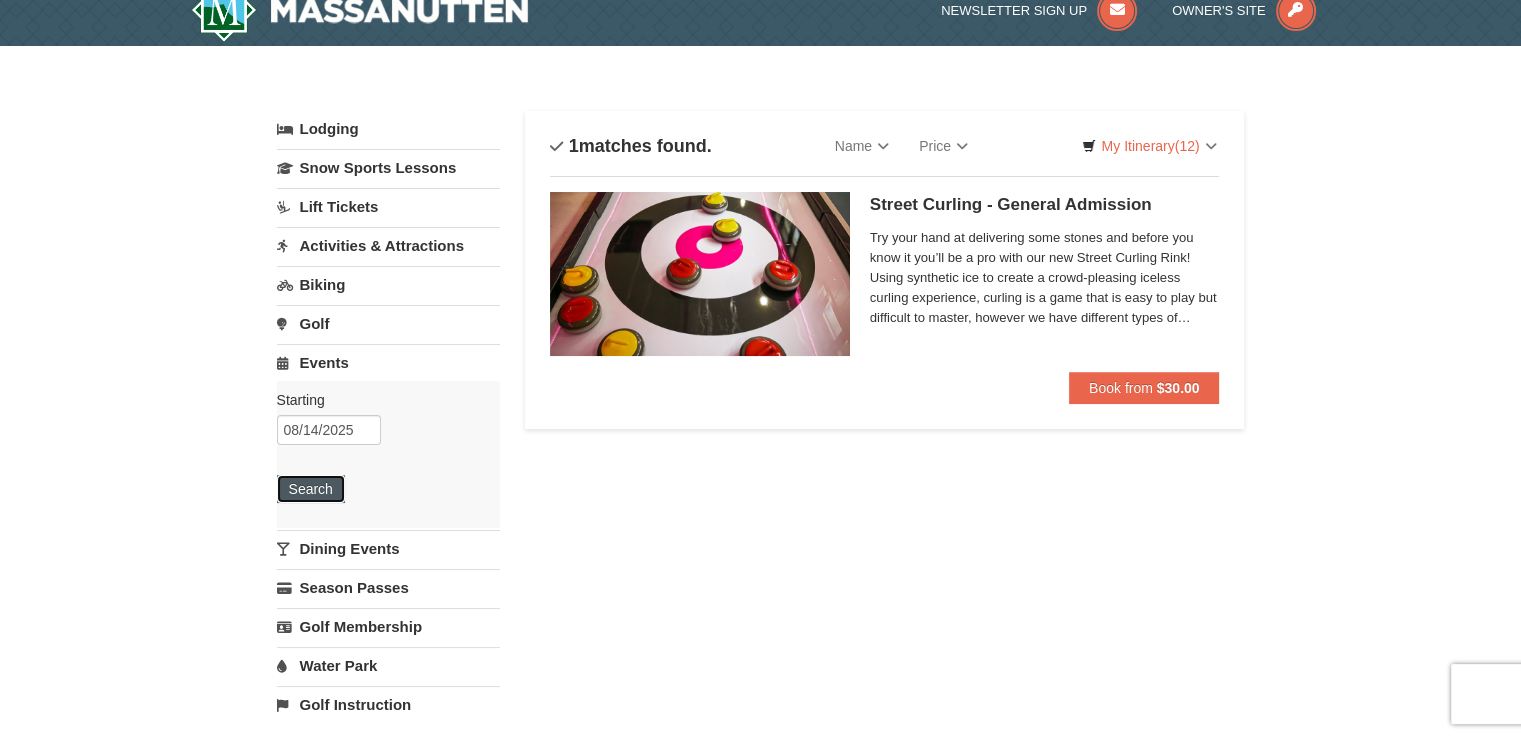 click on "Search" at bounding box center [311, 489] 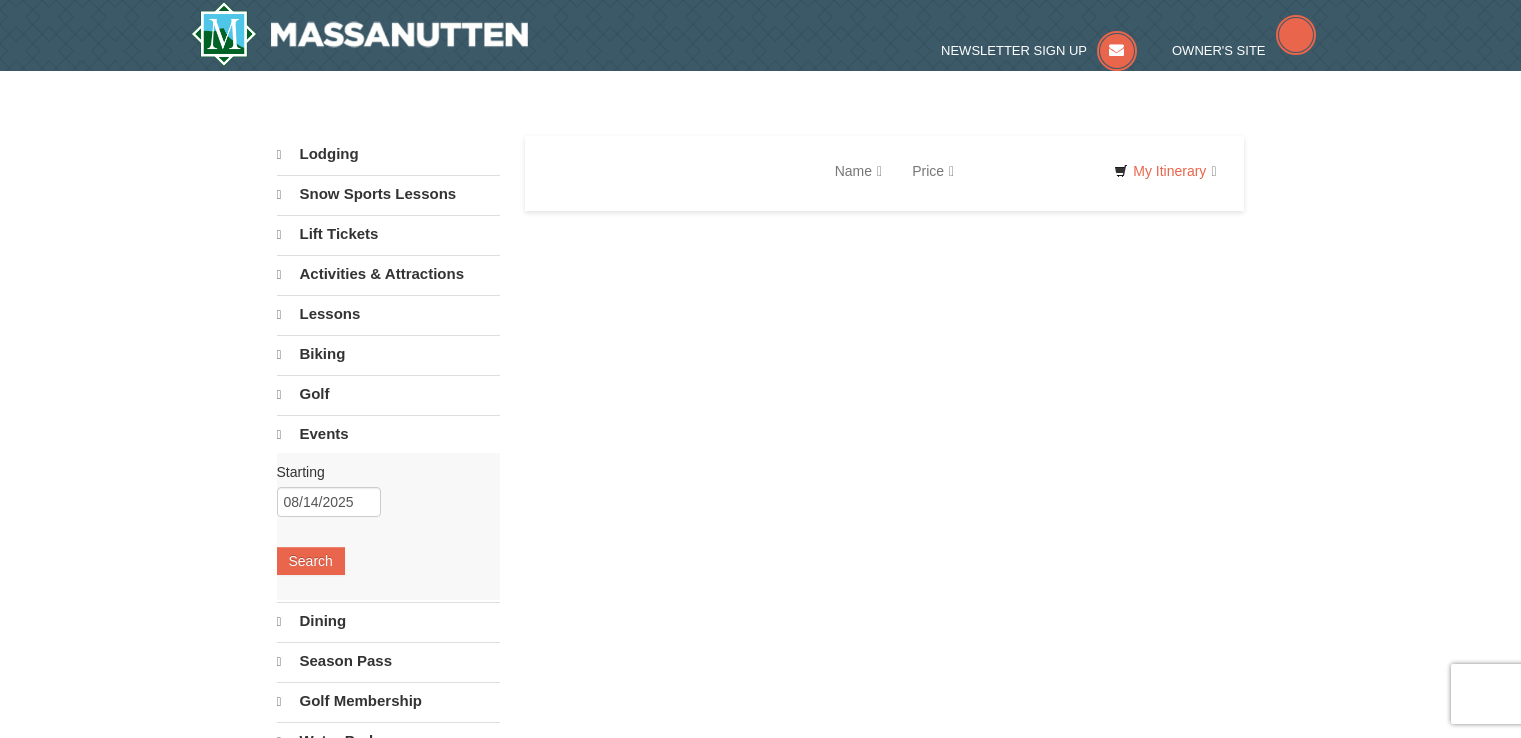 scroll, scrollTop: 0, scrollLeft: 0, axis: both 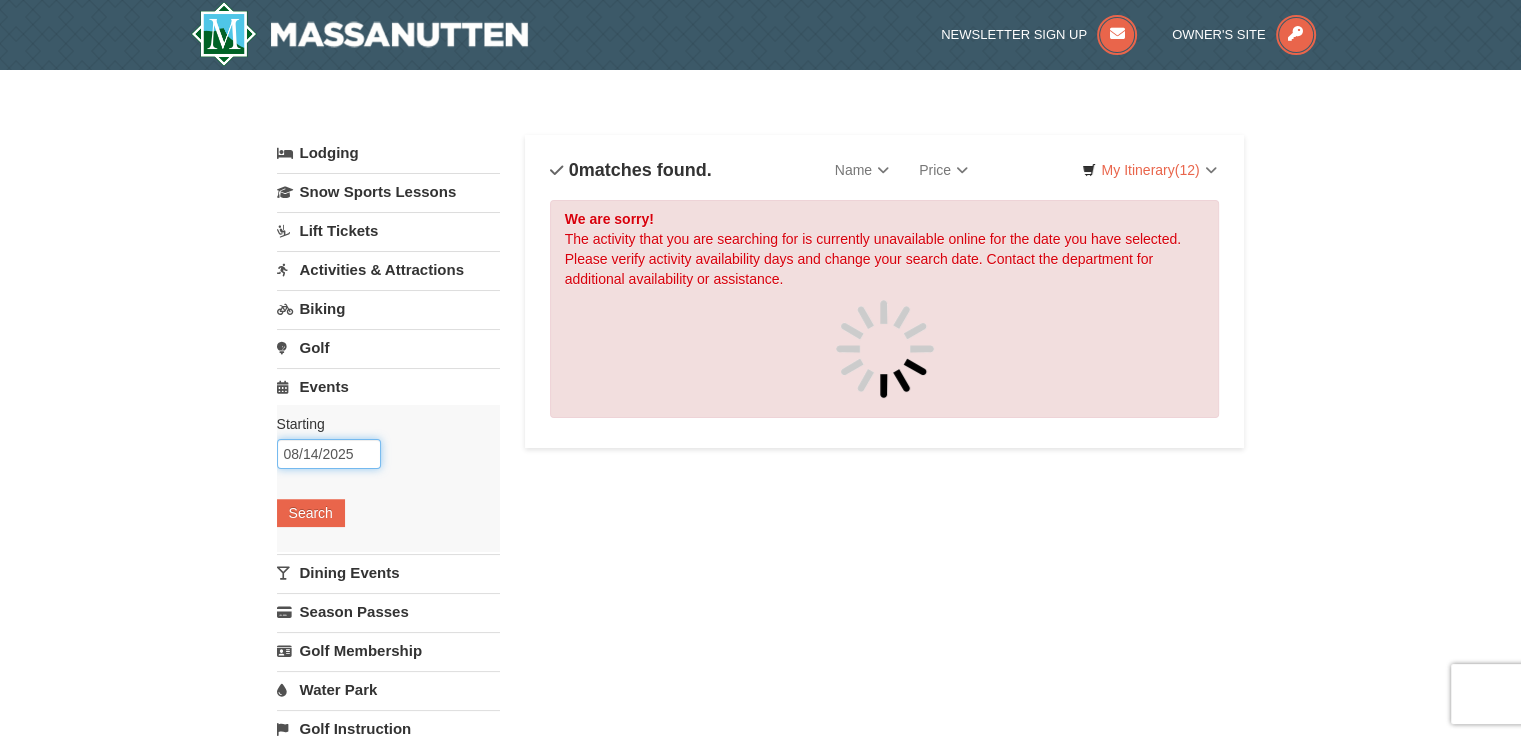 click on "08/14/2025" at bounding box center [329, 454] 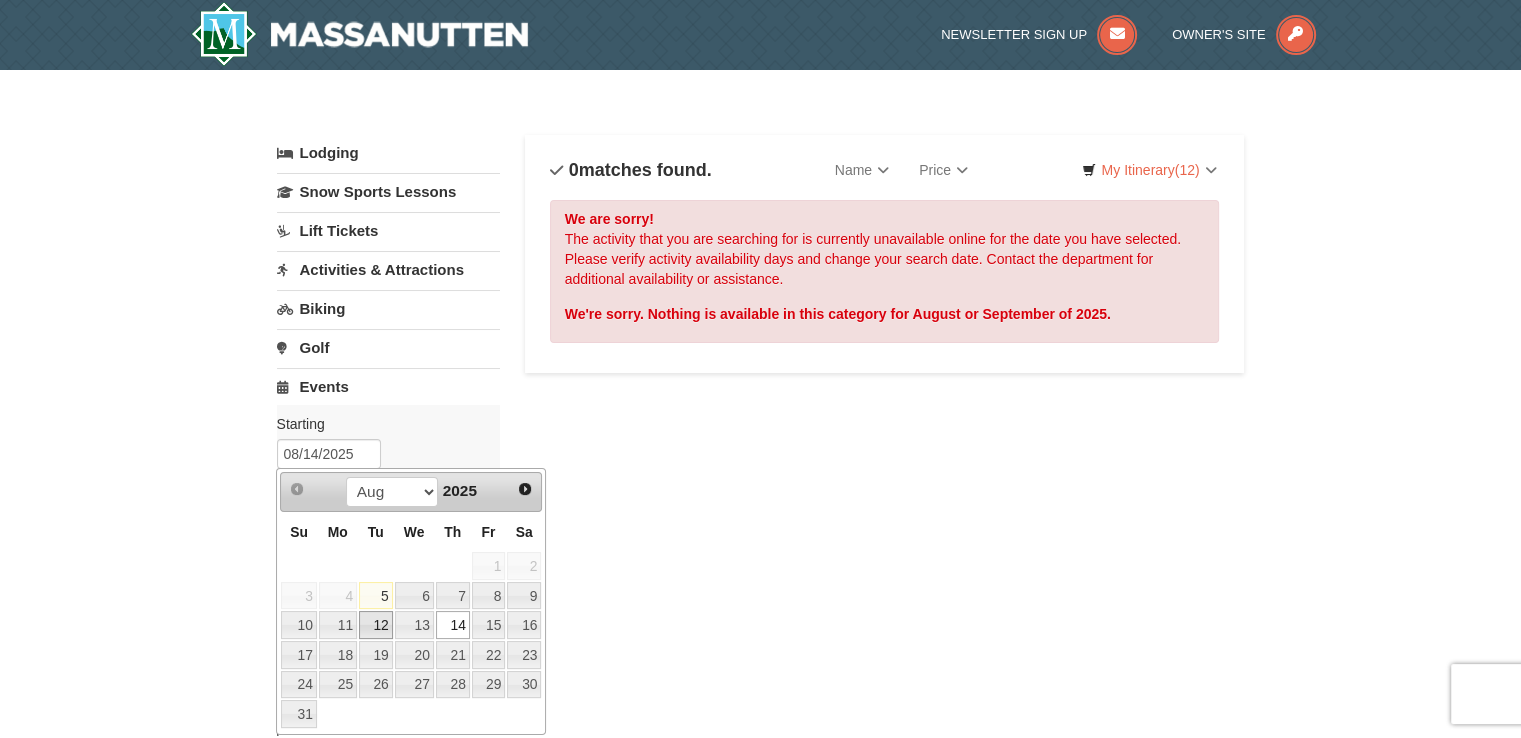 click on "12" at bounding box center [376, 625] 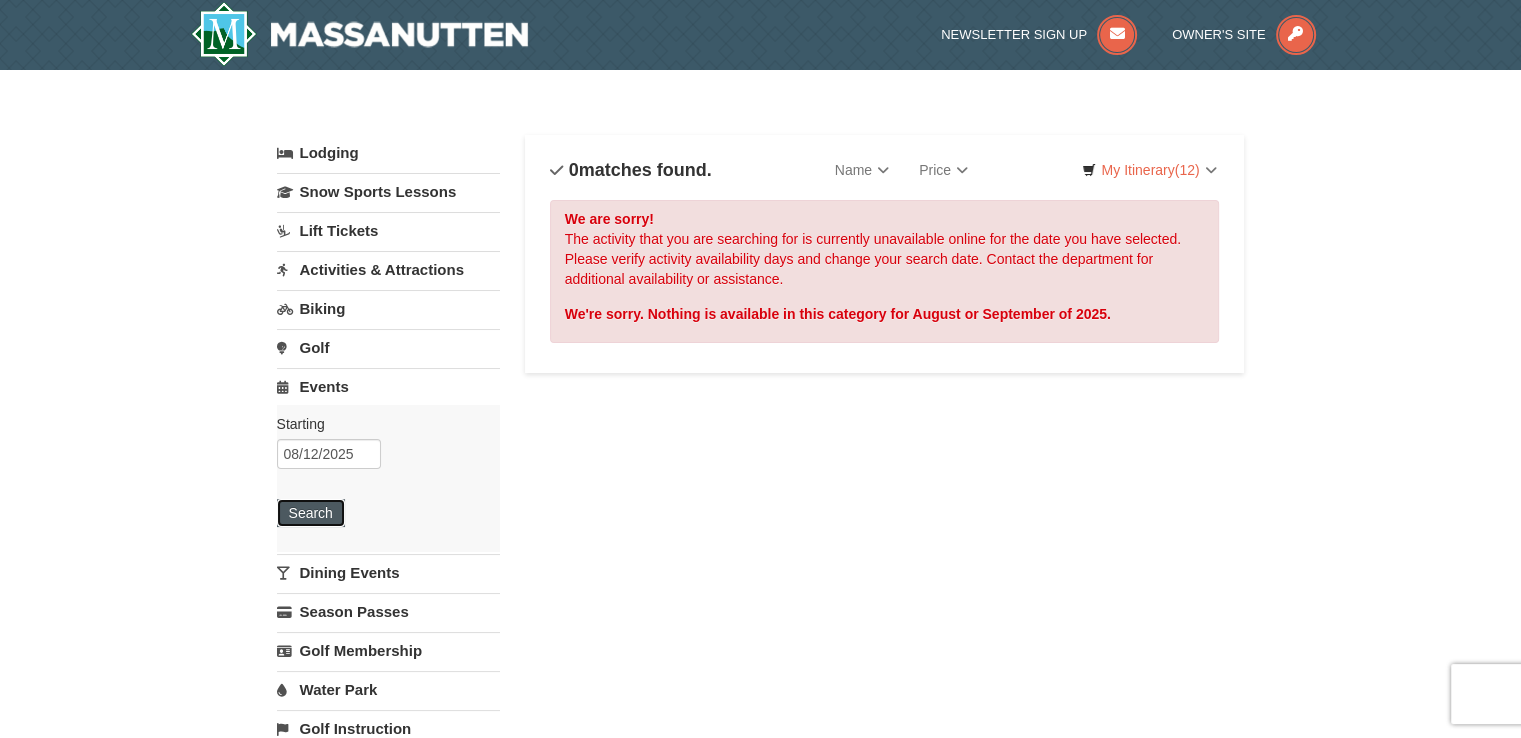 click on "Search" at bounding box center [311, 513] 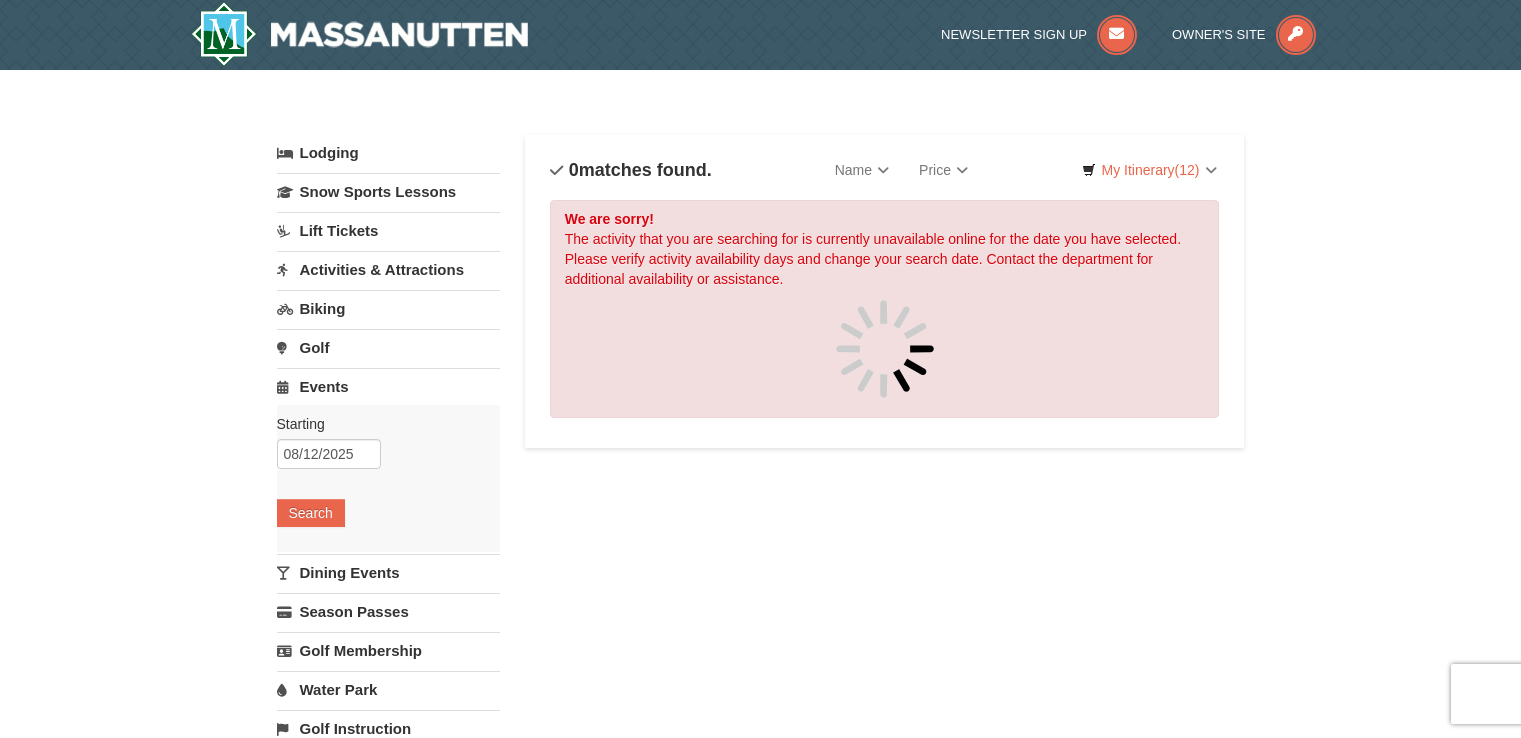 scroll, scrollTop: 0, scrollLeft: 0, axis: both 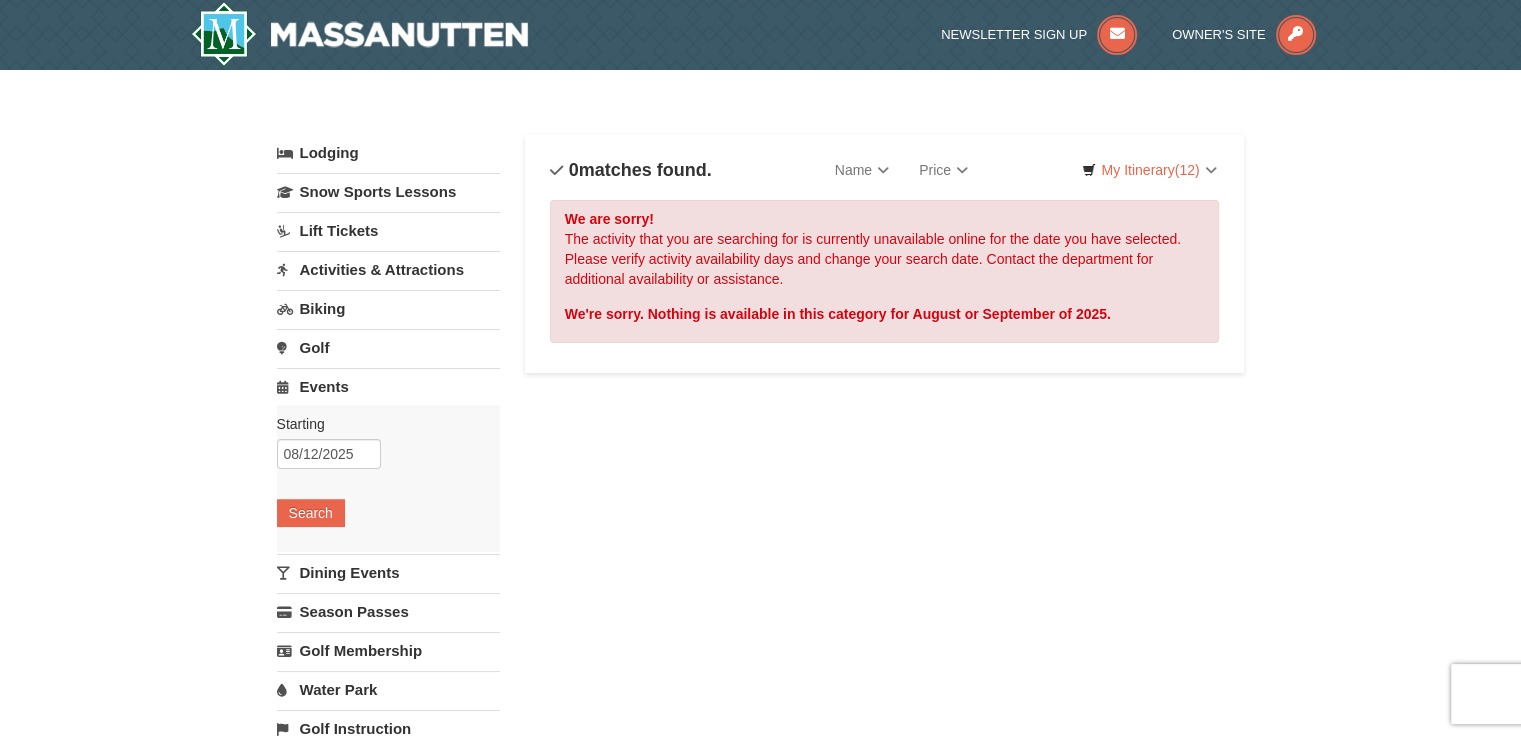 click on "Biking" at bounding box center [388, 308] 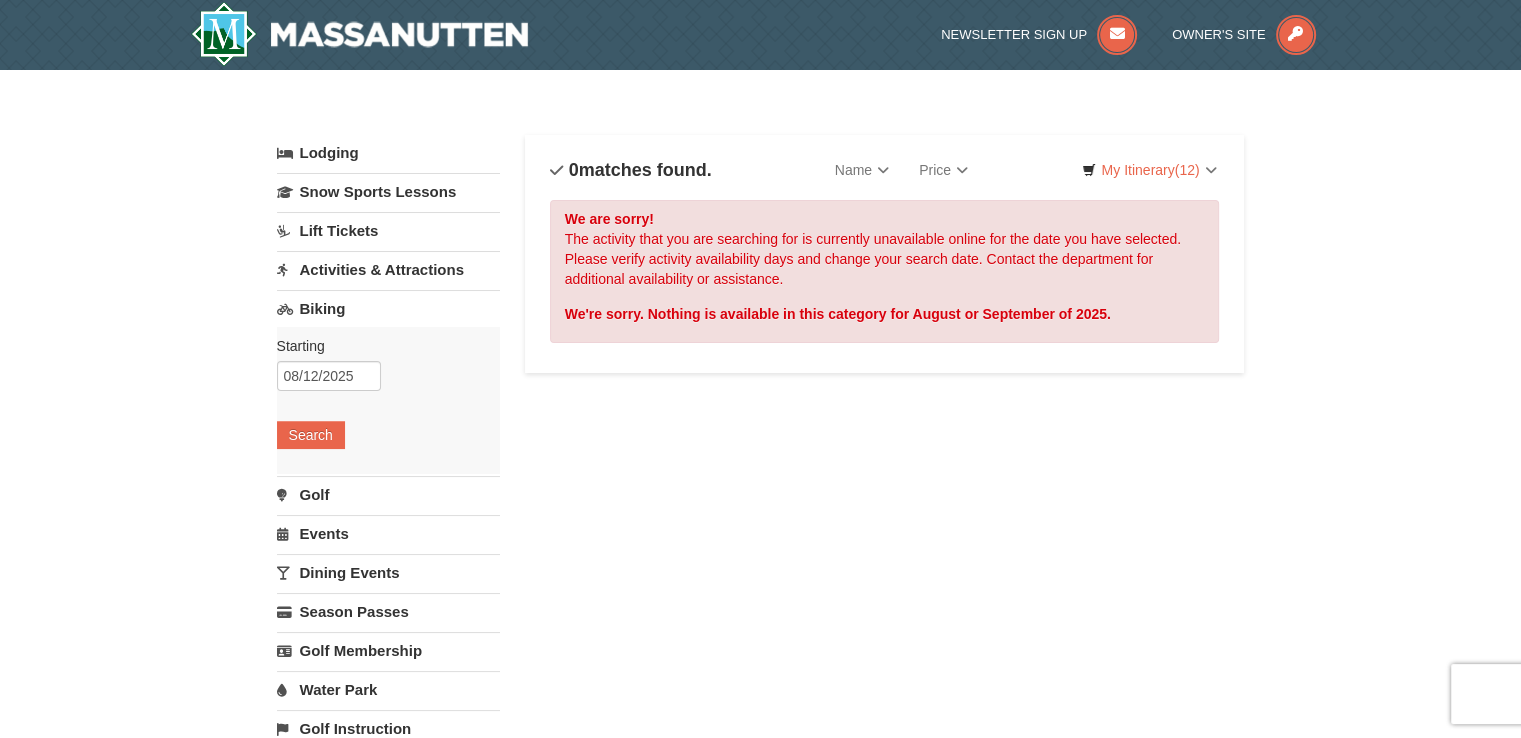 click on "Biking" at bounding box center [388, 308] 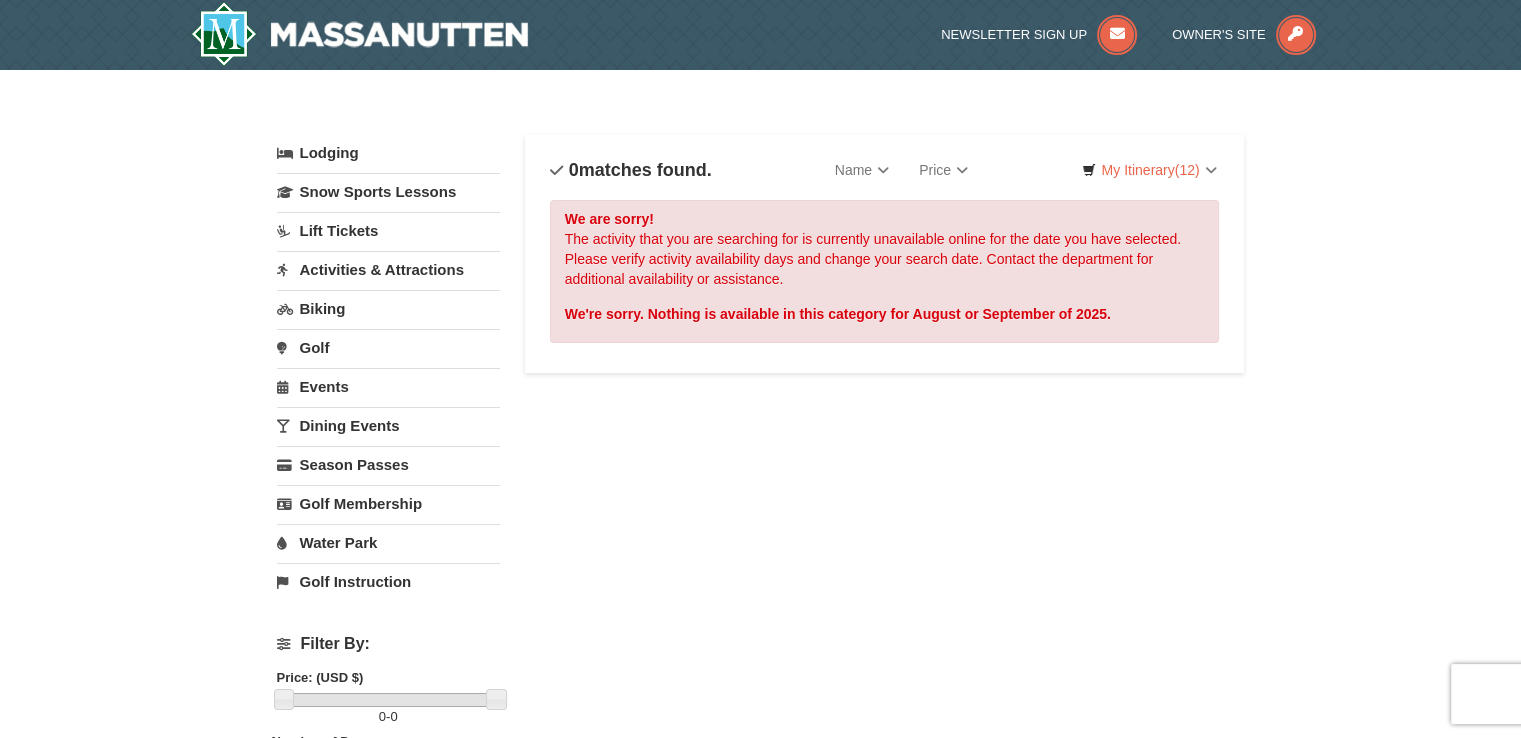 click on "Activities & Attractions" at bounding box center [388, 269] 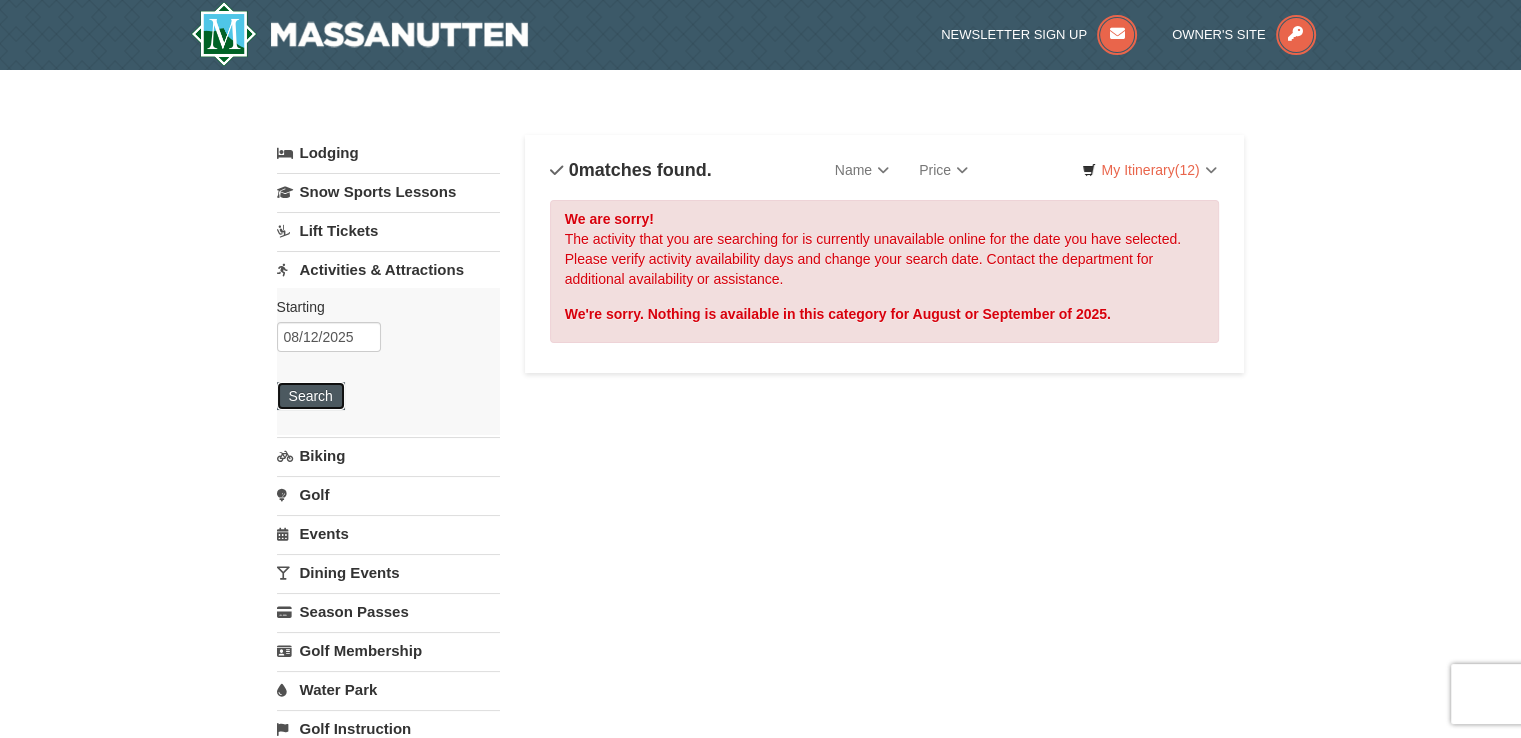 click on "Search" at bounding box center [311, 396] 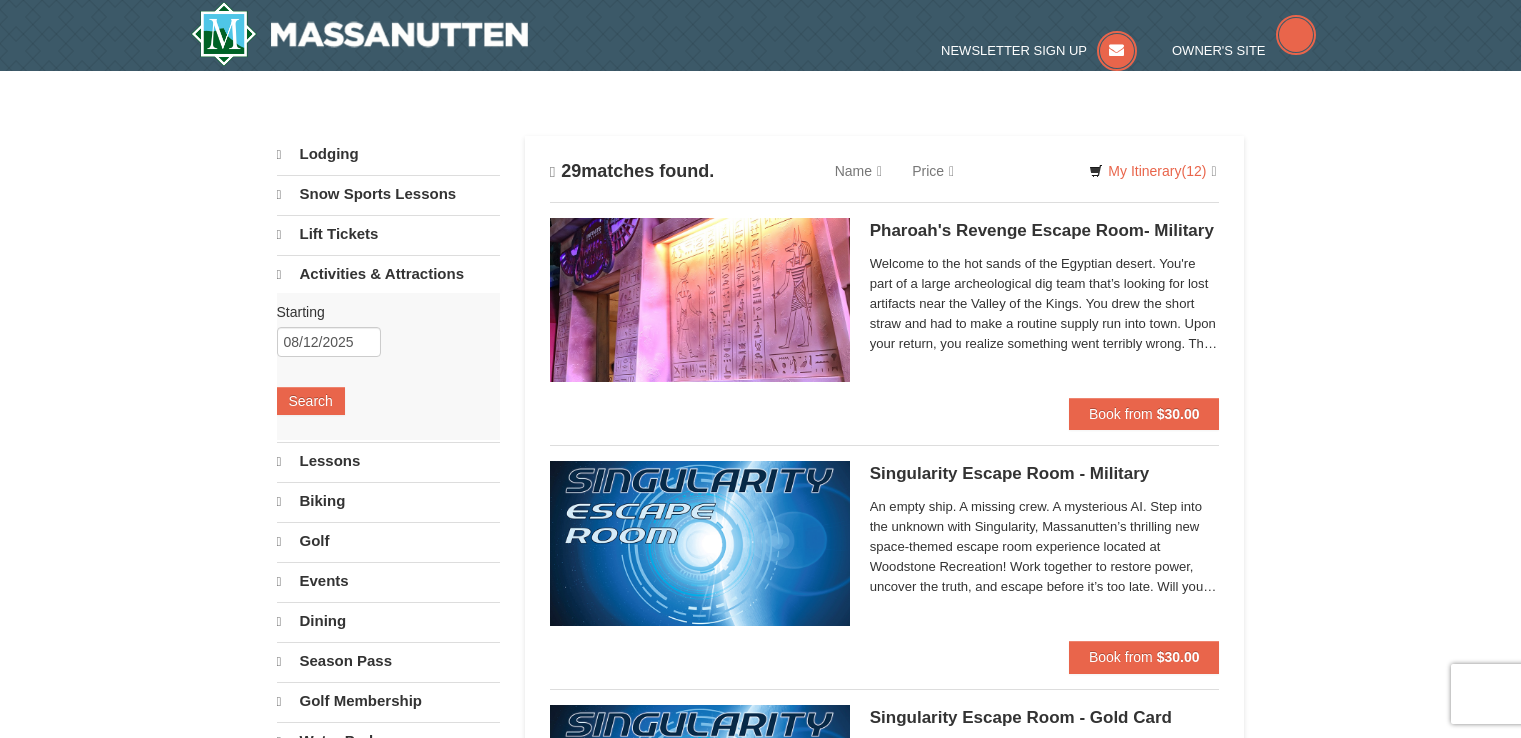scroll, scrollTop: 0, scrollLeft: 0, axis: both 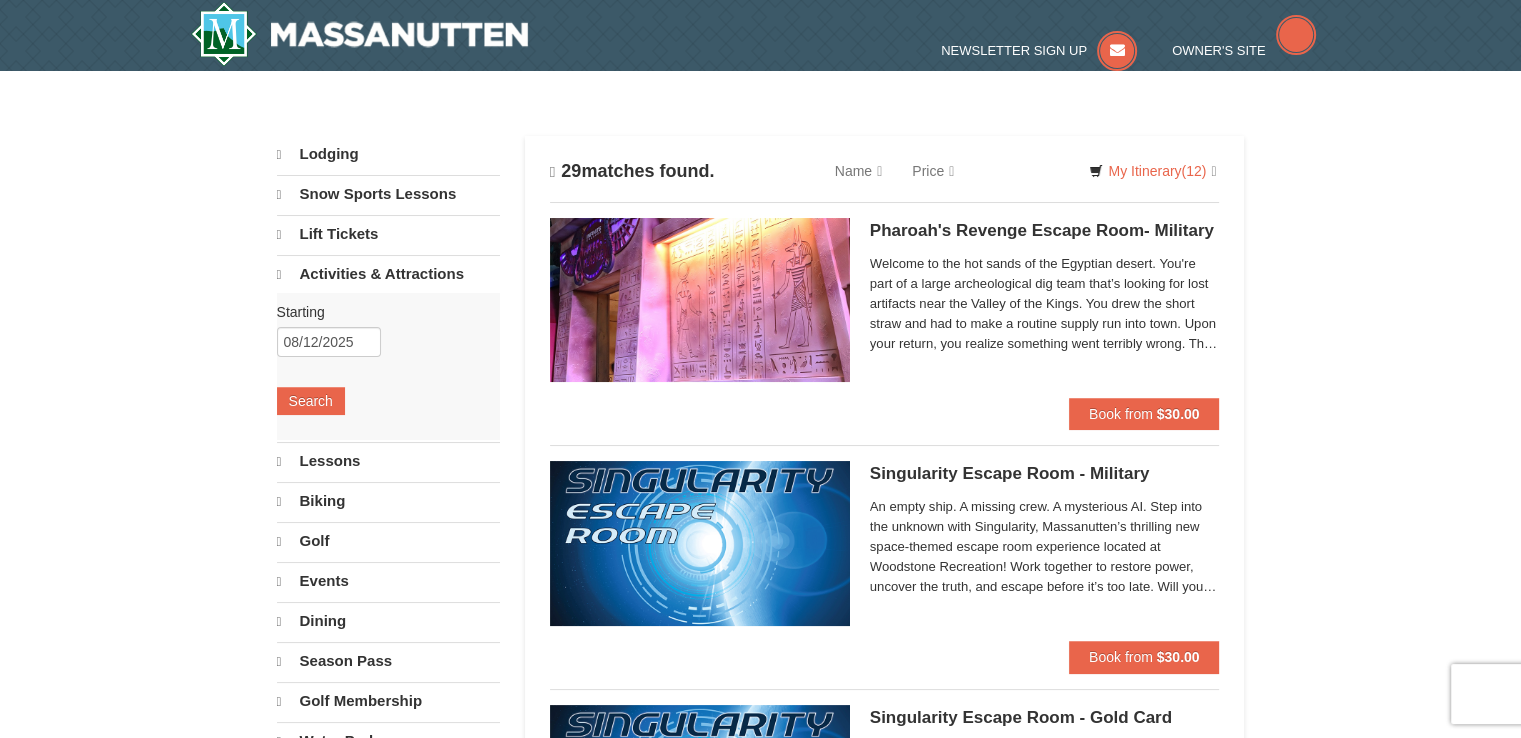 select on "8" 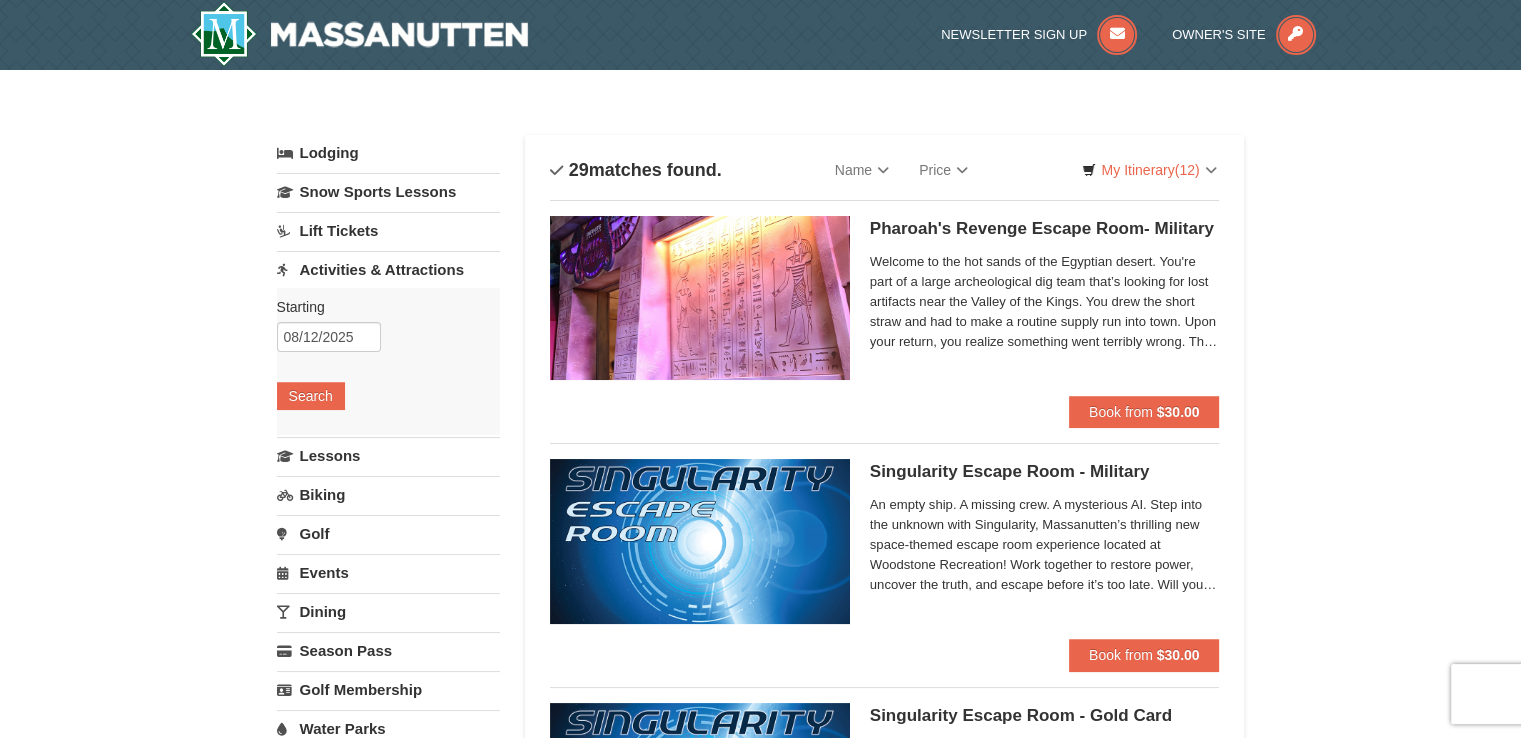 scroll, scrollTop: 0, scrollLeft: 0, axis: both 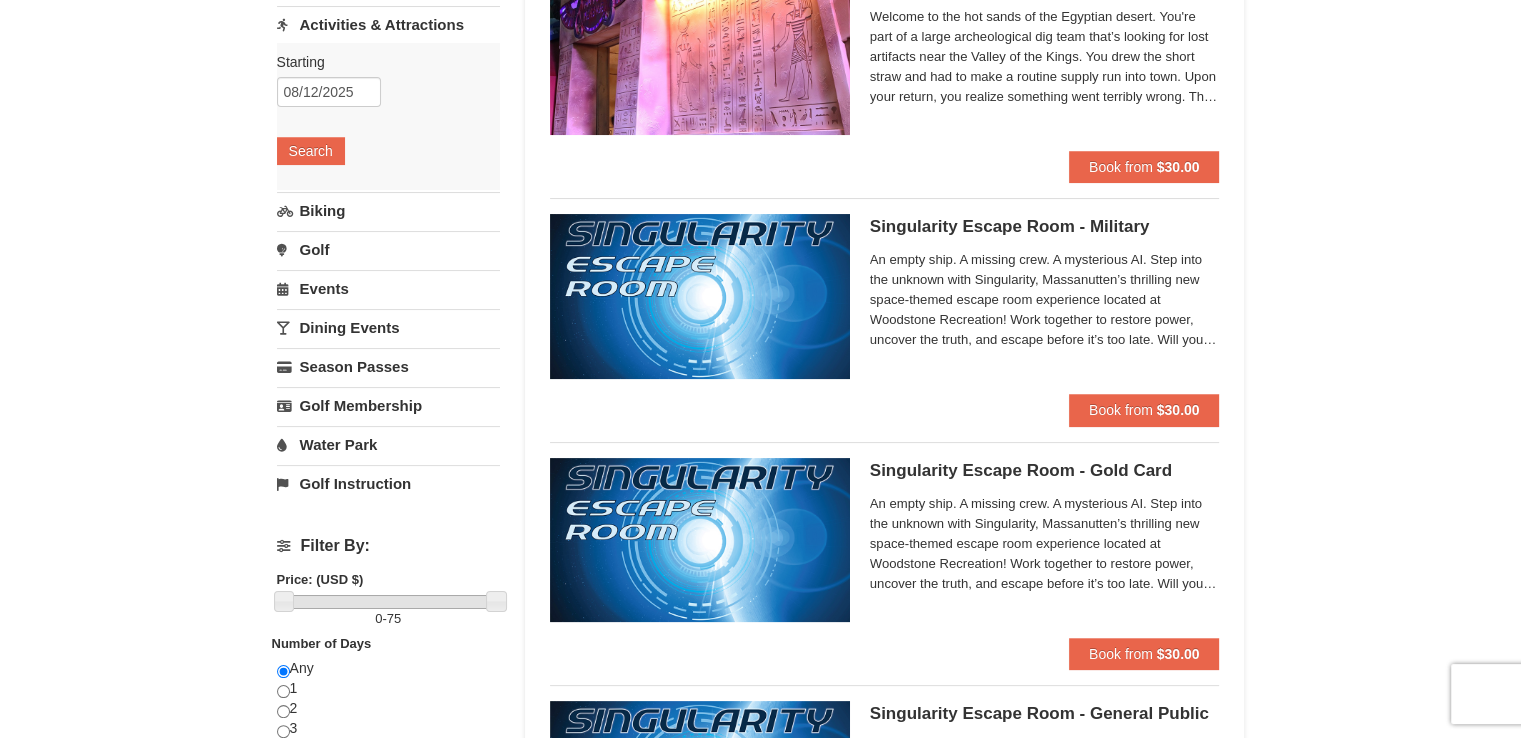click on "Dining Events" at bounding box center [388, 327] 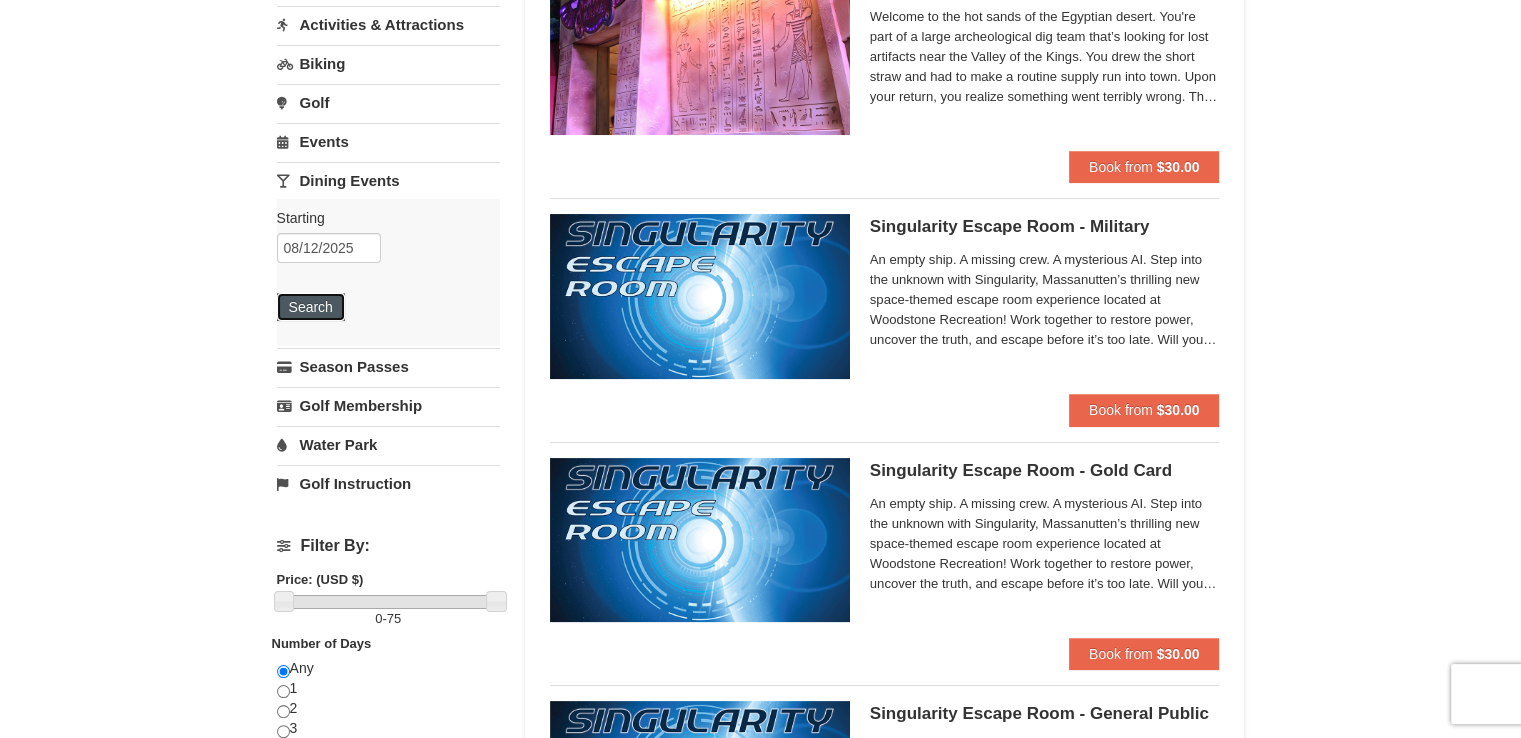 click on "Search" at bounding box center (311, 307) 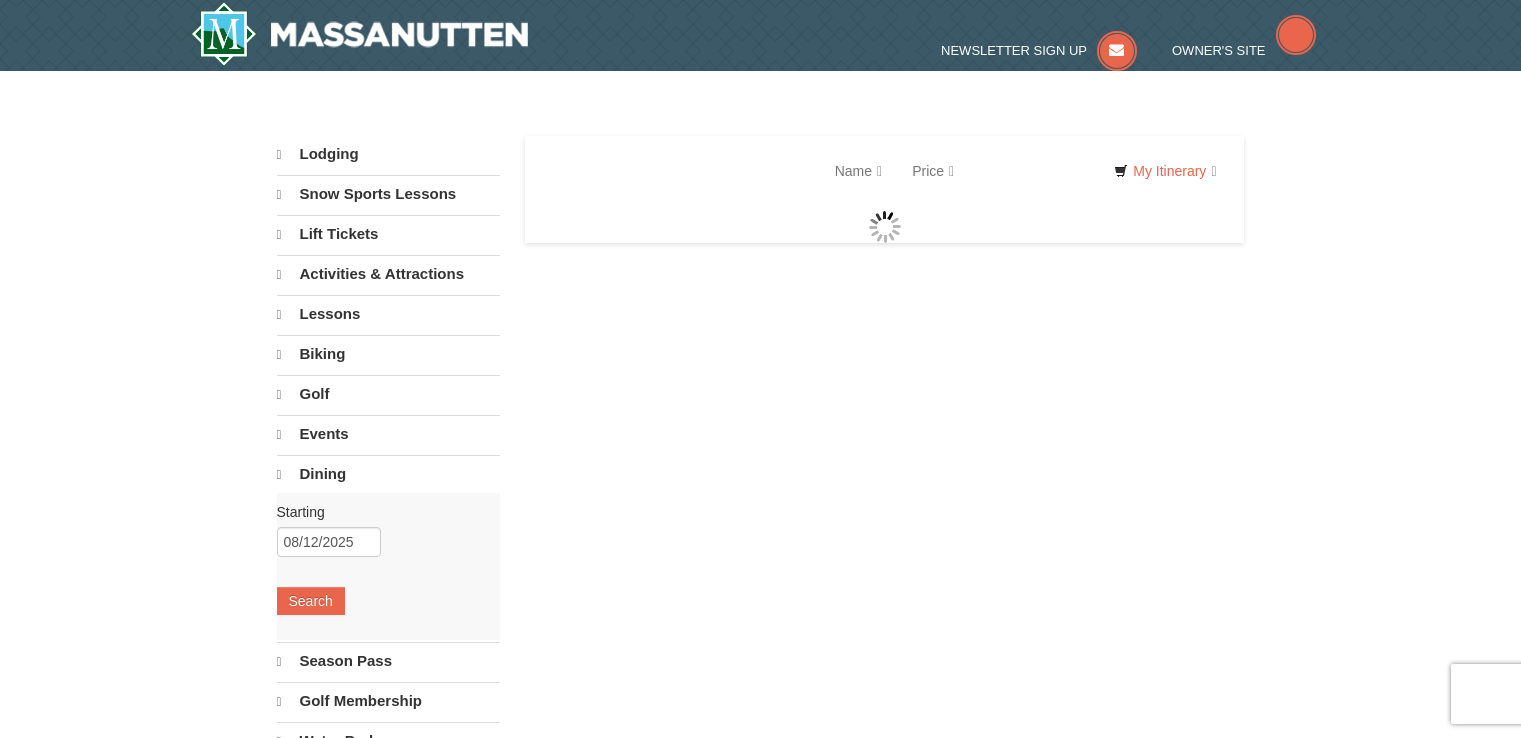 scroll, scrollTop: 0, scrollLeft: 0, axis: both 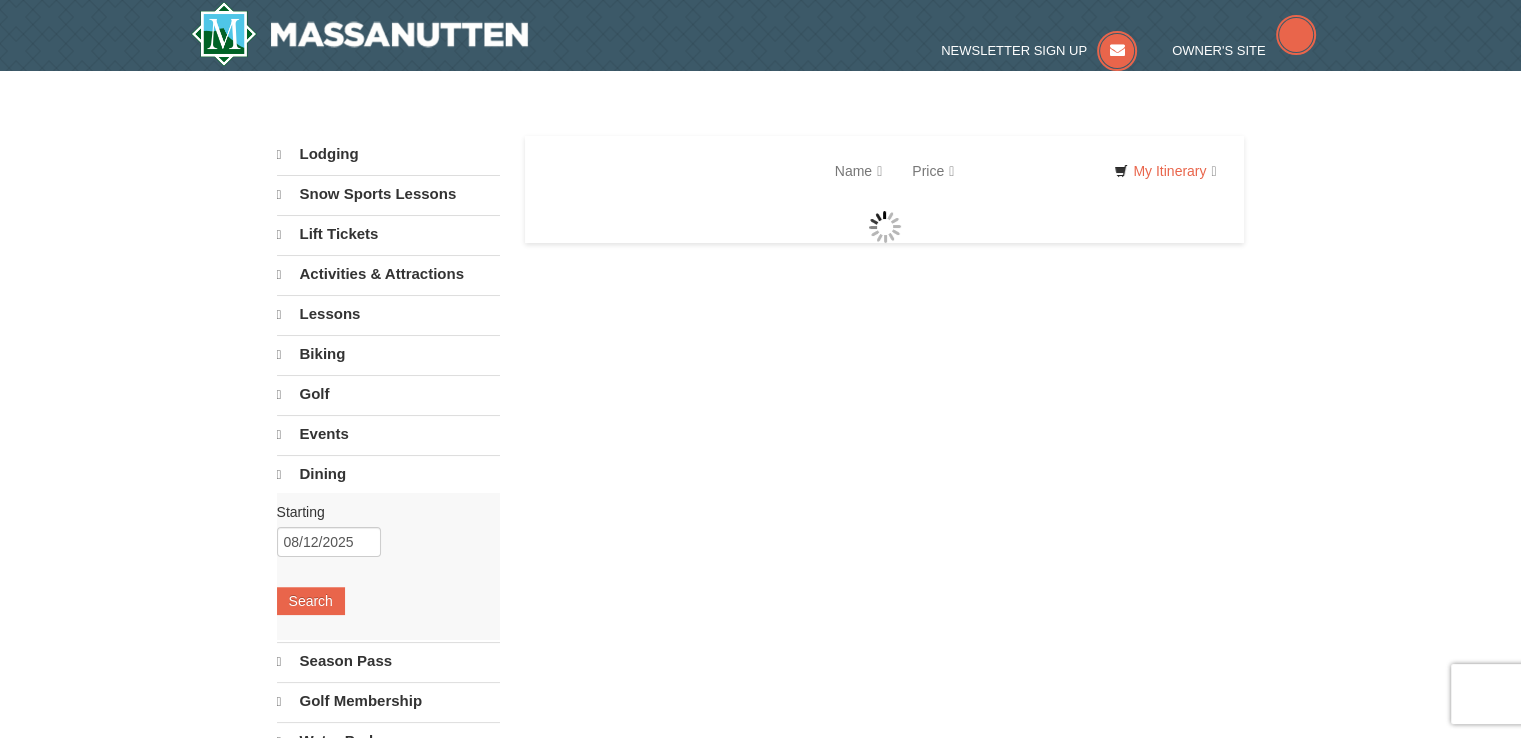select on "8" 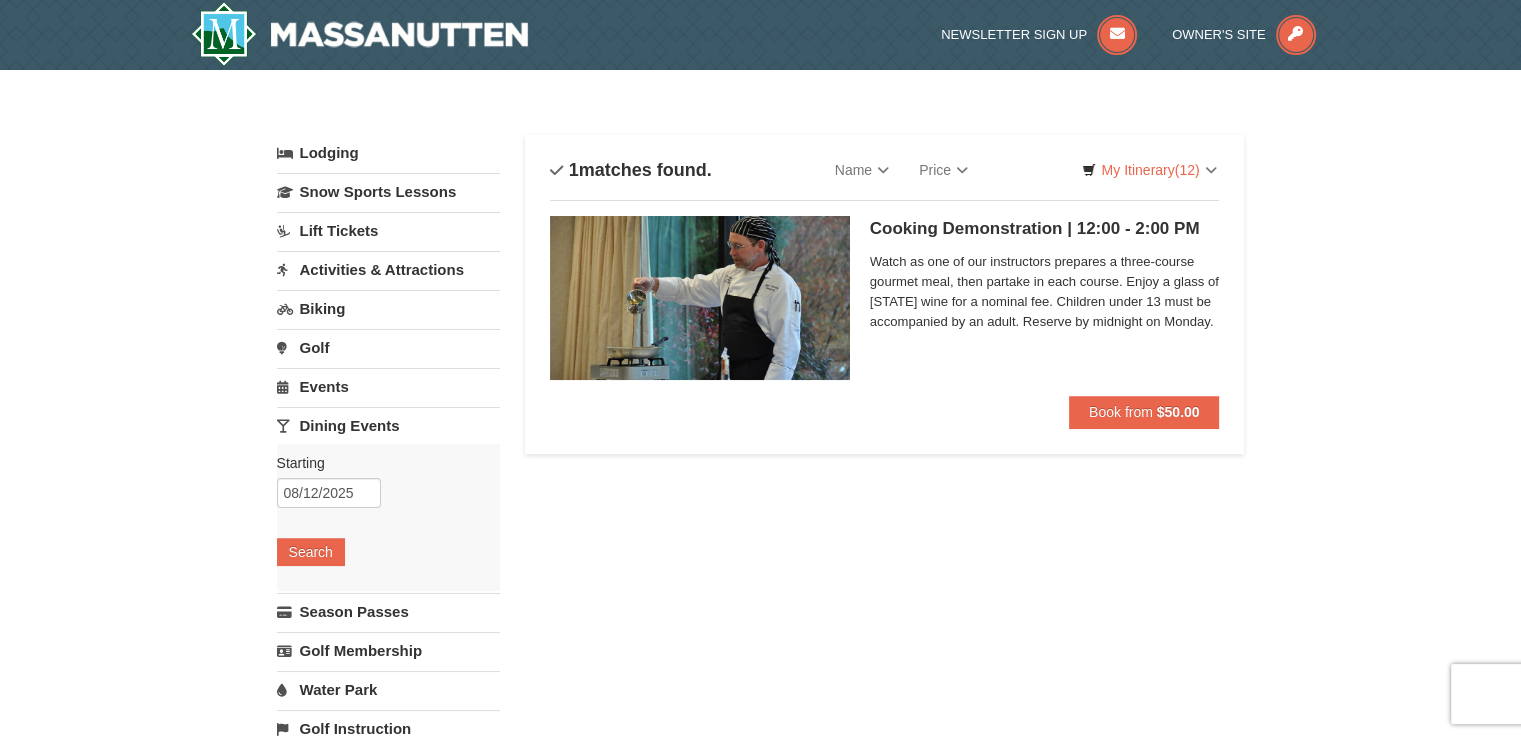 scroll, scrollTop: 0, scrollLeft: 0, axis: both 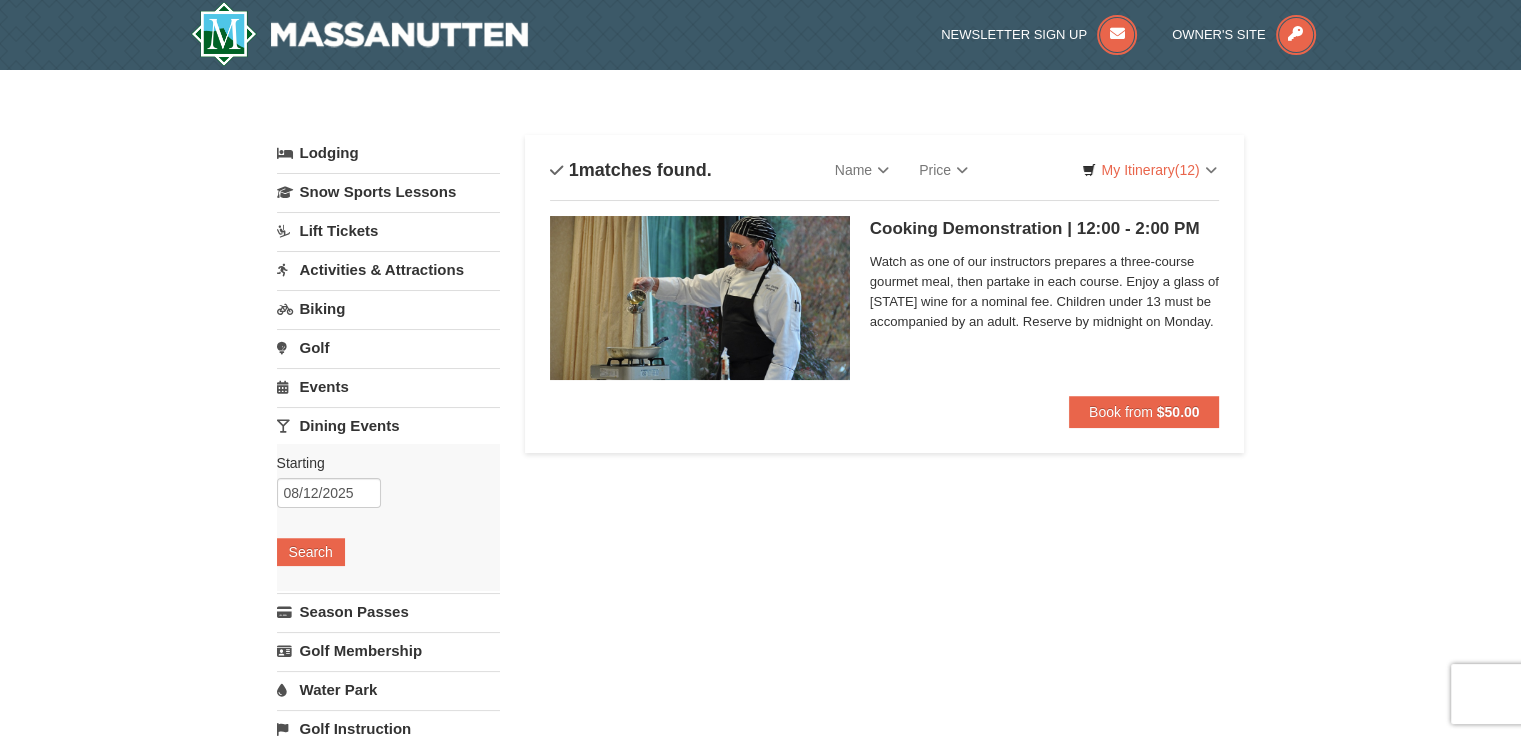 click on "Activities & Attractions" at bounding box center (388, 269) 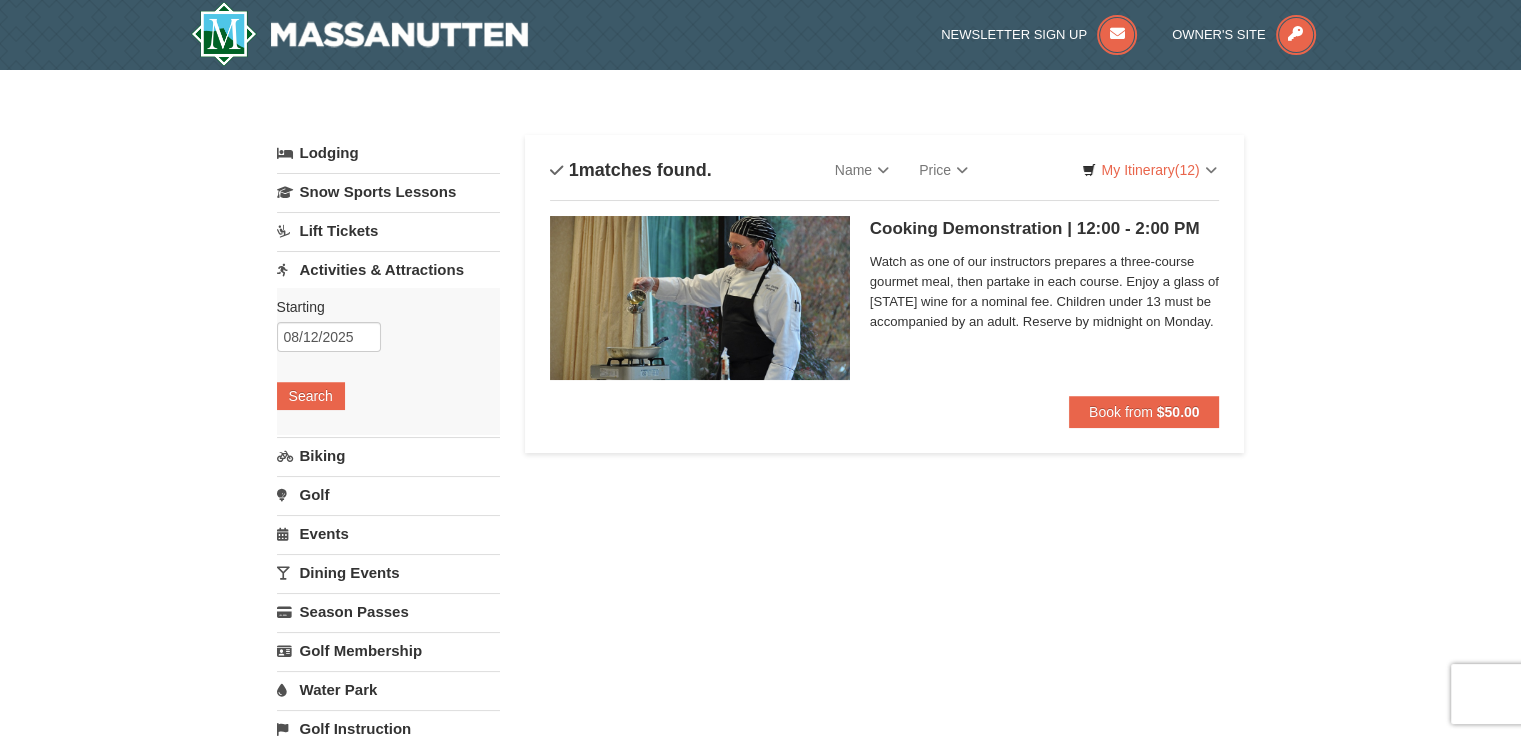 click on "Activities & Attractions" at bounding box center [388, 269] 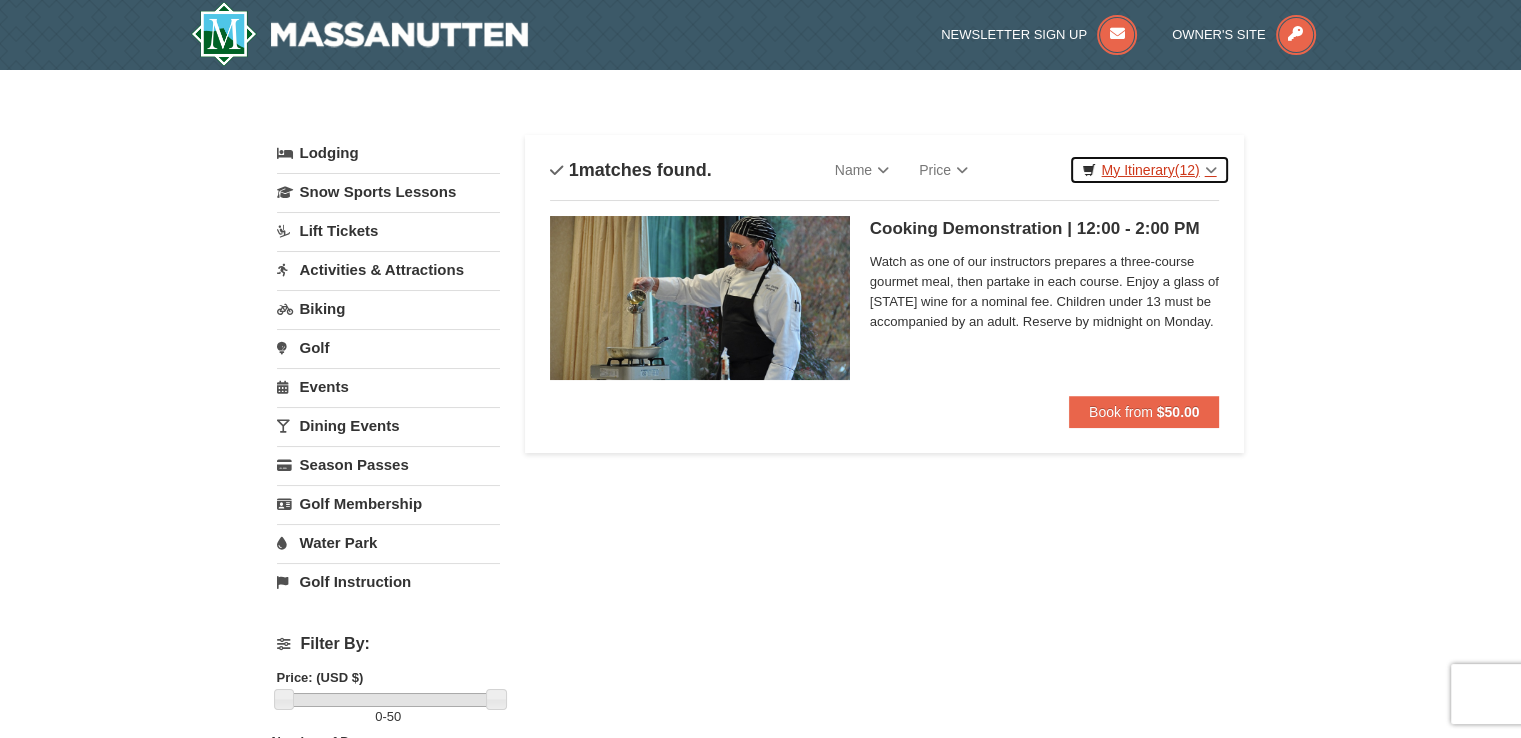 click on "My Itinerary (12)" at bounding box center (1149, 170) 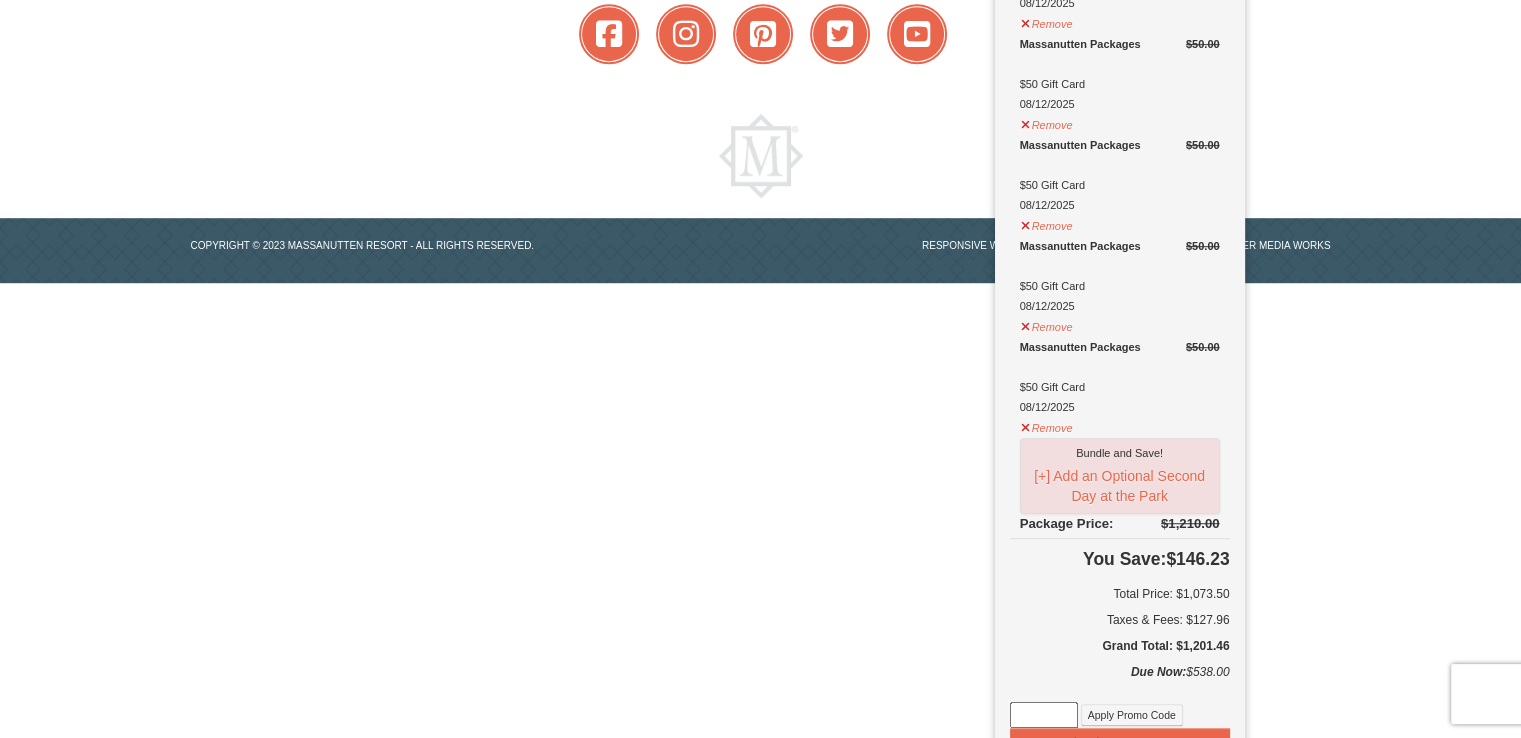 scroll, scrollTop: 1411, scrollLeft: 0, axis: vertical 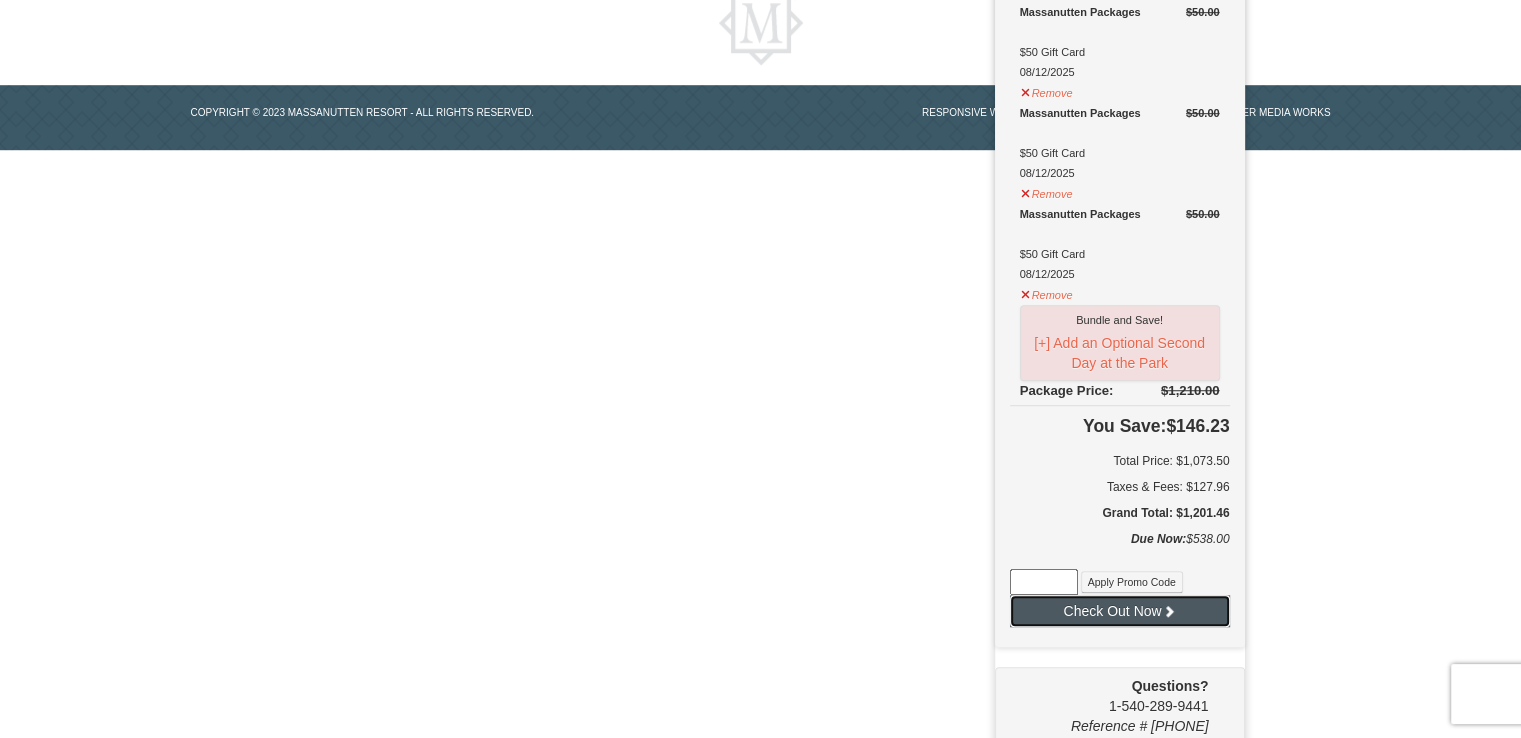 click on "Check Out Now" at bounding box center (1120, 611) 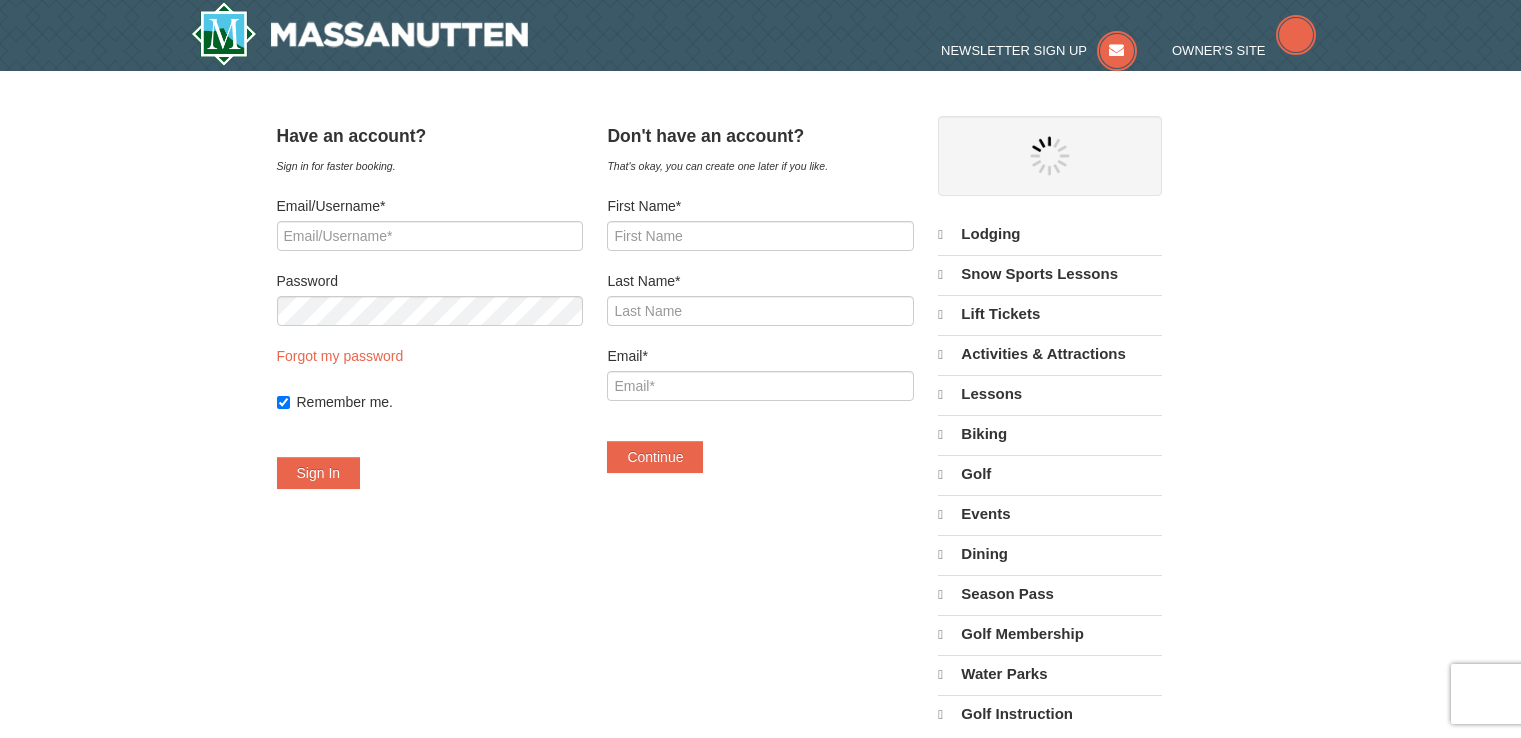 scroll, scrollTop: 0, scrollLeft: 0, axis: both 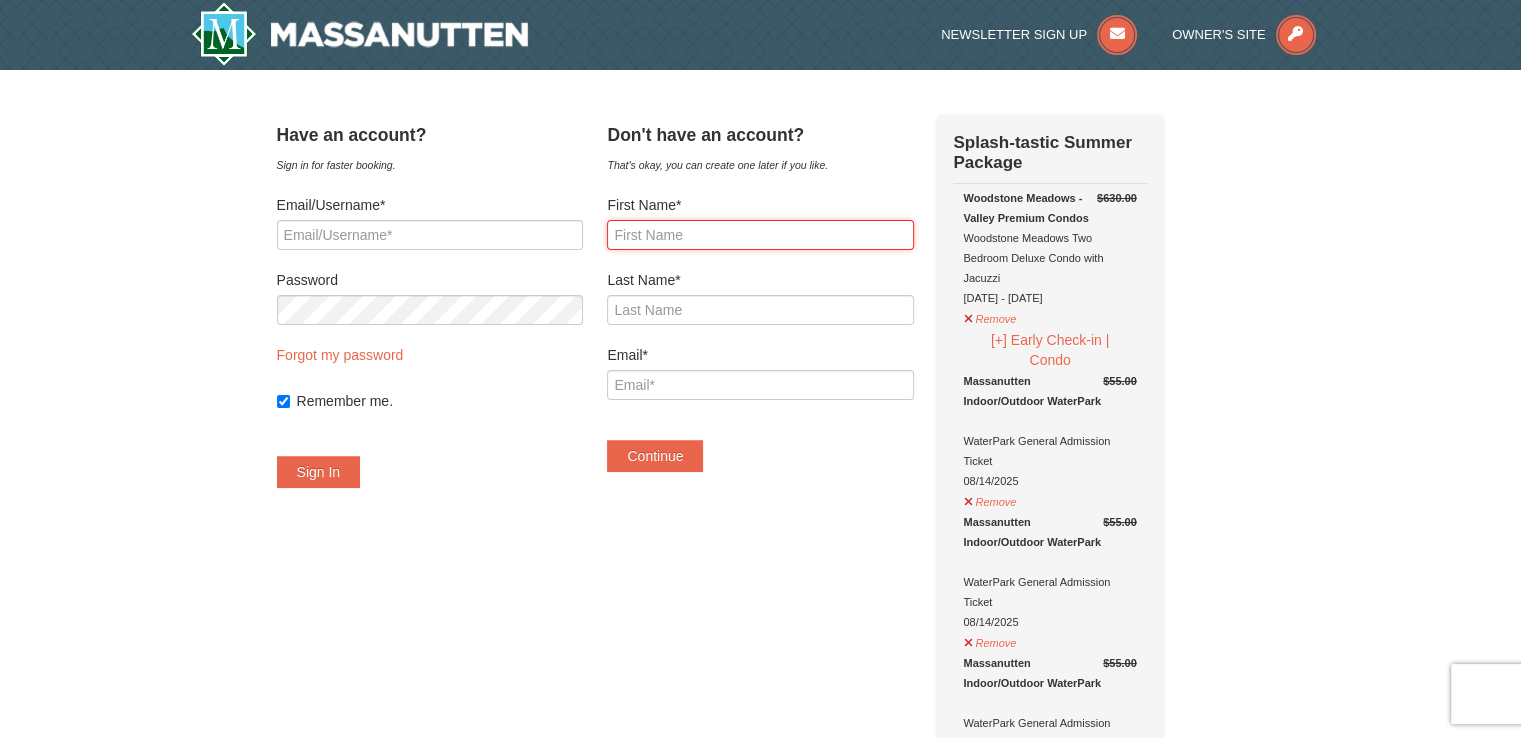 click on "First Name*" at bounding box center (760, 235) 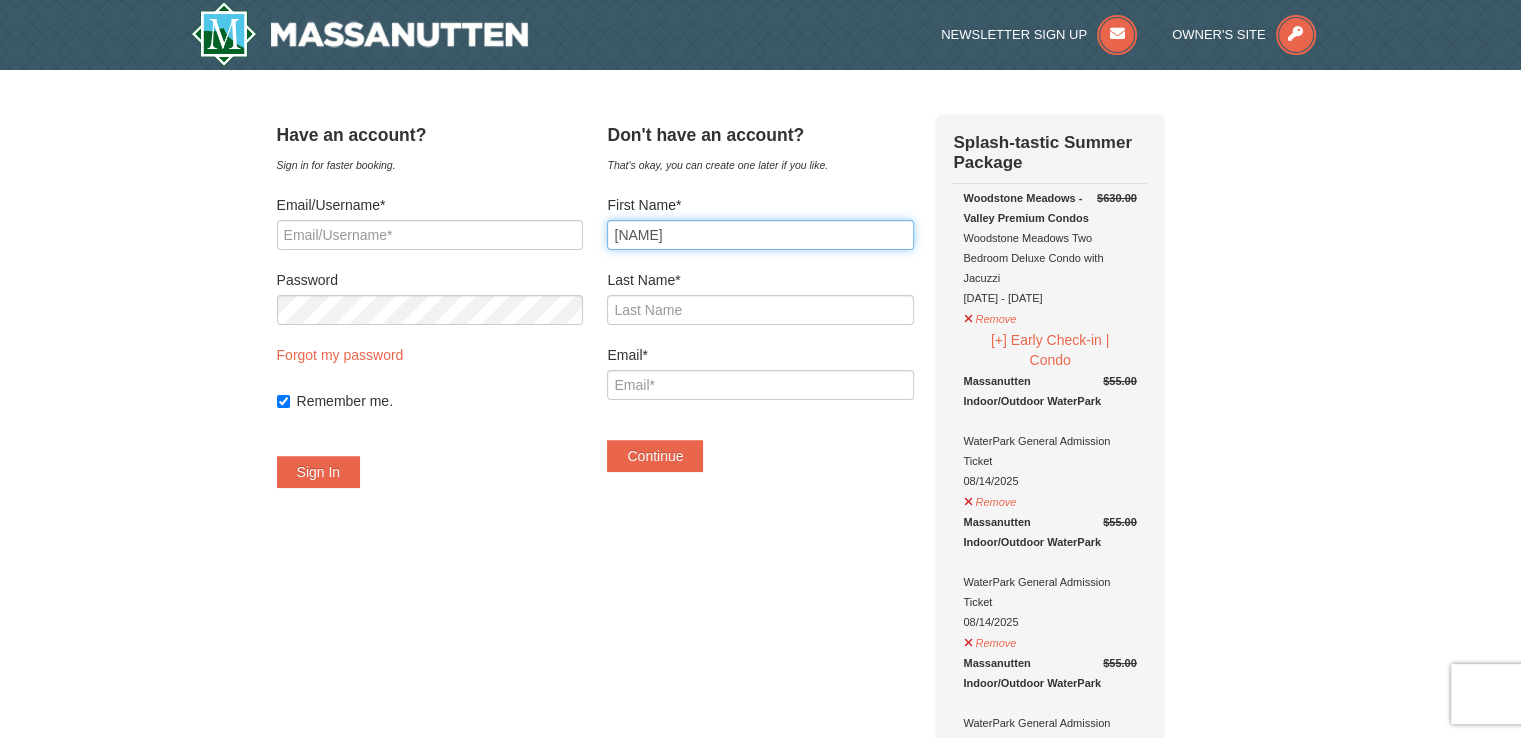 type on "[NAME]" 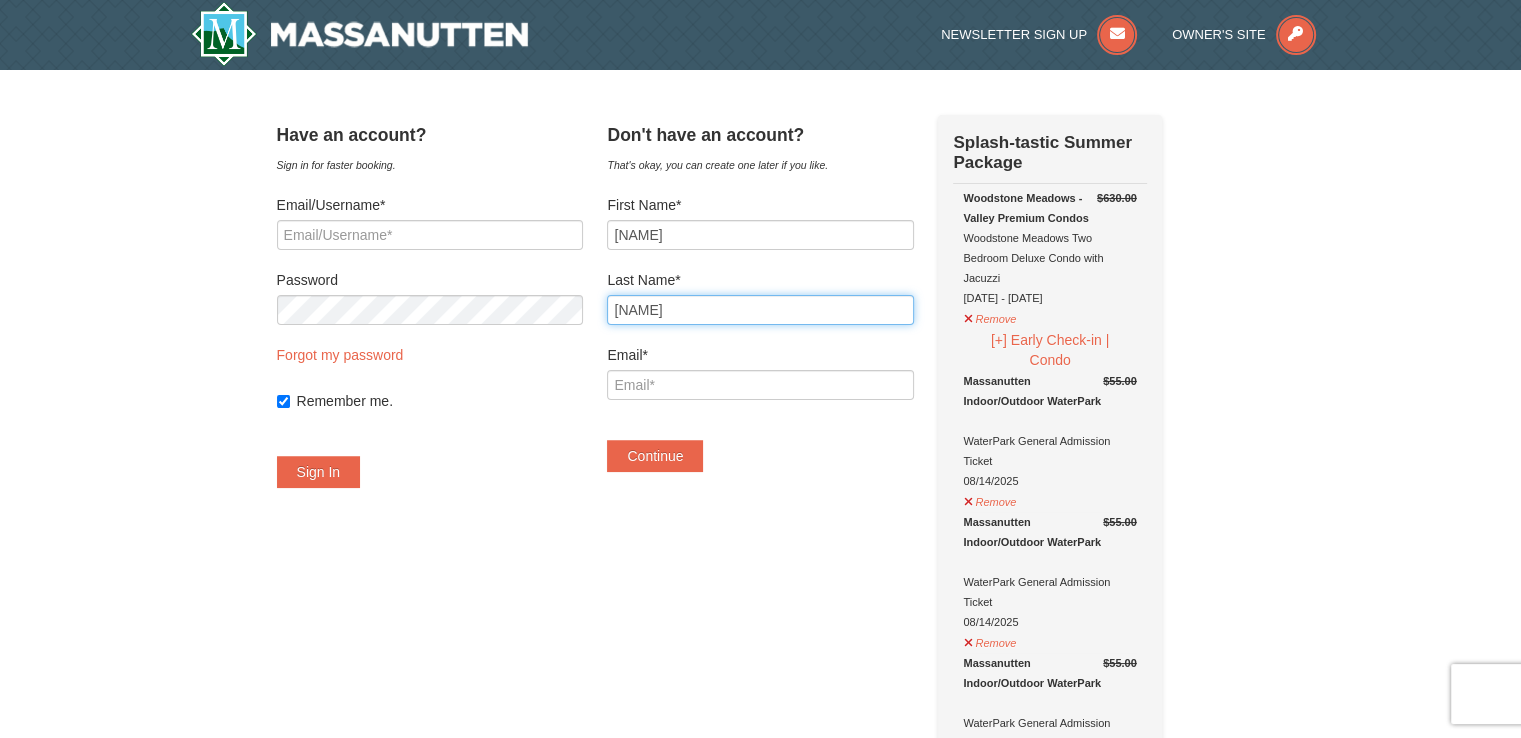 type on "[NAME]" 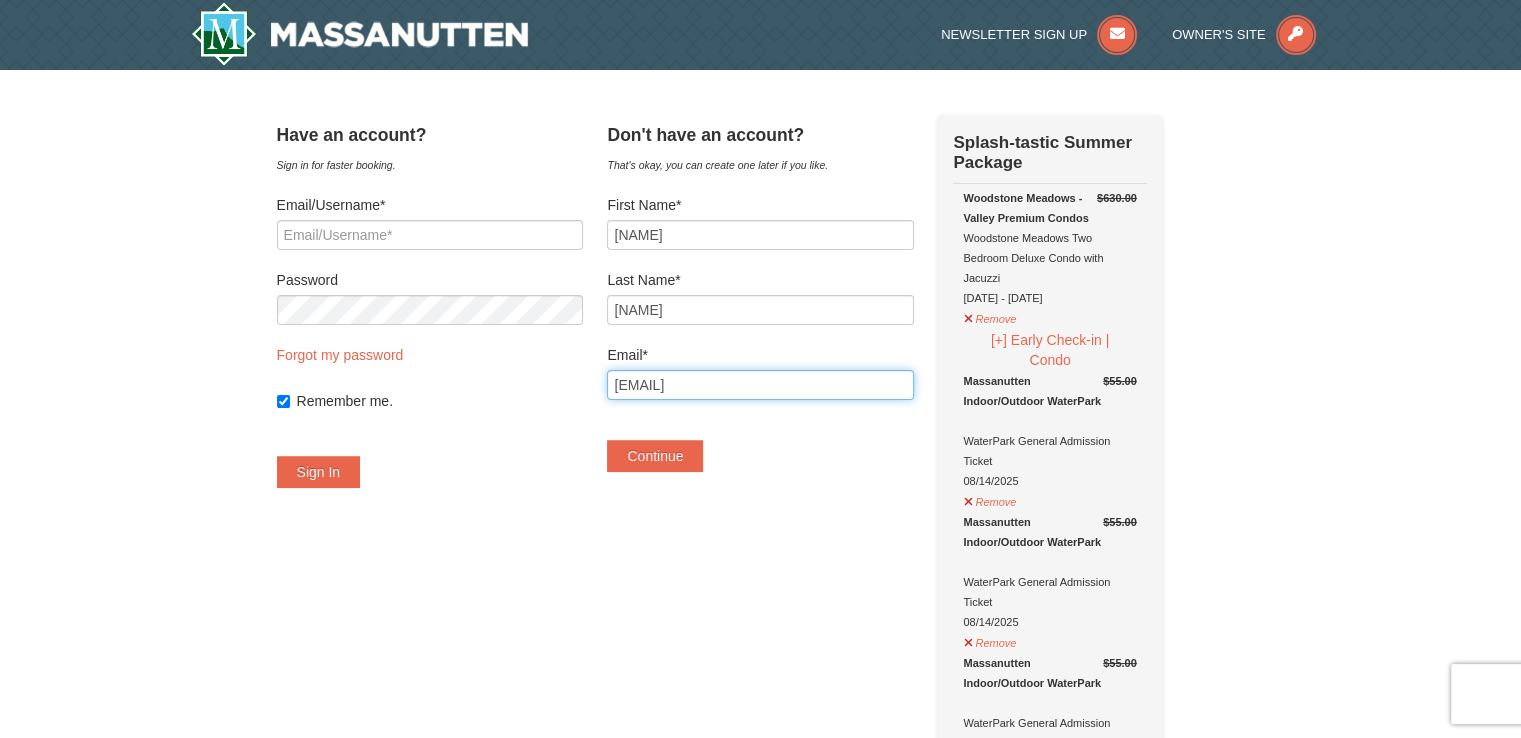 type on "[EMAIL]" 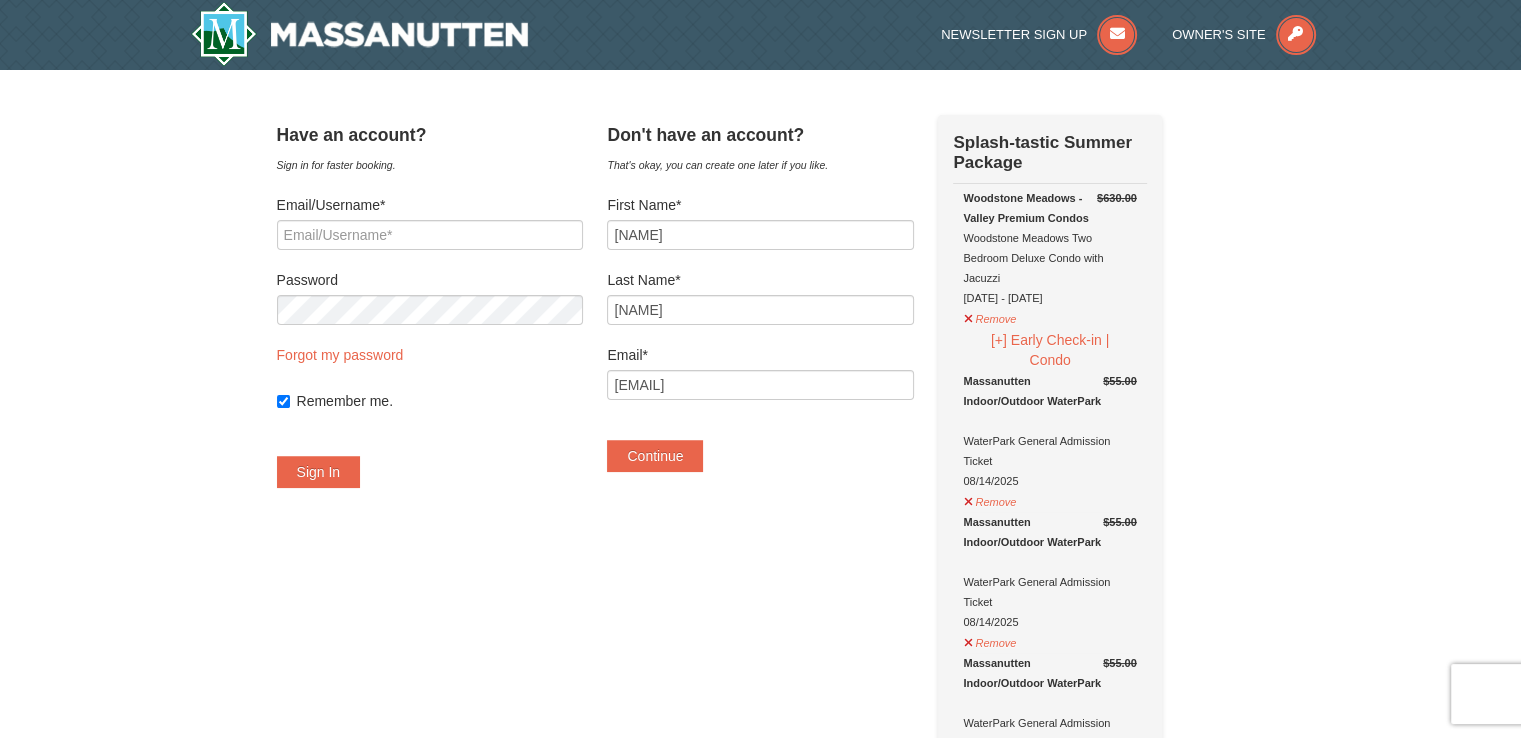 click on "Have an account?
Sign in for faster booking.
Email/Username*
Password
Forgot my password
Remember me.
Sign In" at bounding box center (761, 1393) 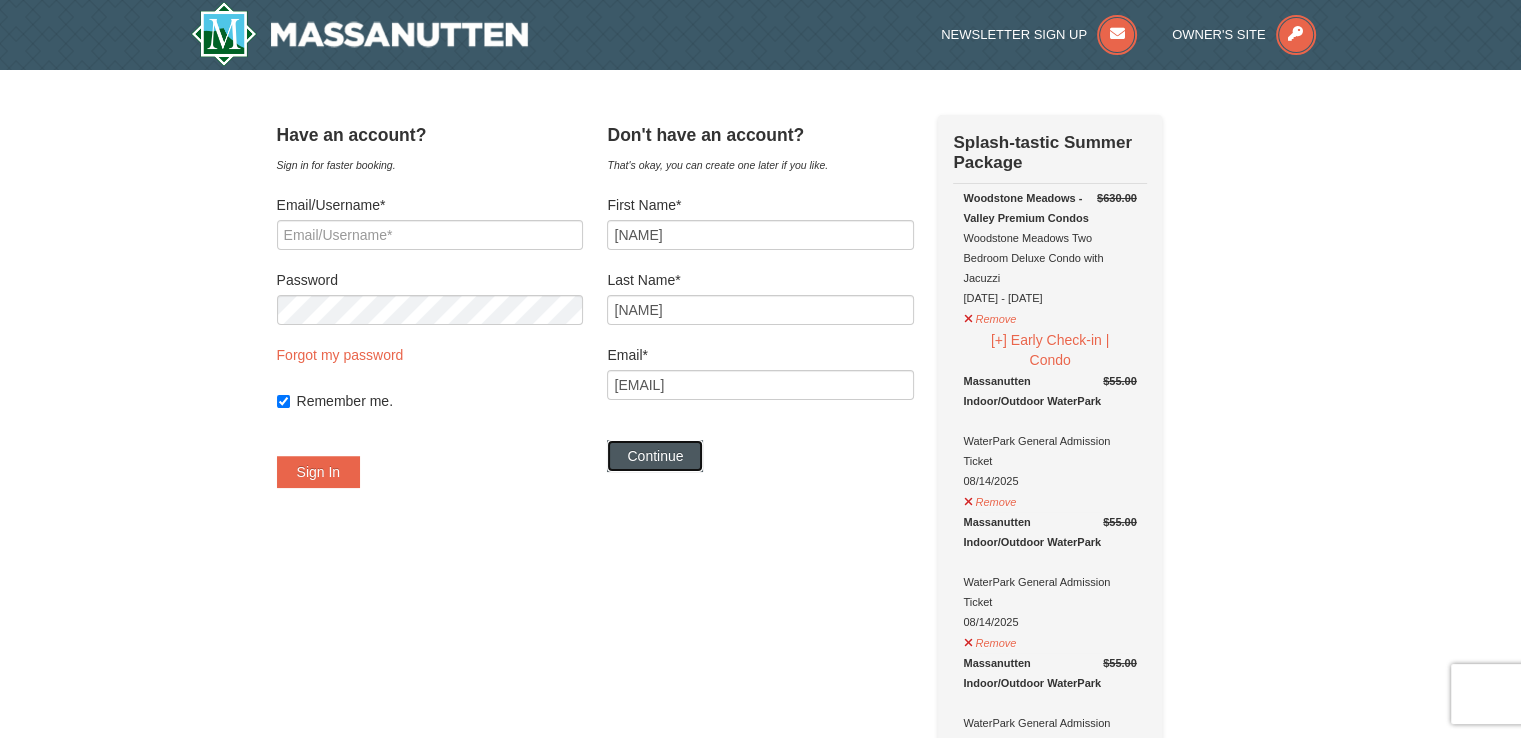 click on "Continue" at bounding box center [655, 456] 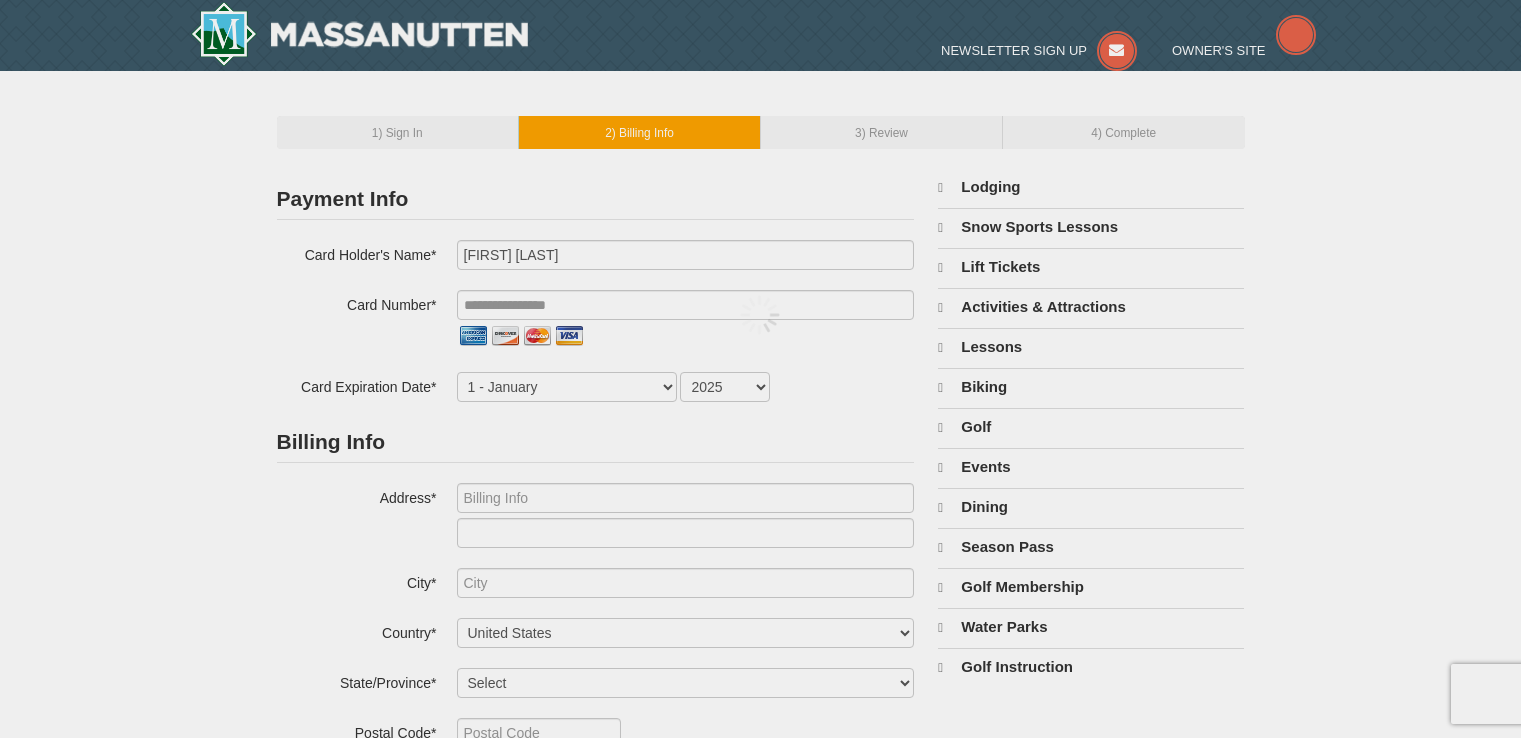 scroll, scrollTop: 0, scrollLeft: 0, axis: both 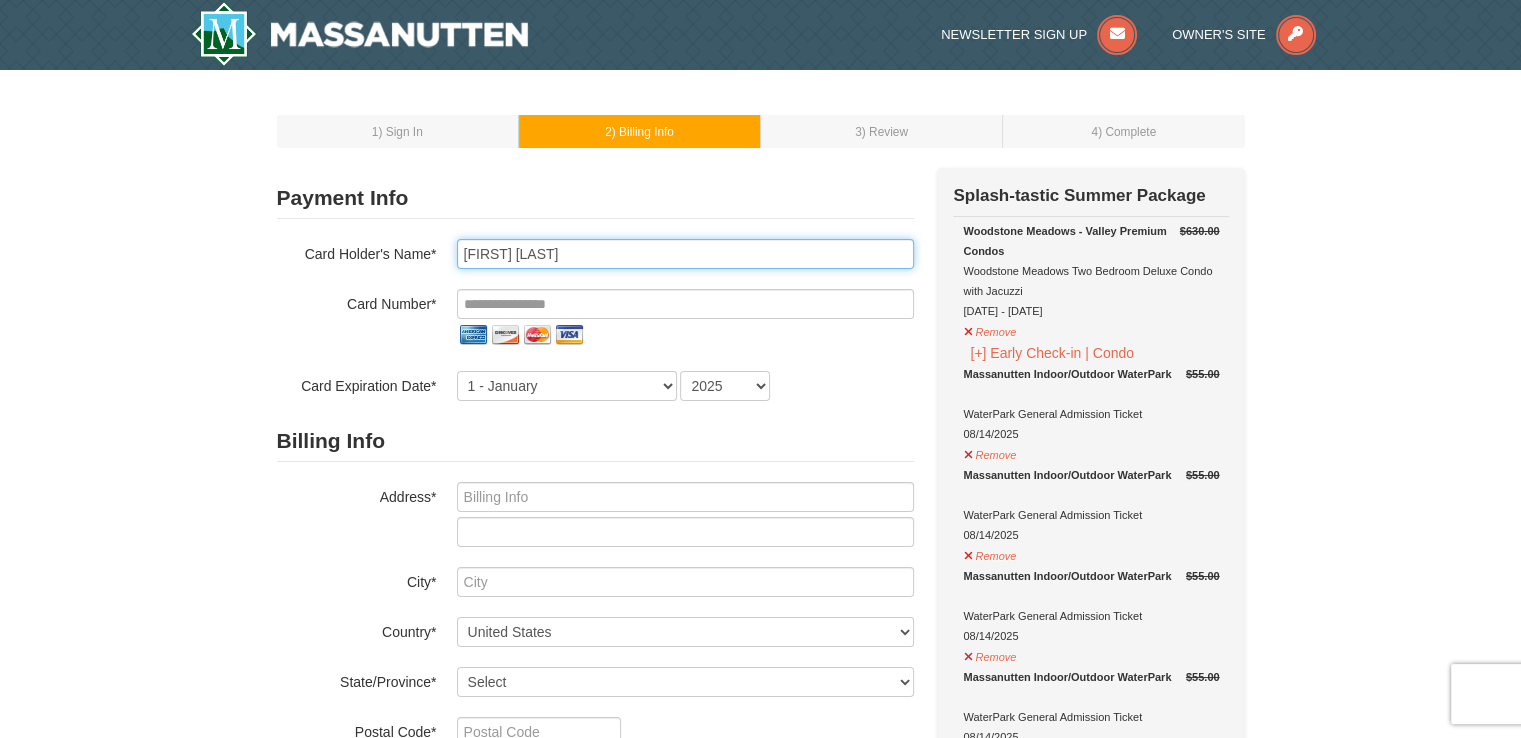 drag, startPoint x: 562, startPoint y: 255, endPoint x: 361, endPoint y: 239, distance: 201.6358 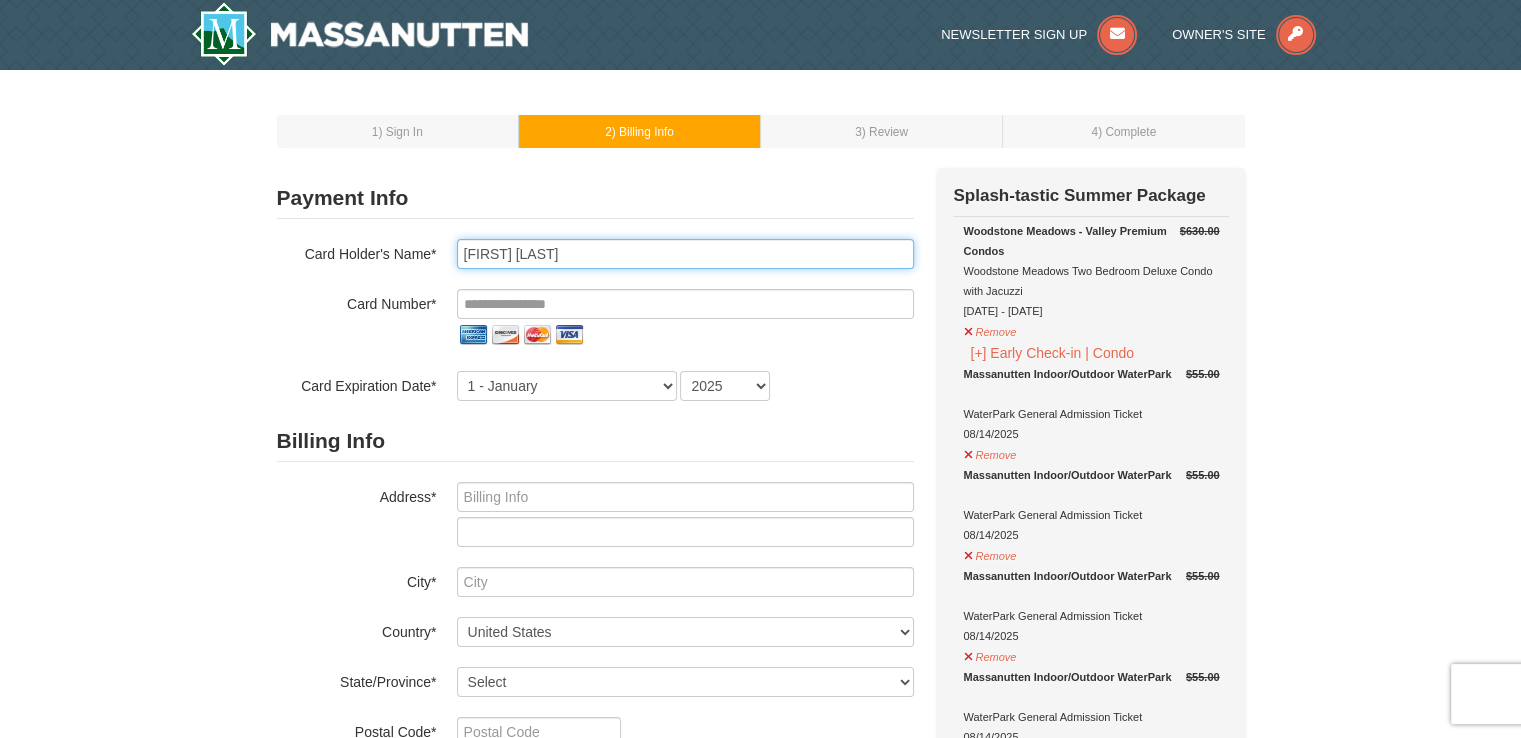 click on "Card Holder's Name*
Tara Oostdyk" at bounding box center [595, 254] 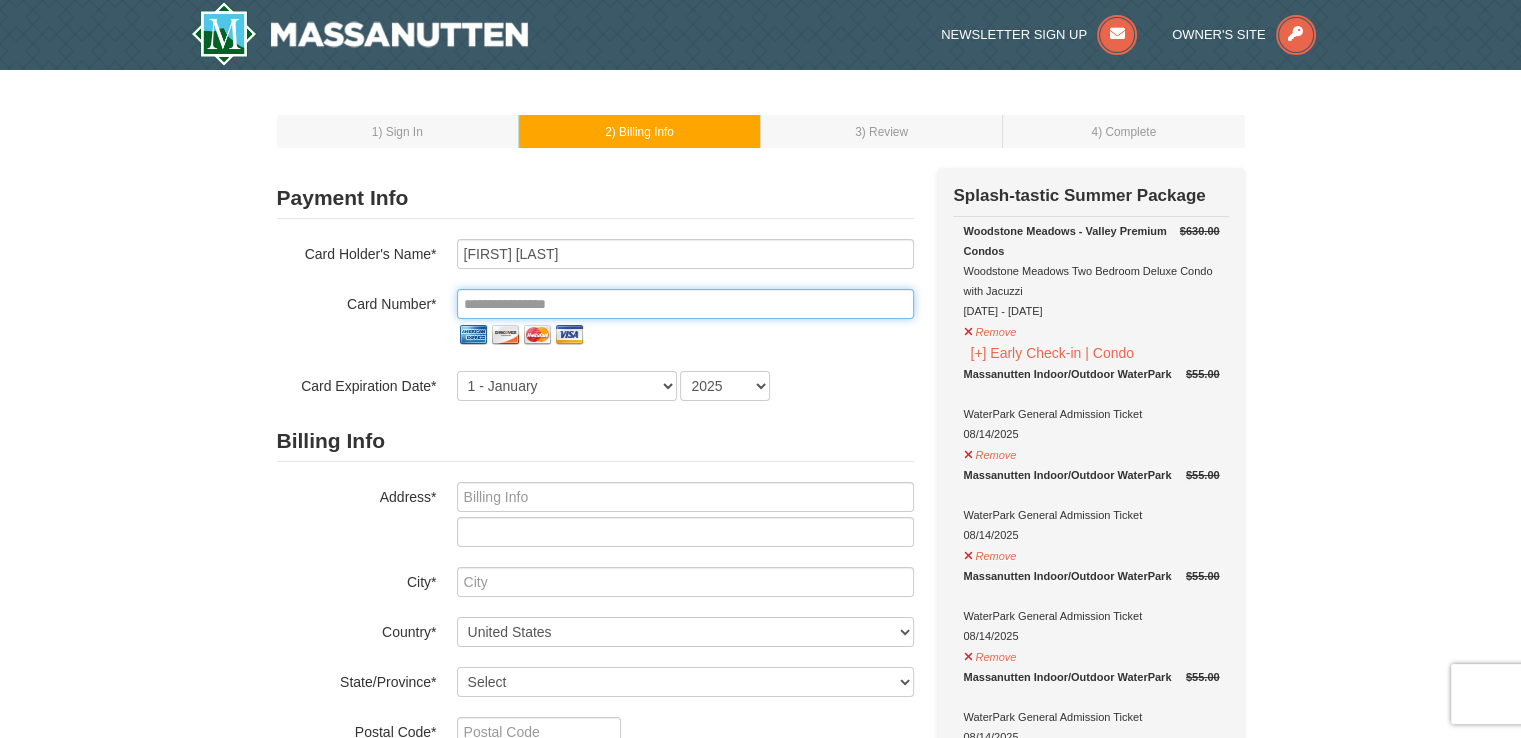 click at bounding box center [685, 304] 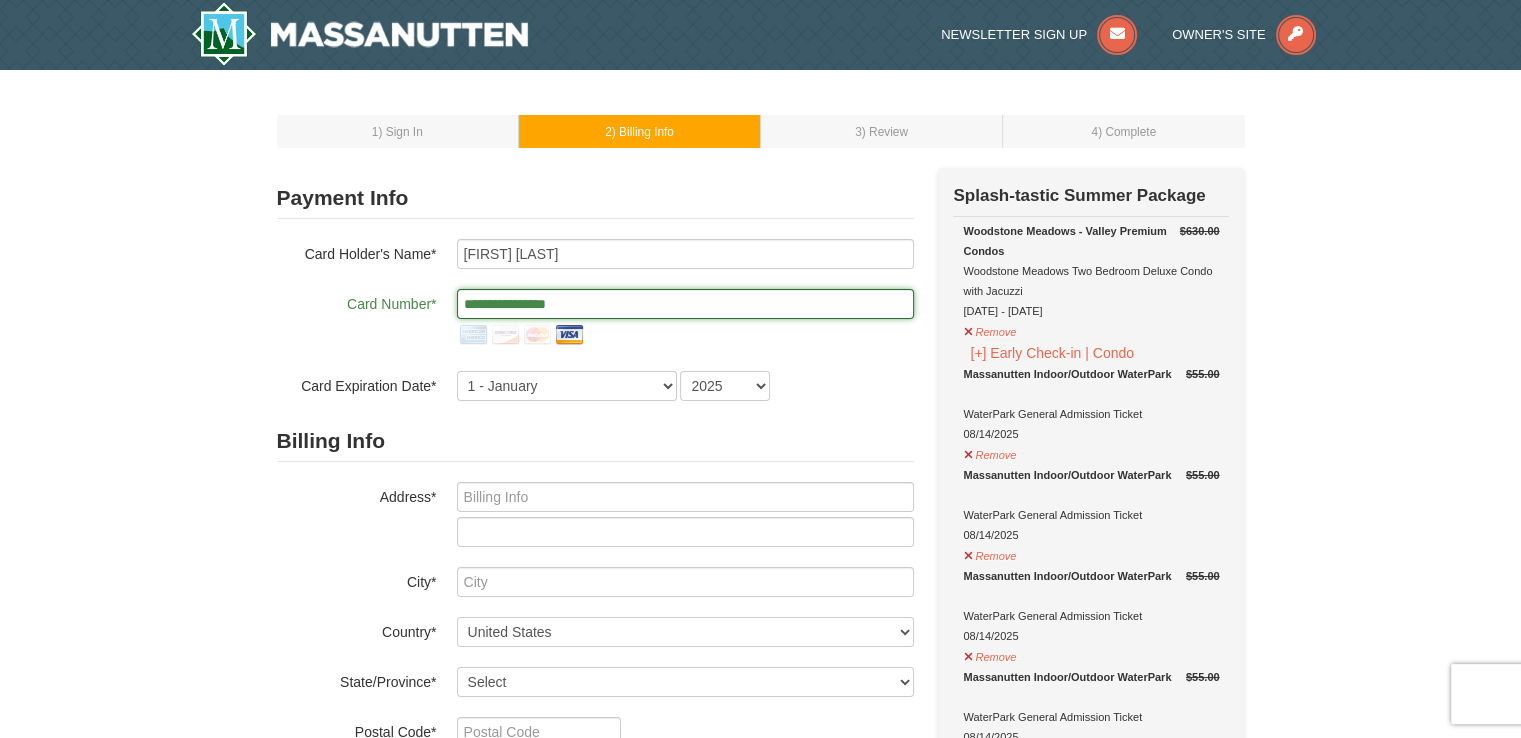 type on "**********" 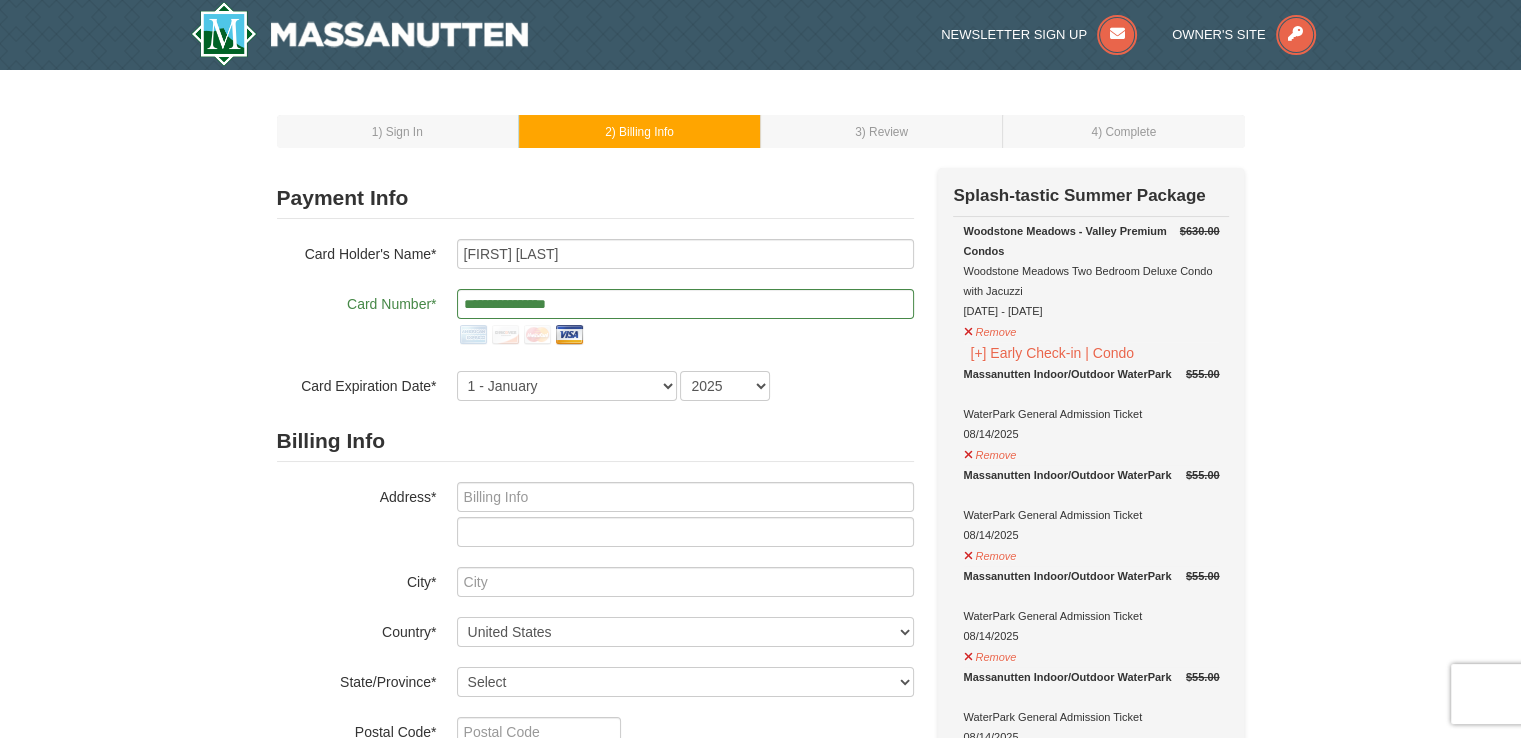 click on "**********" at bounding box center (595, 320) 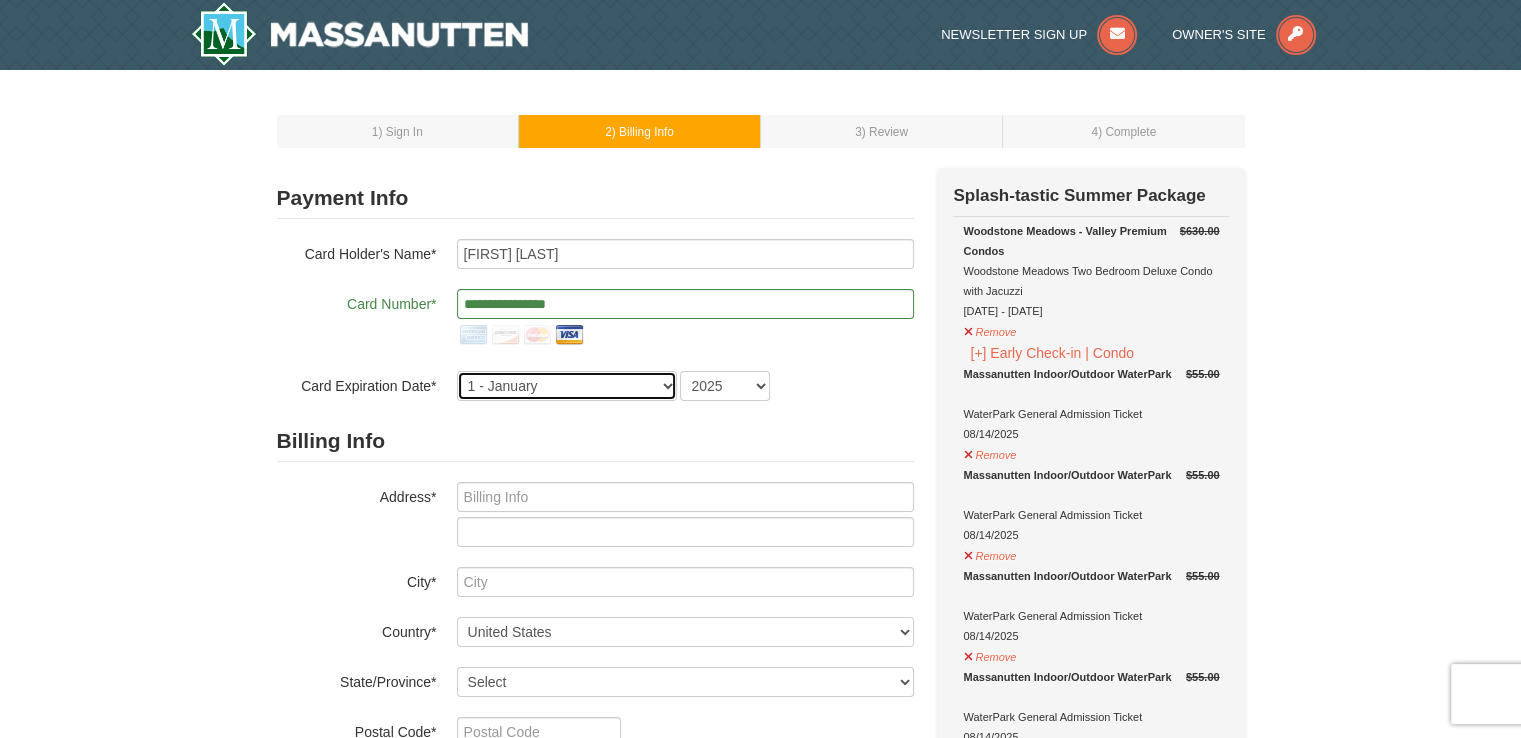 click on "1 - January 2 - February 3 - March 4 - April 5 - May 6 - June 7 - July 8 - August 9 - September 10 - October 11 - November 12 - December" at bounding box center (567, 386) 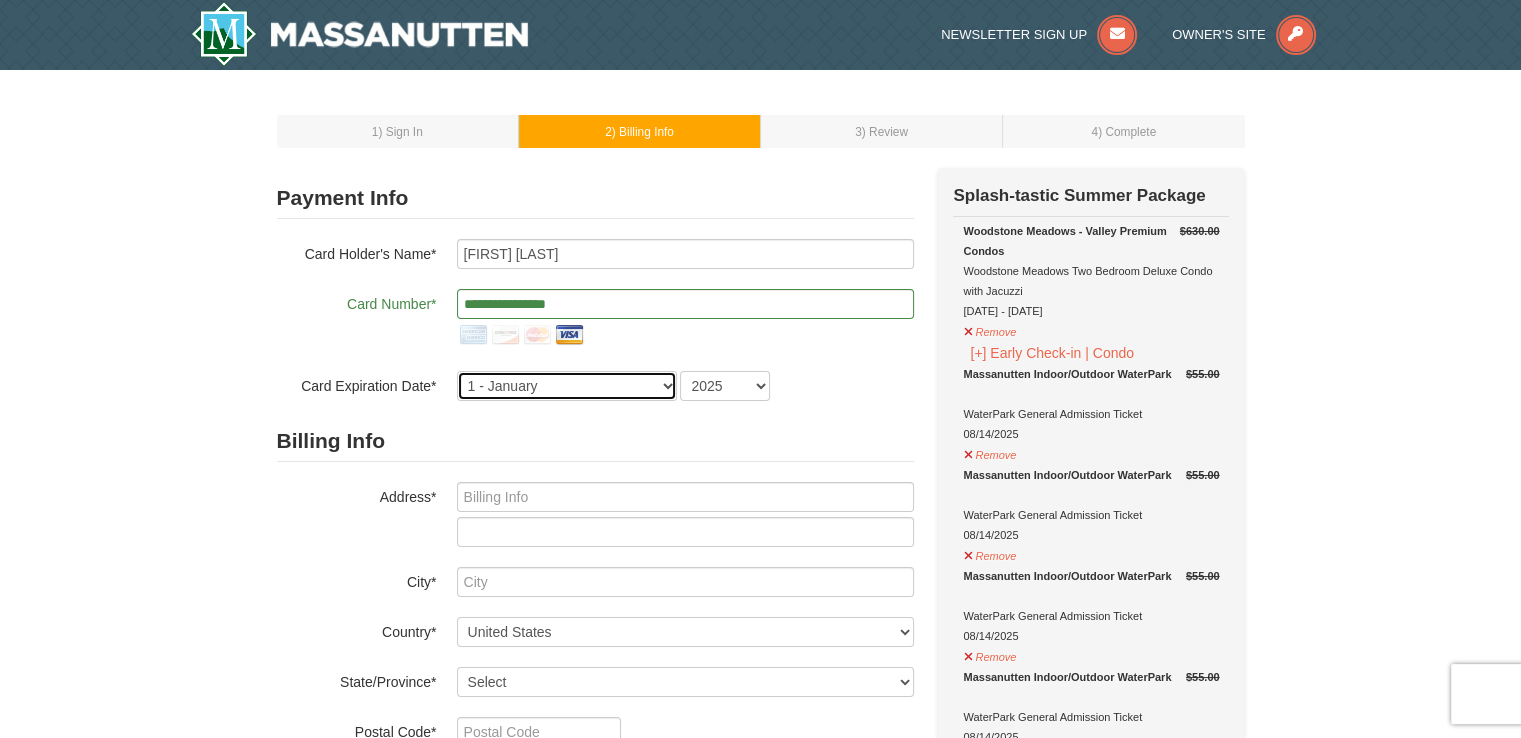 select on "9" 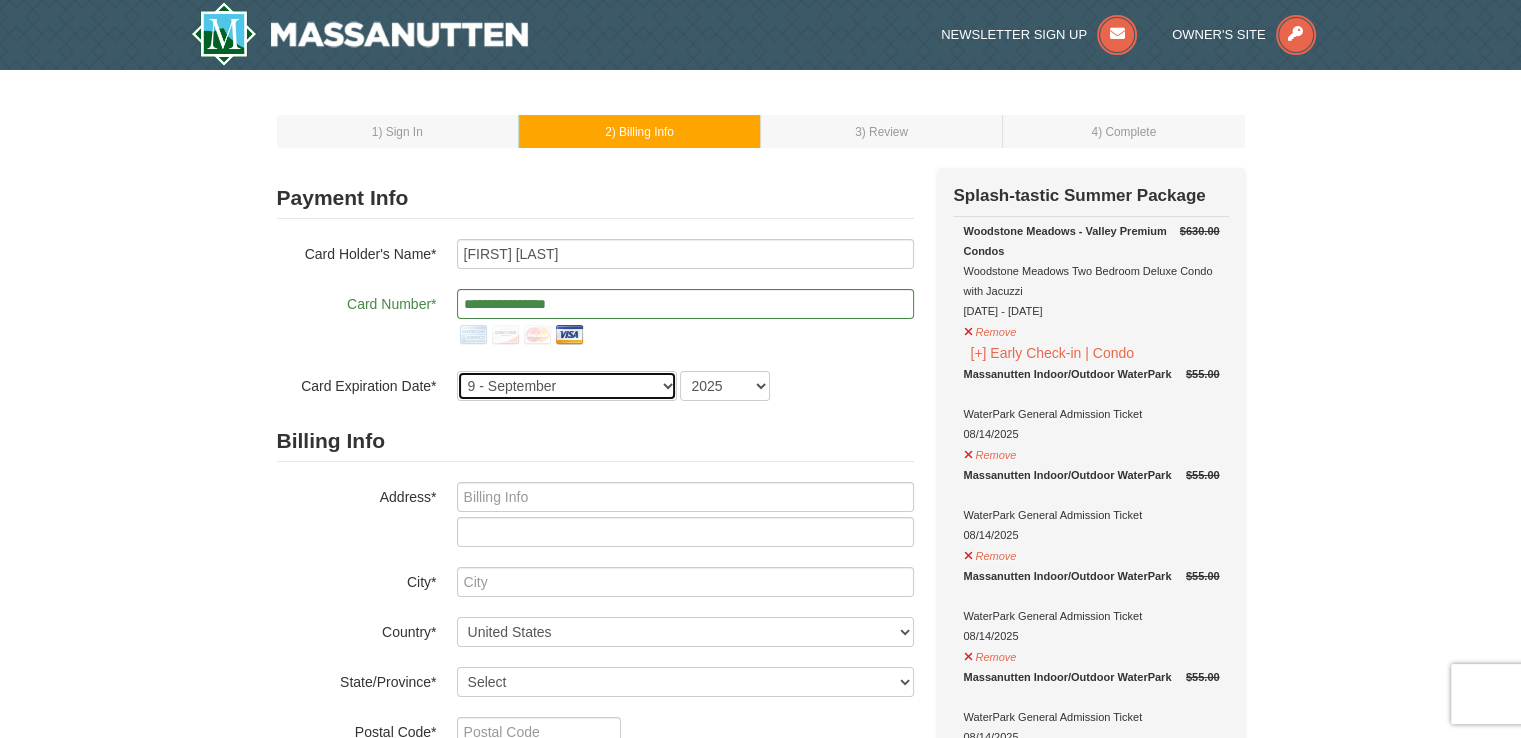 click on "1 - January 2 - February 3 - March 4 - April 5 - May 6 - June 7 - July 8 - August 9 - September 10 - October 11 - November 12 - December" at bounding box center (567, 386) 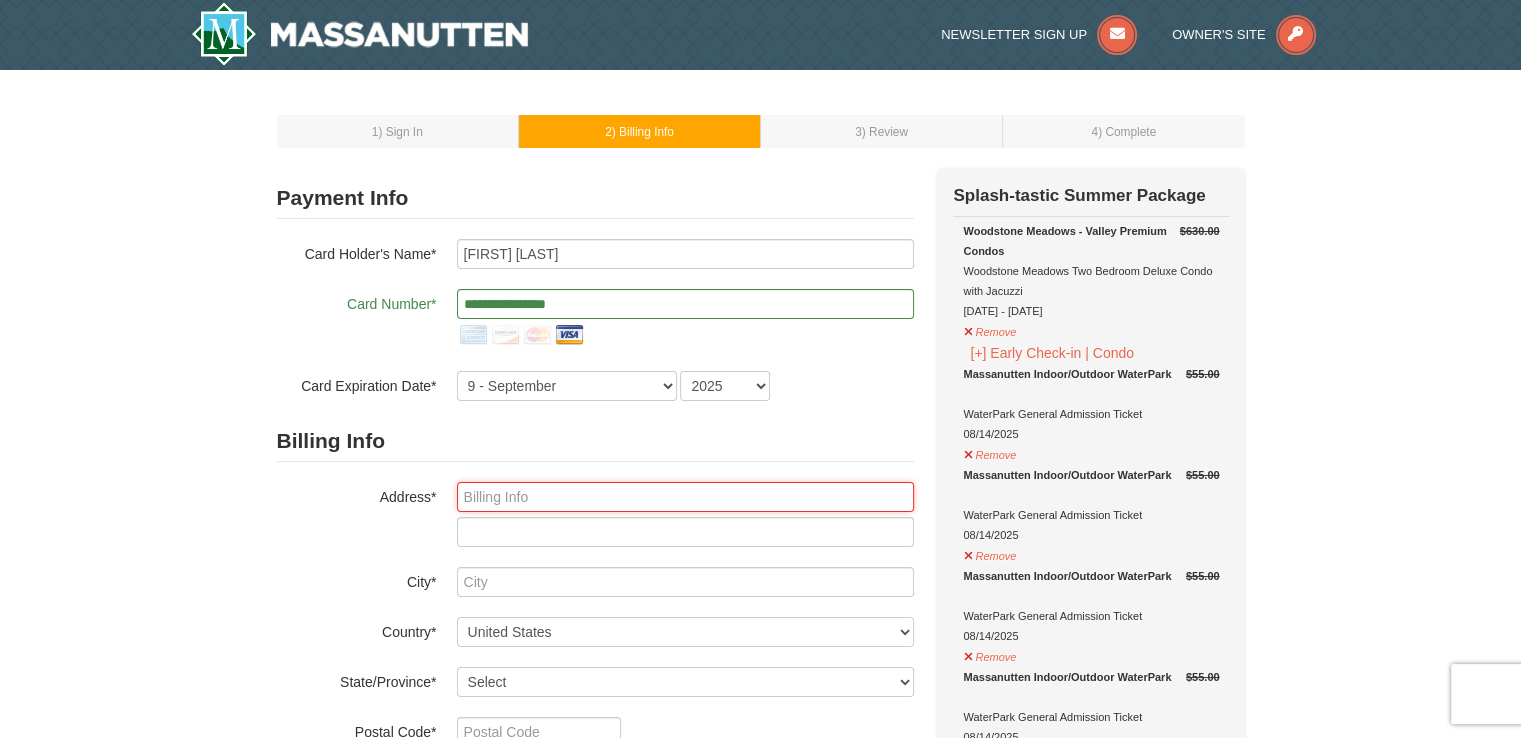 click at bounding box center [685, 497] 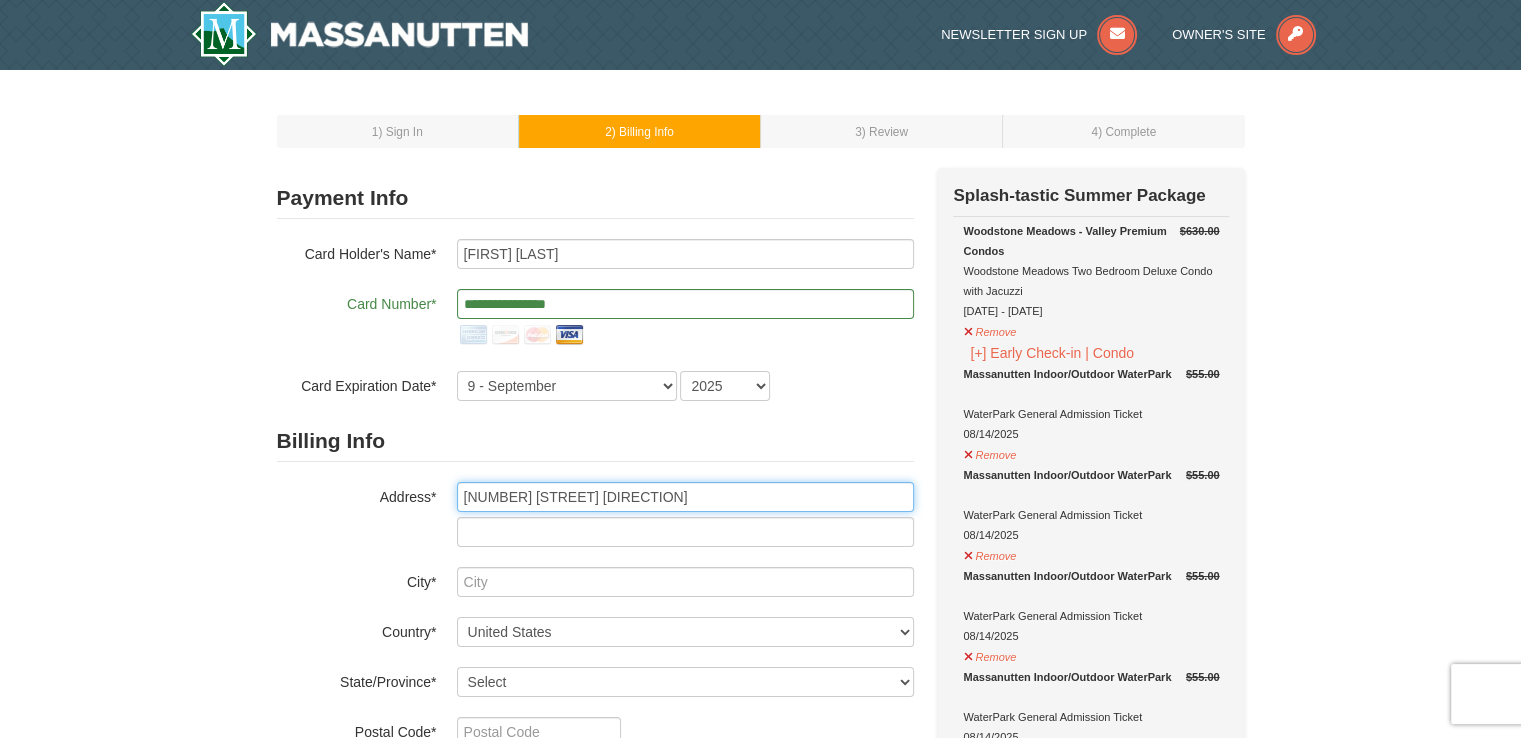 type on "[NUMBER] [STREET]" 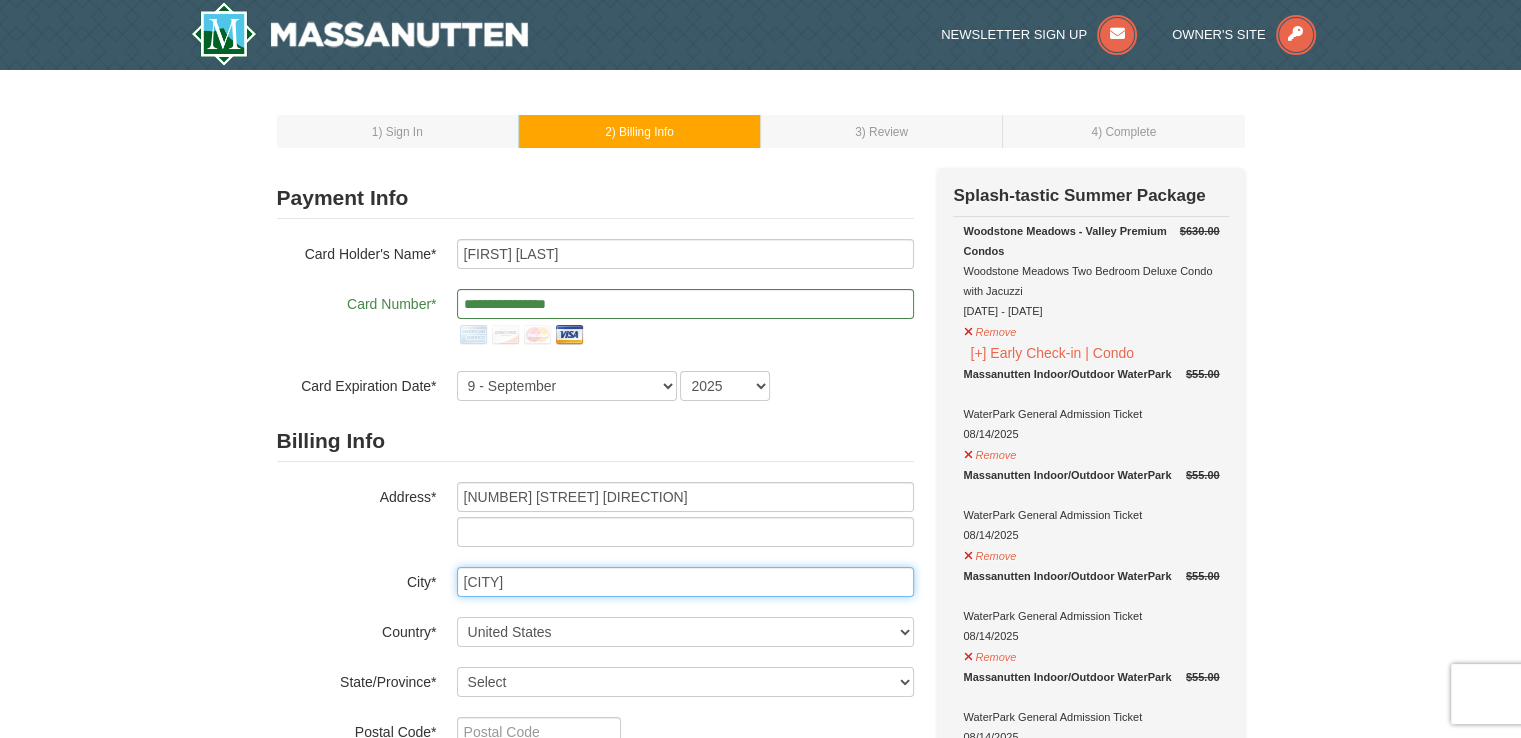 type on "Mahwah" 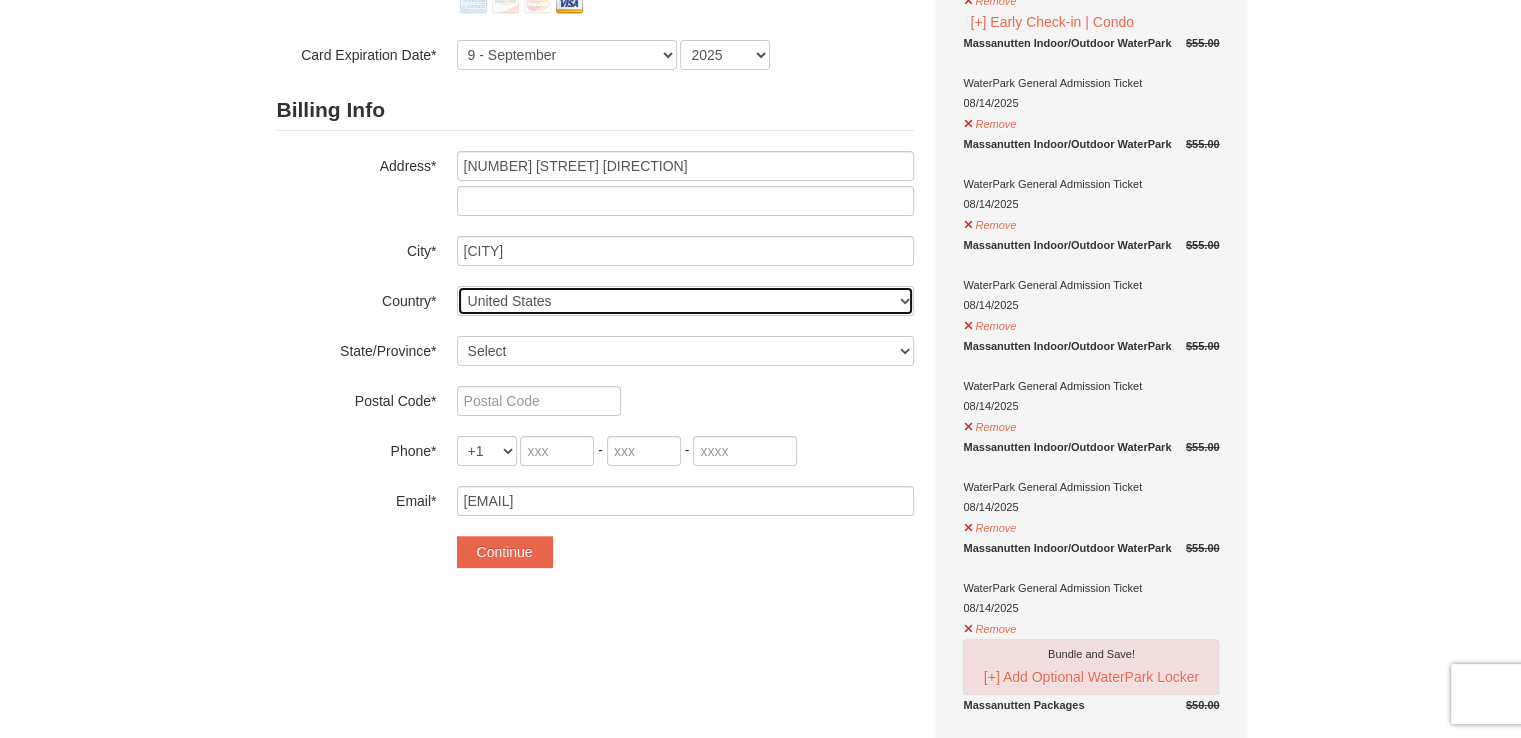 scroll, scrollTop: 374, scrollLeft: 0, axis: vertical 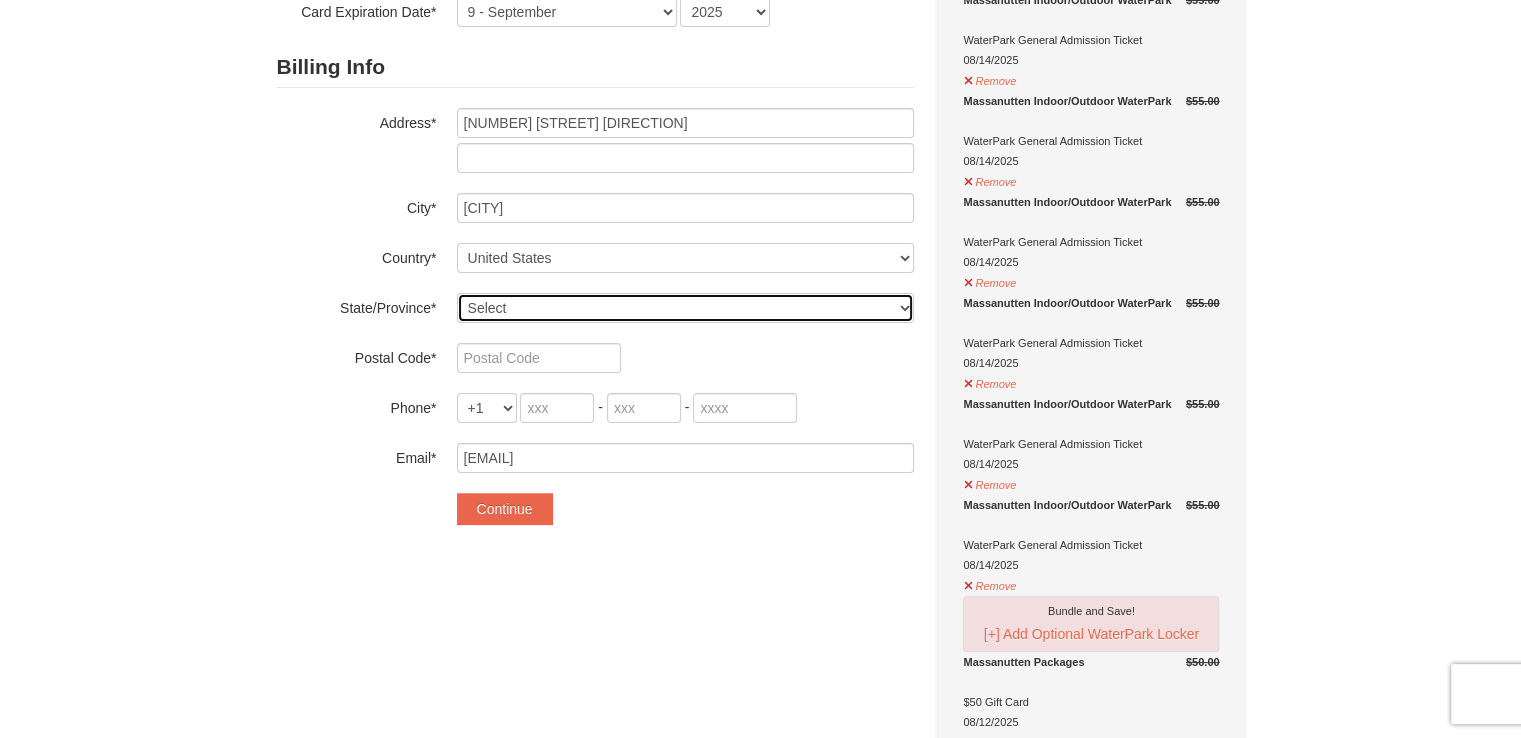 click on "Select Alabama Alaska American Samoa Arizona Arkansas California Colorado Connecticut Delaware District Of Columbia Federated States Of Micronesia Florida Georgia Guam Hawaii Idaho Illinois Indiana Iowa Kansas Kentucky Louisiana Maine Marshall Islands Maryland Massachusetts Michigan Minnesota Mississippi Missouri Montana Nebraska Nevada New Hampshire New Jersey New Mexico New York North Carolina North Dakota Northern Mariana Islands Ohio Oklahoma Oregon Palau Pennsylvania Puerto Rico Rhode Island South Carolina South Dakota Tennessee Texas Utah Vermont Virgin Islands Virginia Washington West Virginia Wisconsin Wyoming" at bounding box center (685, 308) 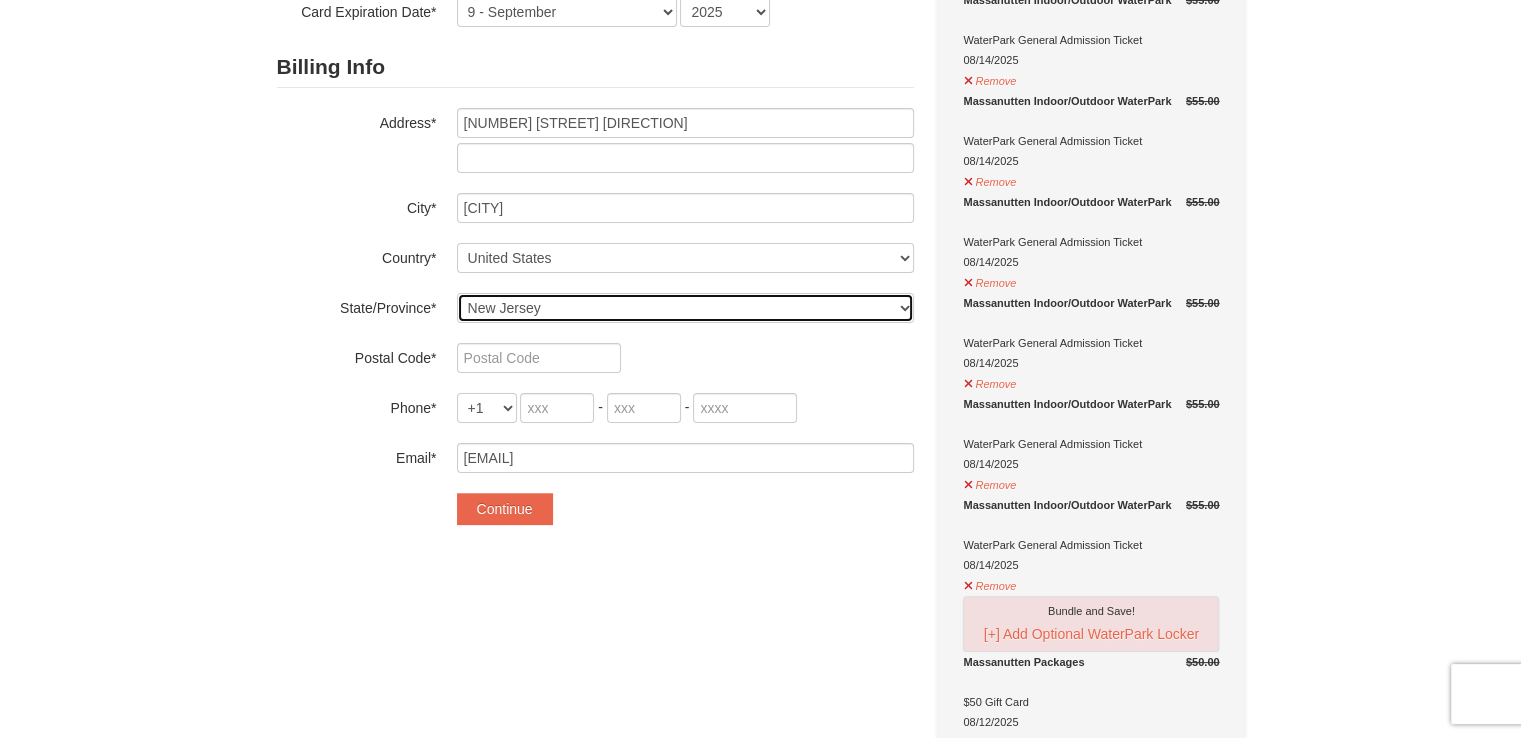 click on "Select Alabama Alaska American Samoa Arizona Arkansas California Colorado Connecticut Delaware District Of Columbia Federated States Of Micronesia Florida Georgia Guam Hawaii Idaho Illinois Indiana Iowa Kansas Kentucky Louisiana Maine Marshall Islands Maryland Massachusetts Michigan Minnesota Mississippi Missouri Montana Nebraska Nevada New Hampshire New Jersey New Mexico New York North Carolina North Dakota Northern Mariana Islands Ohio Oklahoma Oregon Palau Pennsylvania Puerto Rico Rhode Island South Carolina South Dakota Tennessee Texas Utah Vermont Virgin Islands Virginia Washington West Virginia Wisconsin Wyoming" at bounding box center [685, 308] 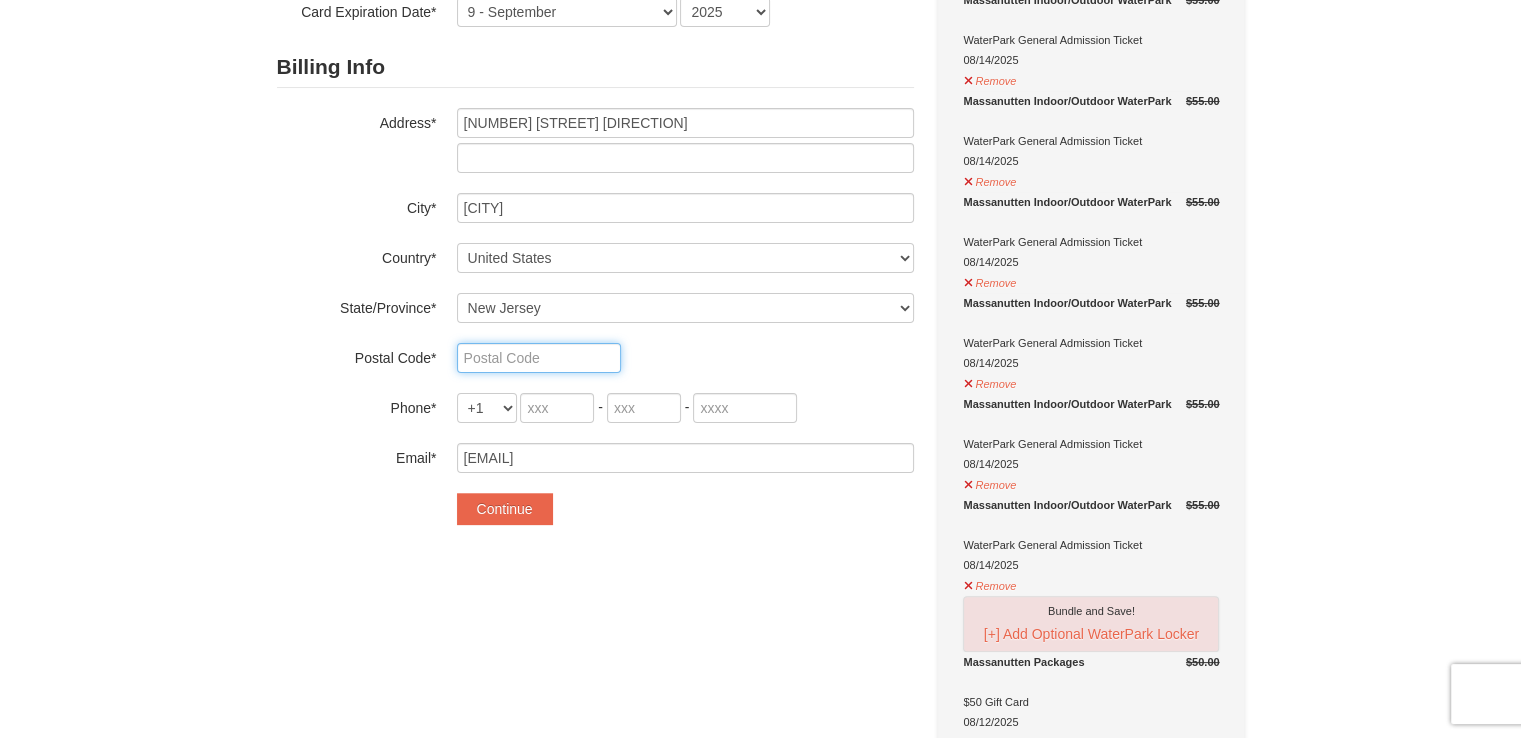 click at bounding box center [539, 358] 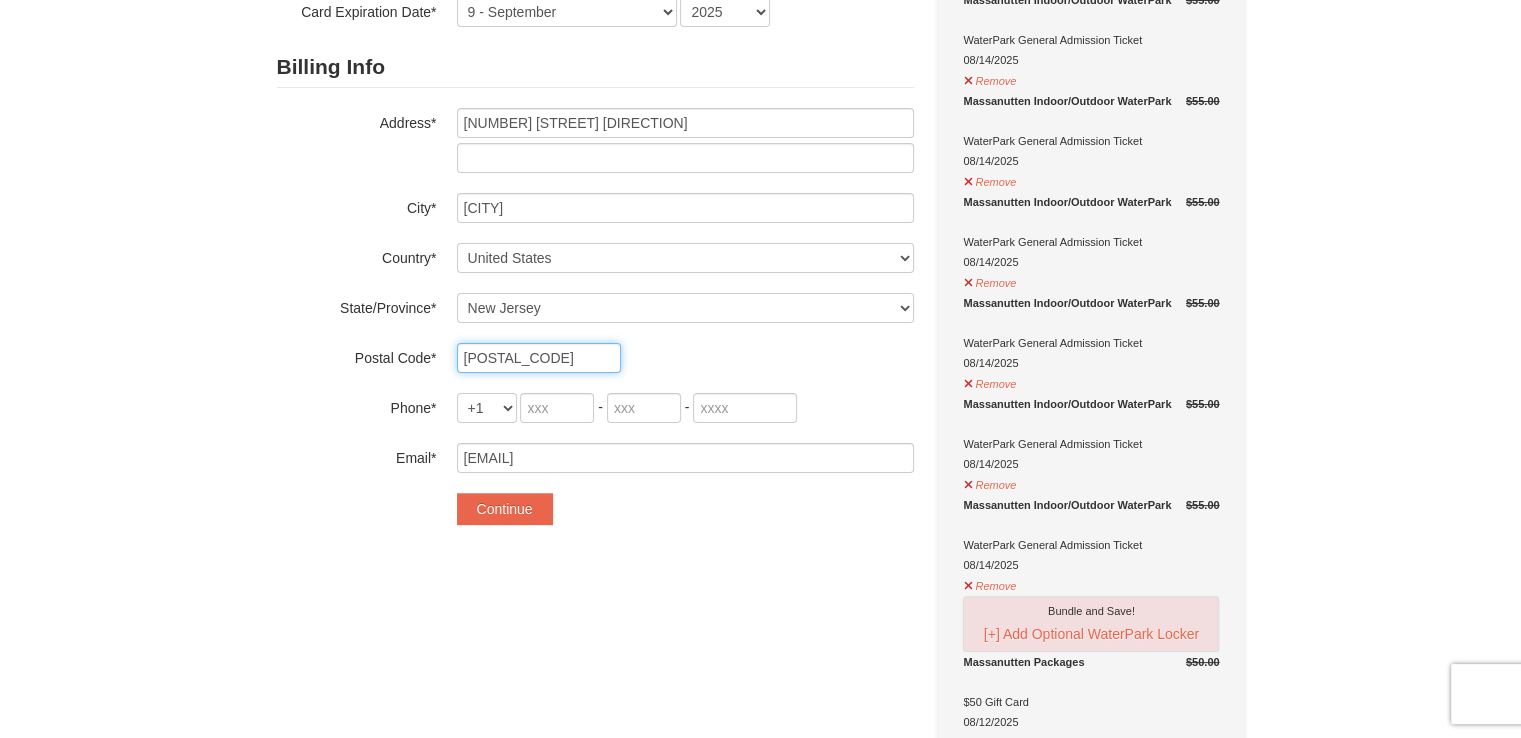 type on "07430" 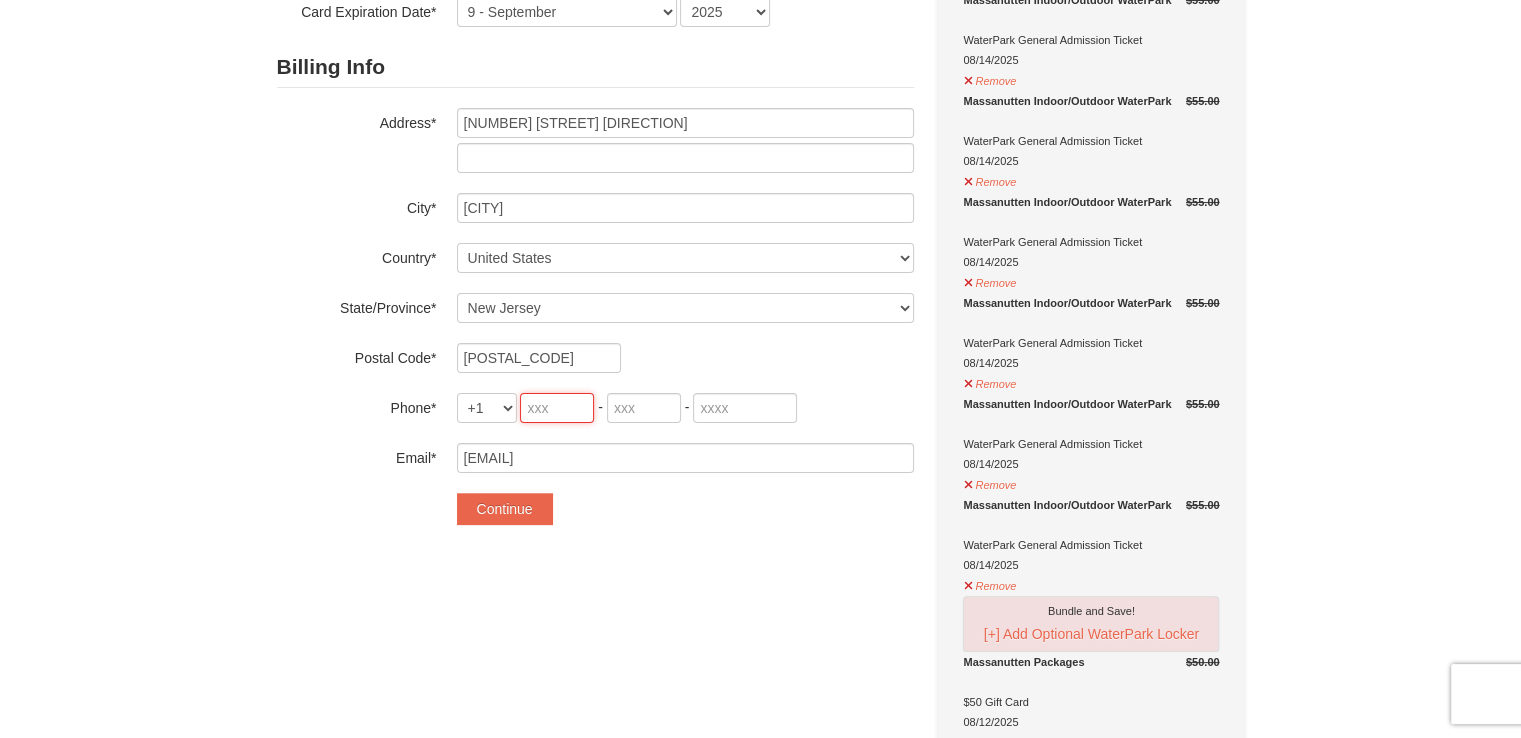 click at bounding box center [557, 408] 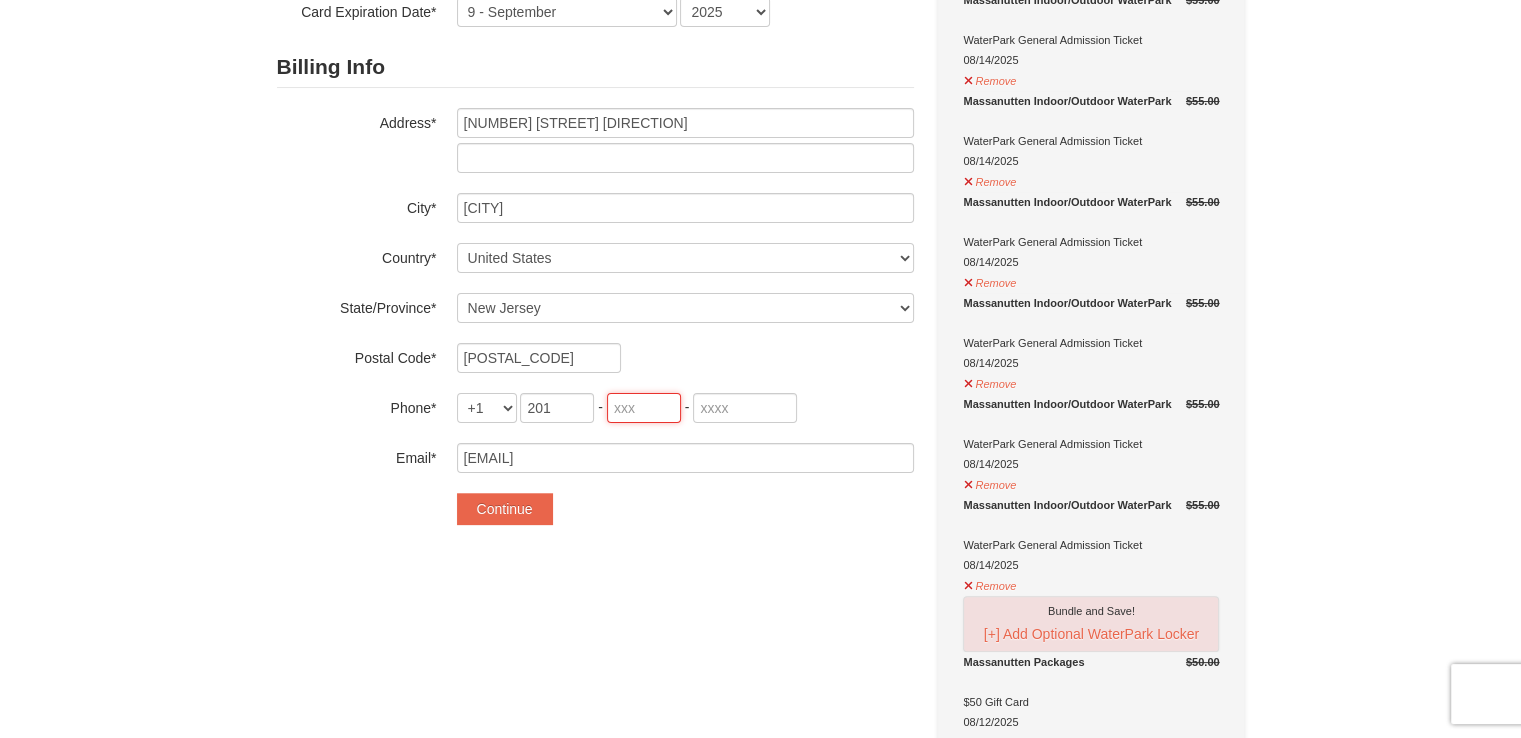 type on "774" 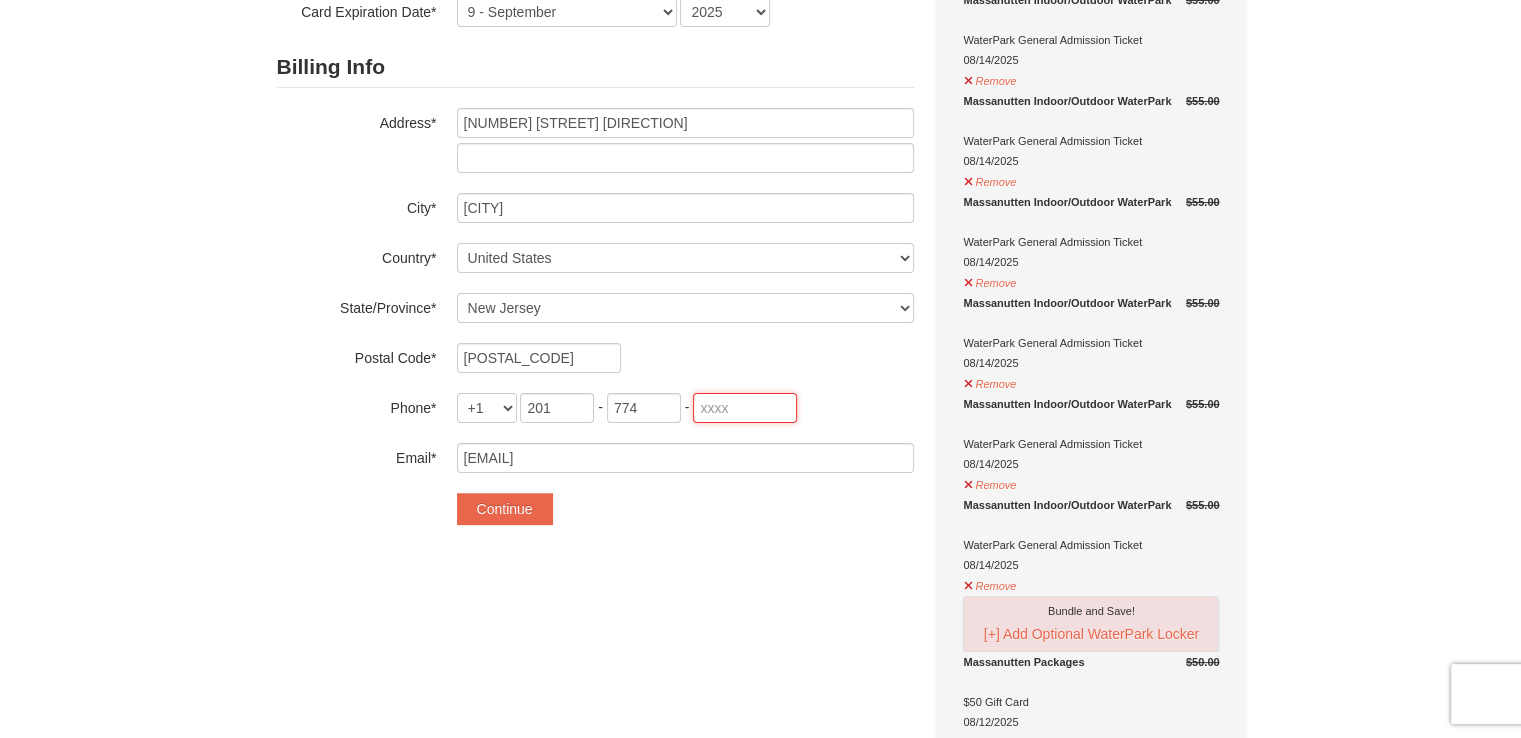 type on "1330" 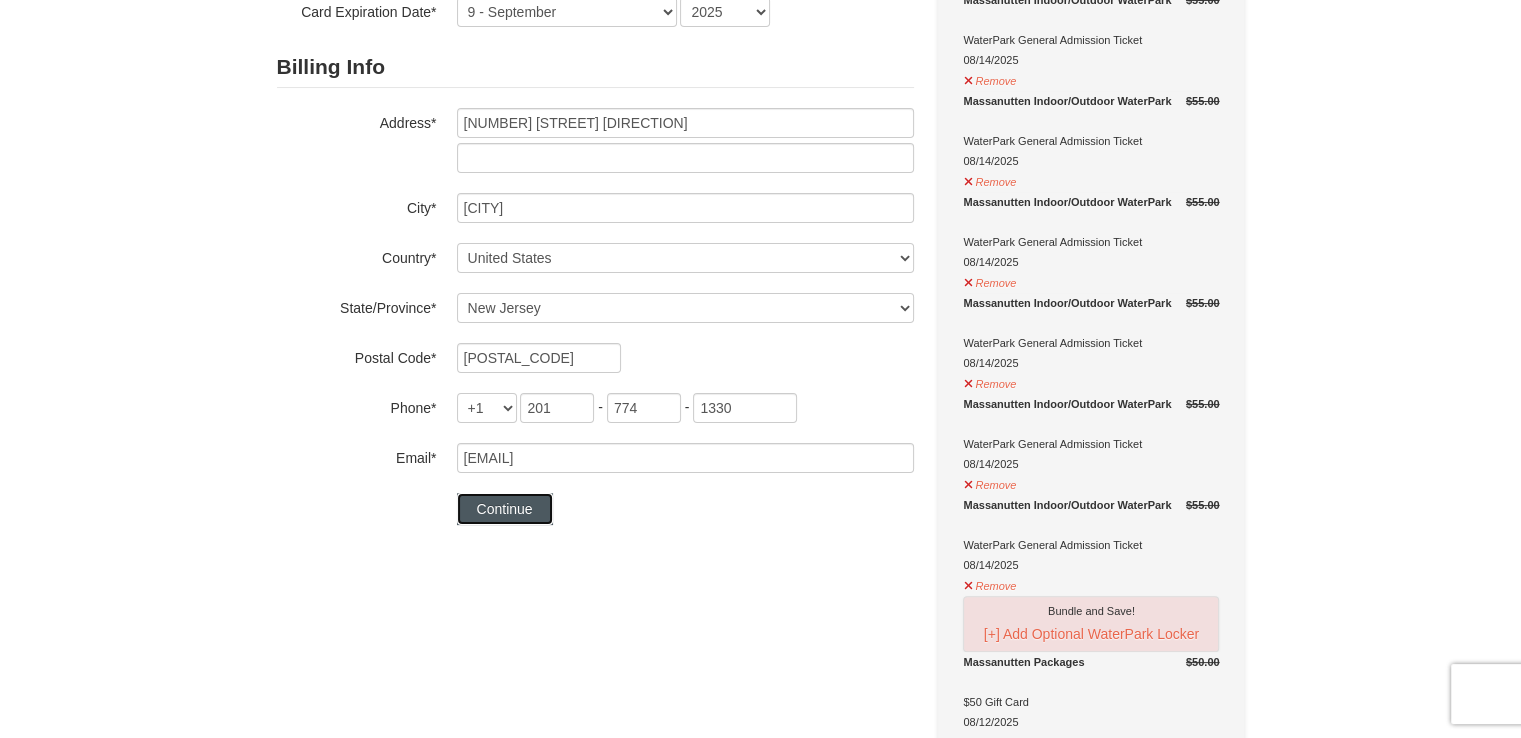click on "Continue" at bounding box center [505, 509] 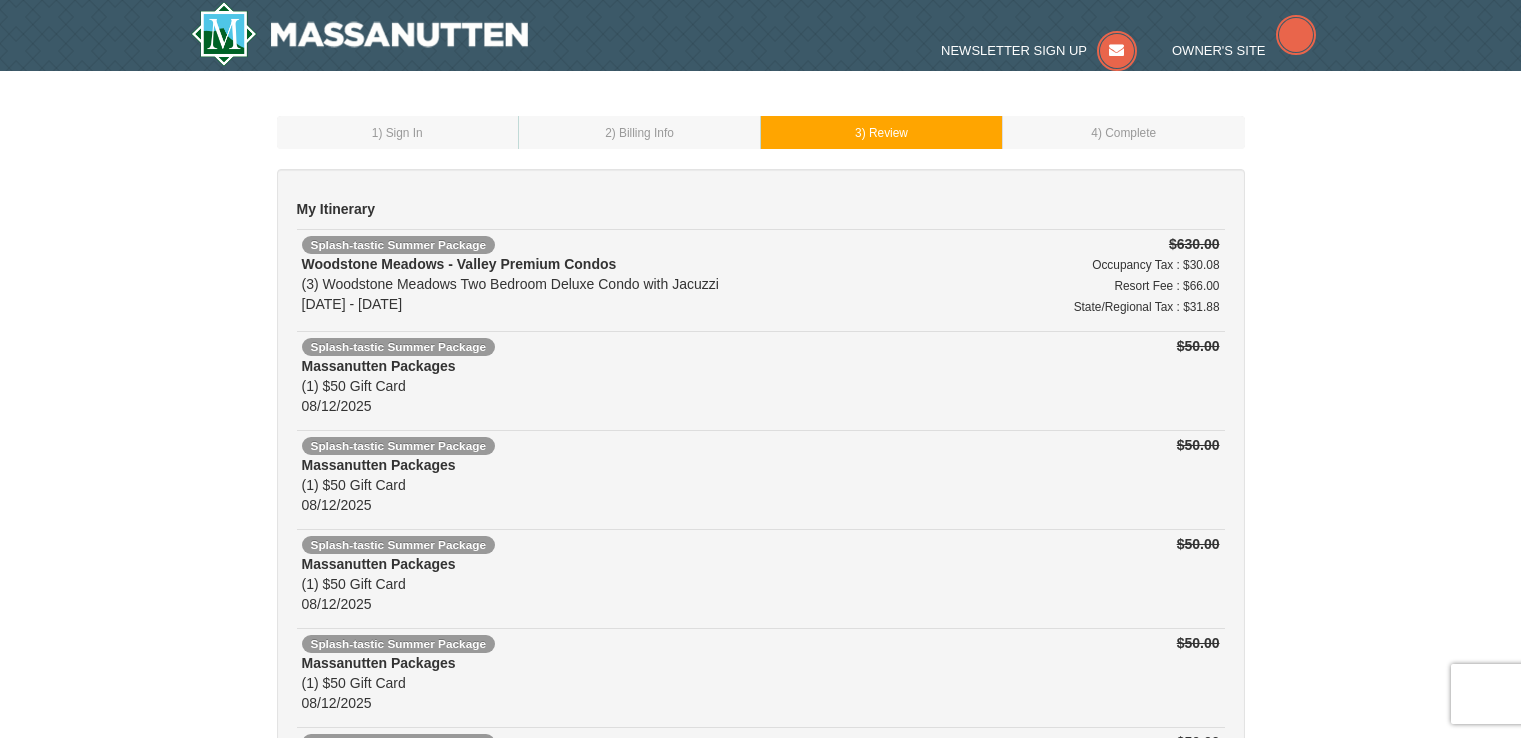 scroll, scrollTop: 0, scrollLeft: 0, axis: both 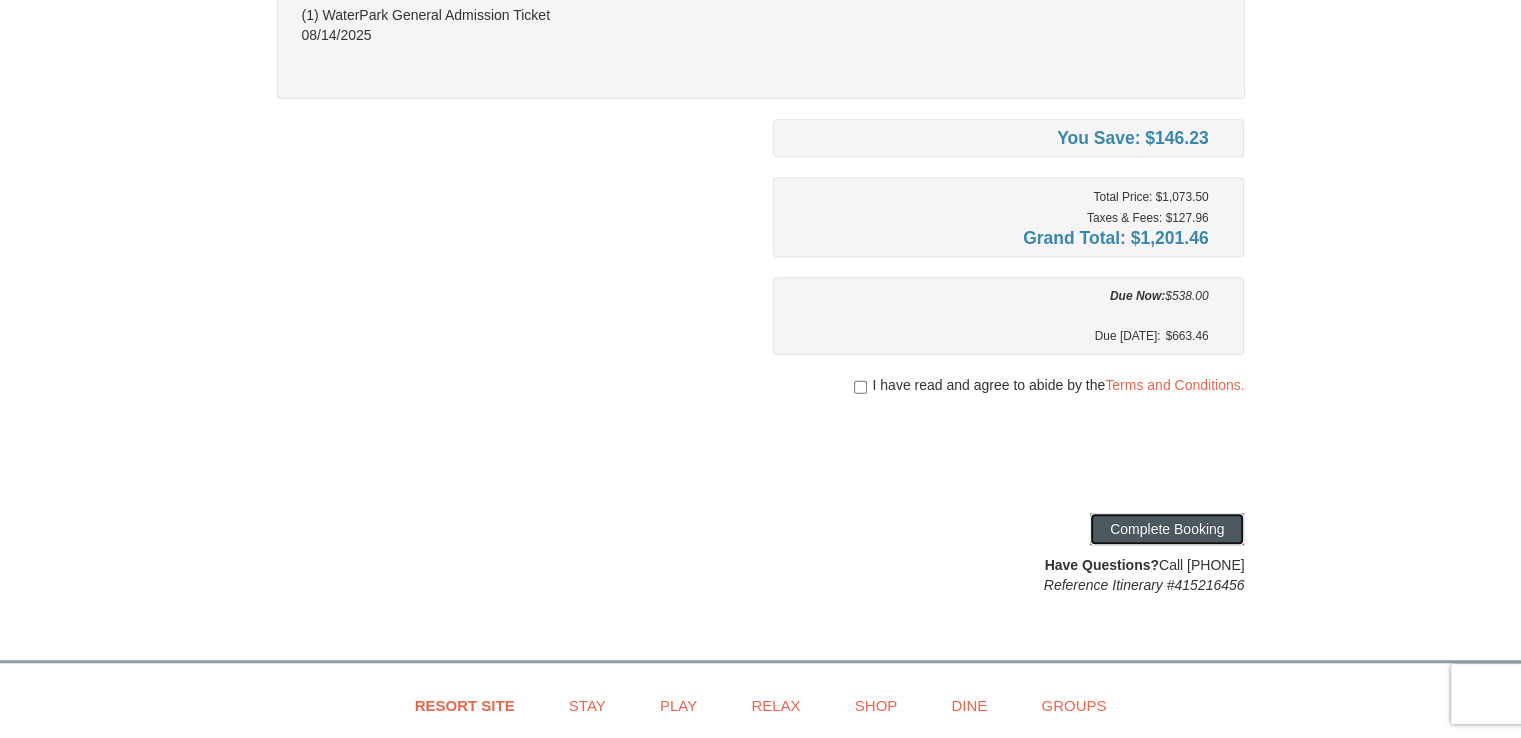 click on "Complete Booking" at bounding box center (1167, 529) 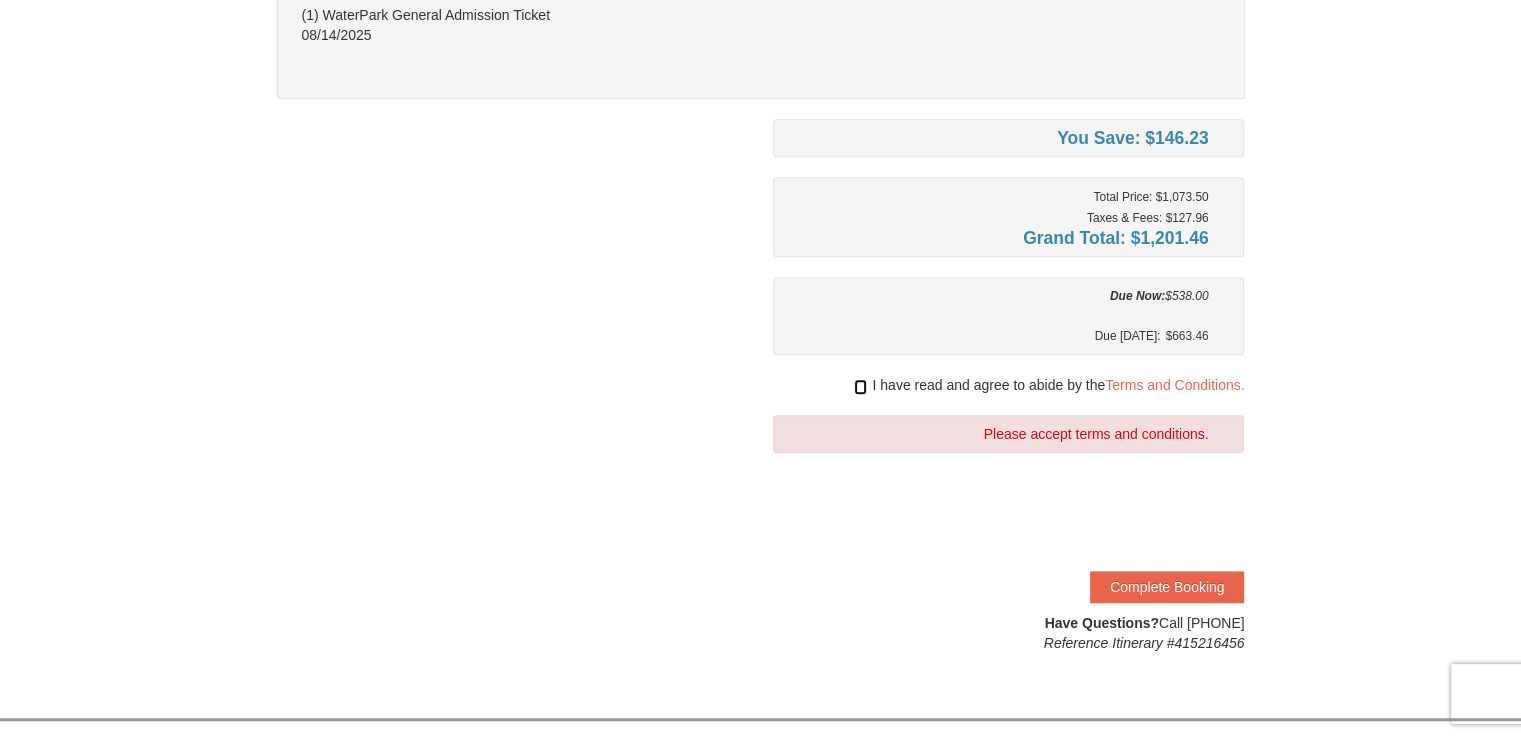 click at bounding box center [860, 387] 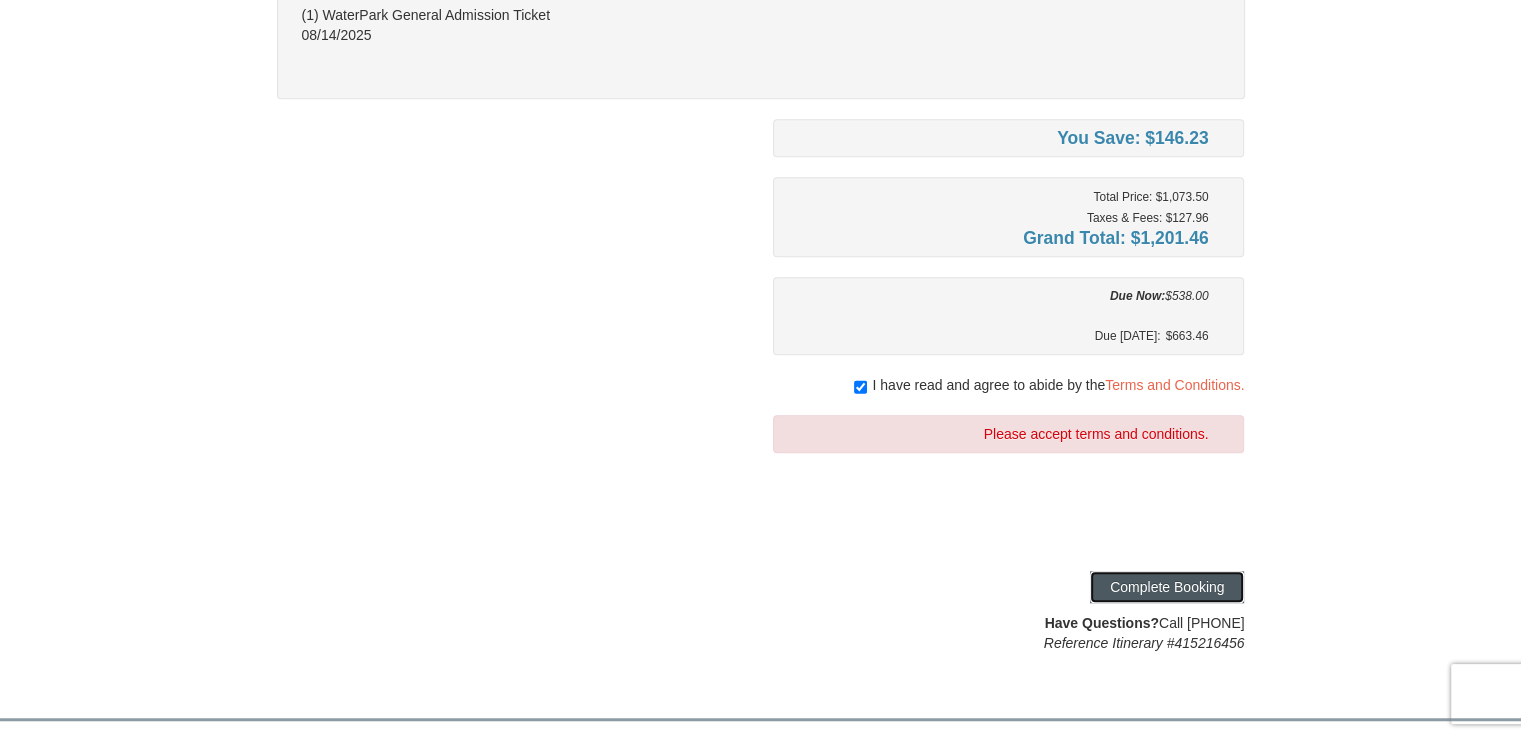 click on "Complete Booking" at bounding box center (1167, 587) 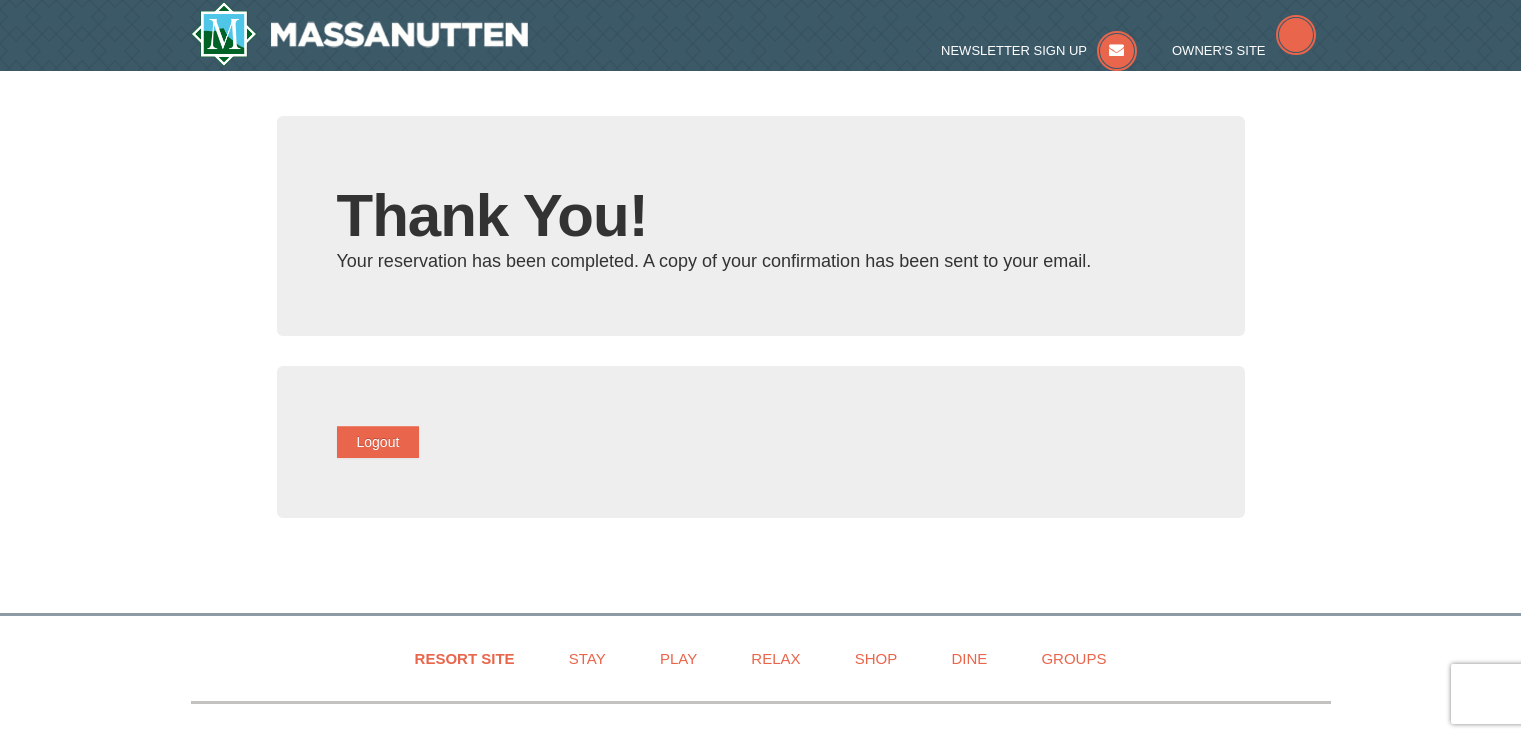 scroll, scrollTop: 0, scrollLeft: 0, axis: both 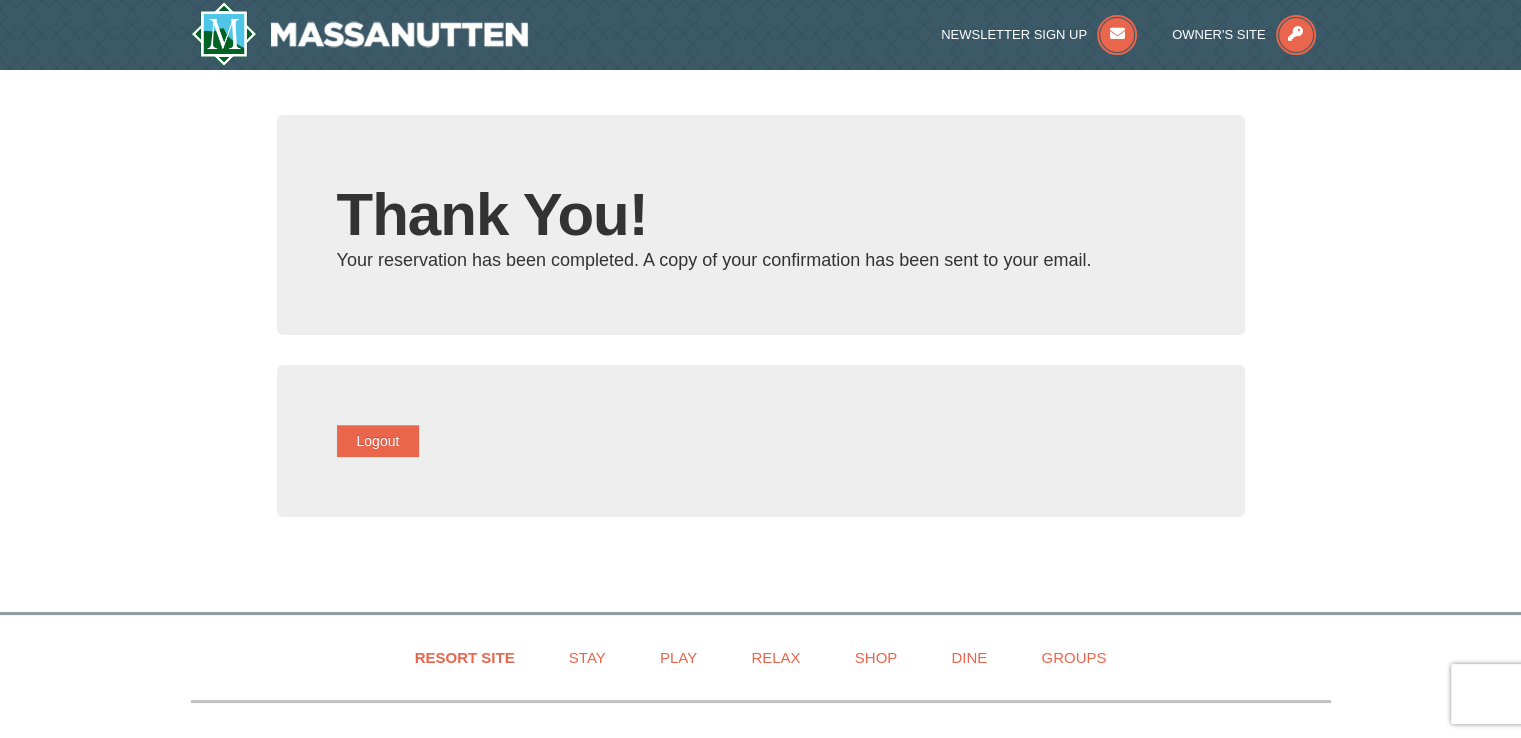 type on "[EMAIL]" 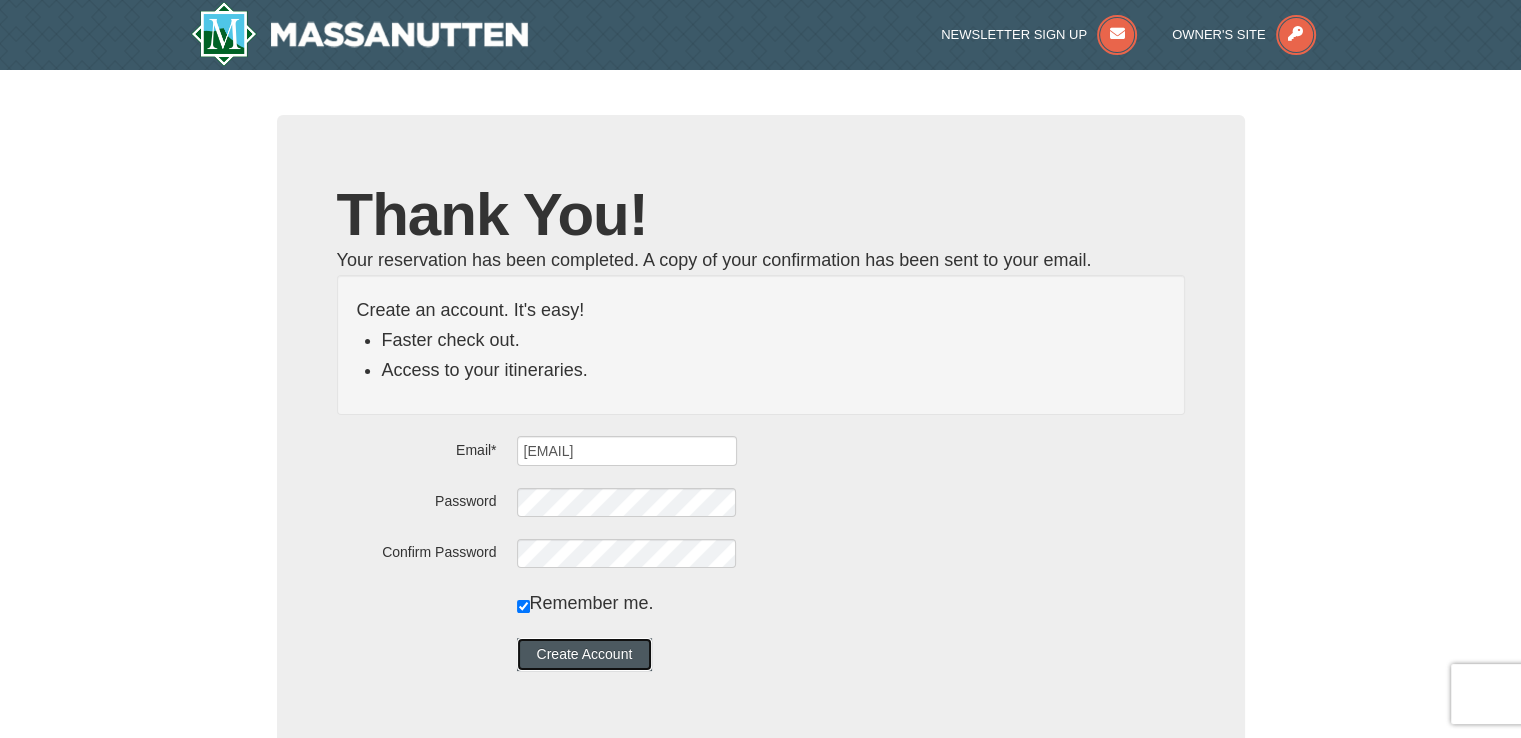 click on "Create Account" at bounding box center [585, 654] 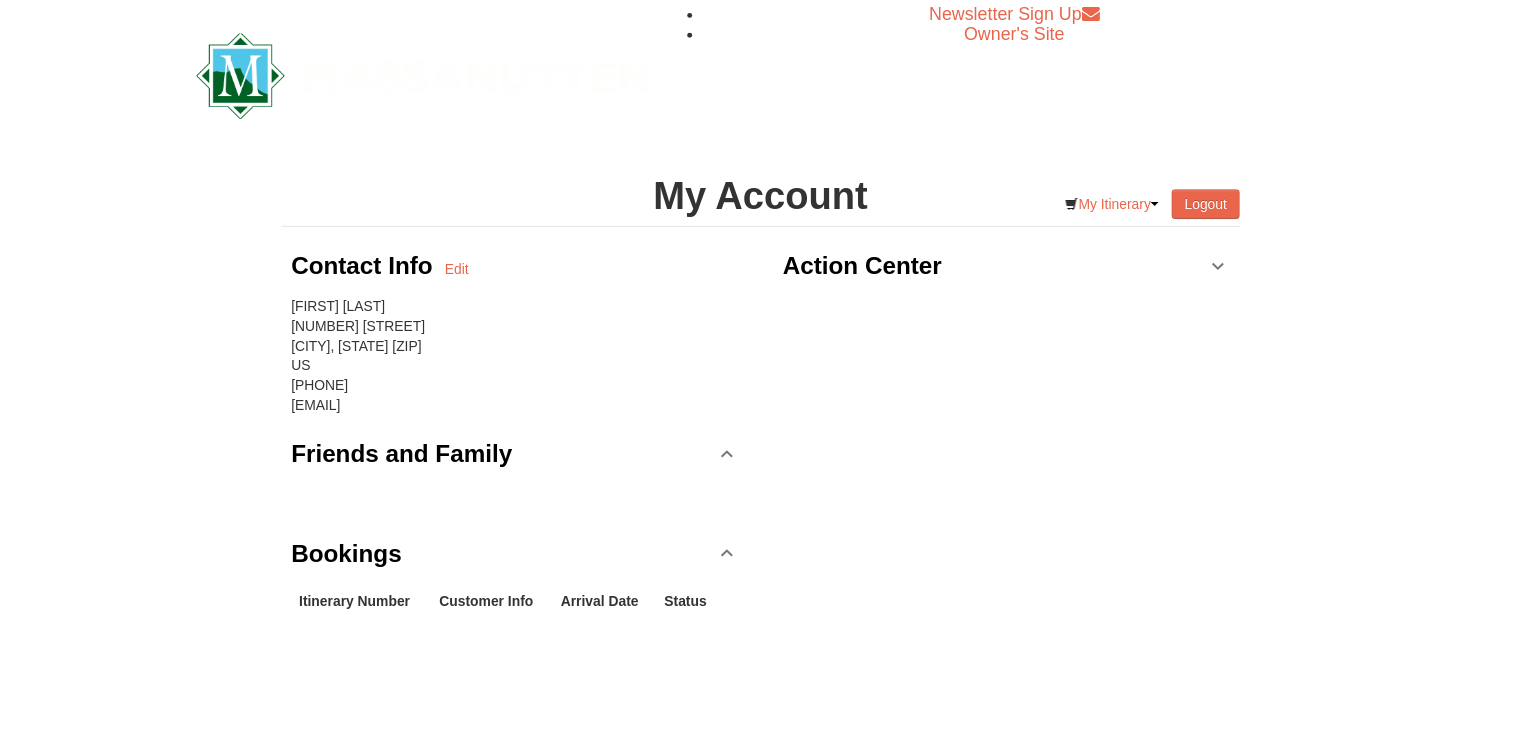 scroll, scrollTop: 0, scrollLeft: 0, axis: both 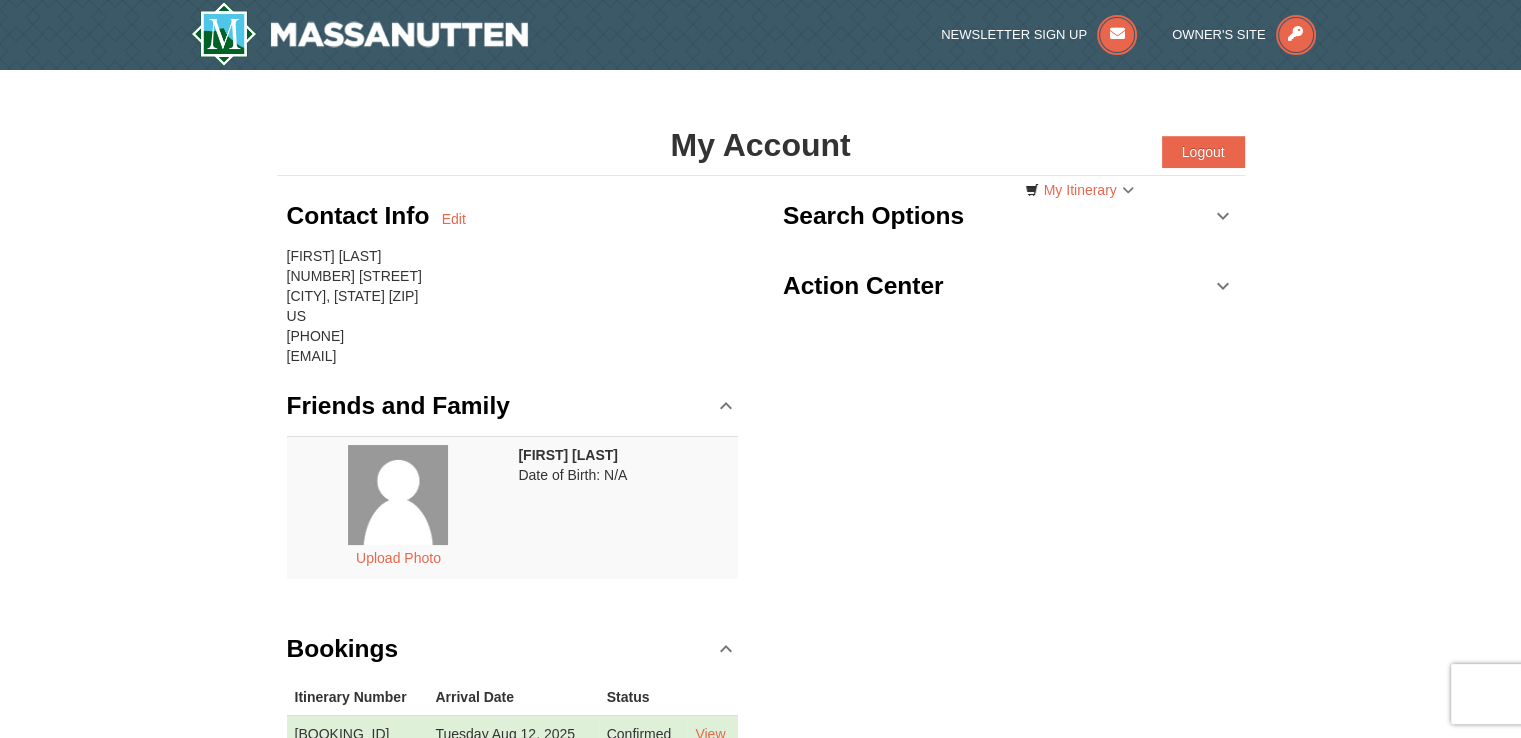 drag, startPoint x: 1518, startPoint y: 132, endPoint x: 1528, endPoint y: 226, distance: 94.53042 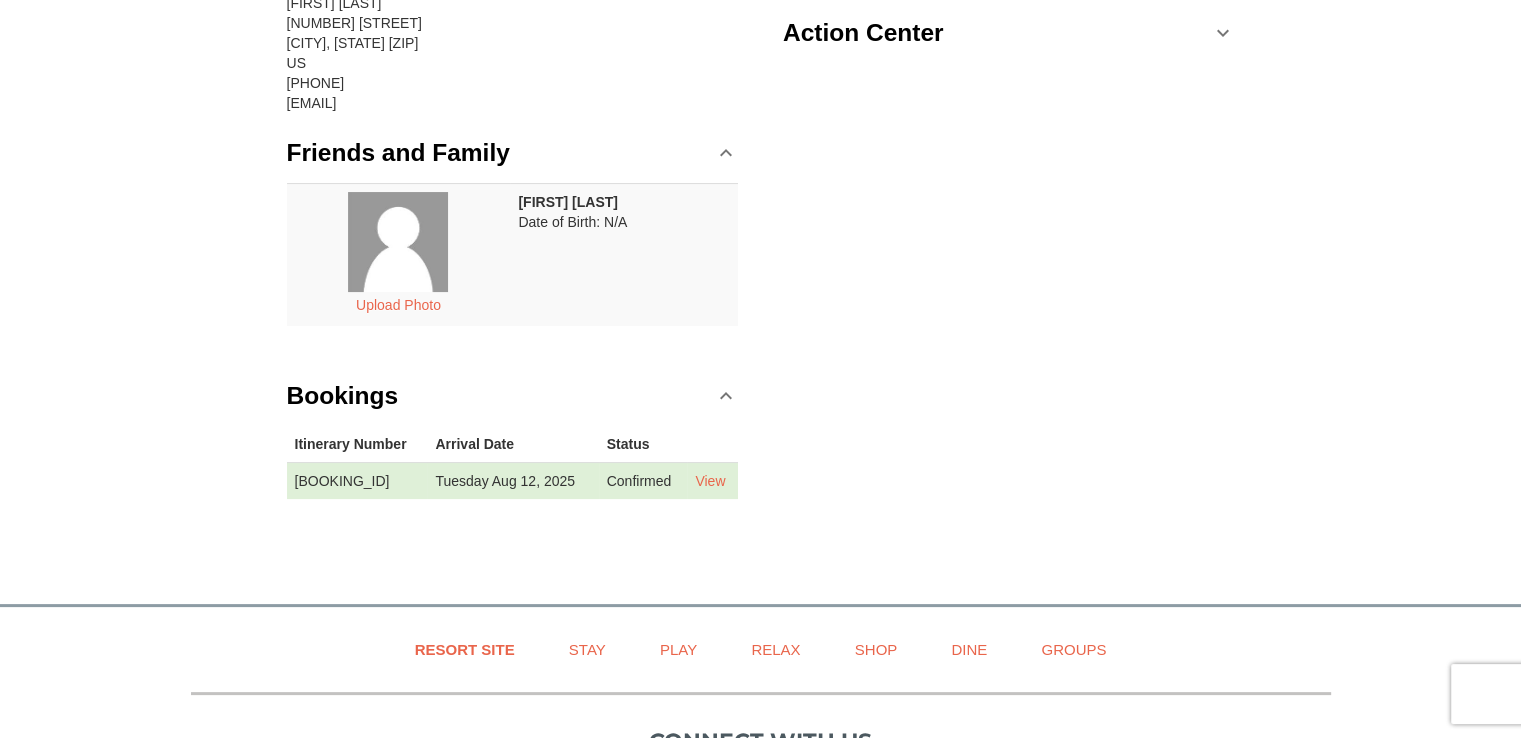 scroll, scrollTop: 255, scrollLeft: 0, axis: vertical 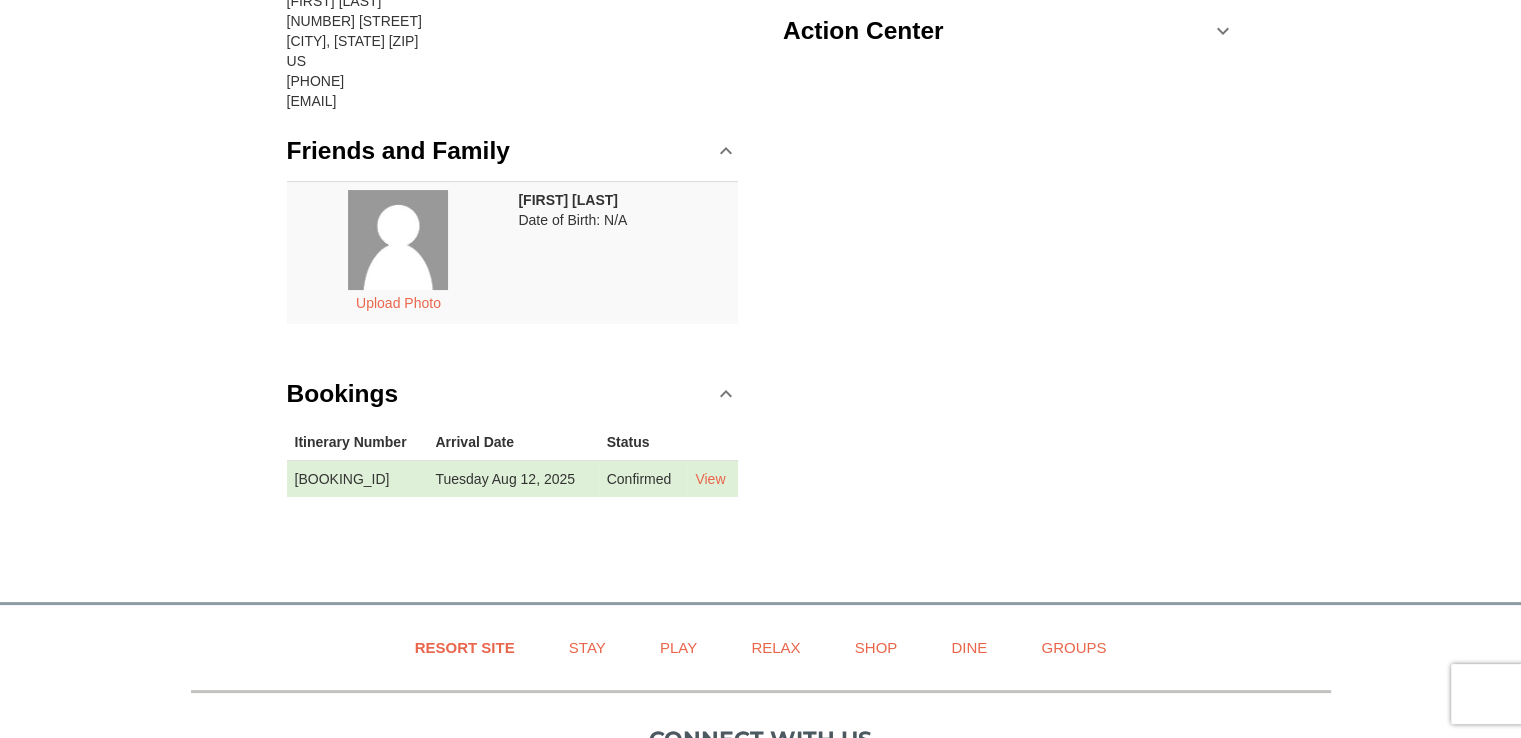 click on "Contact Info
Edit
Tara Oostdyk
147 Halifax Road
Mahwah, NJ  07430
US
(201) 774-1330
tboostdyk@hotmail.com
Friends and Family
Upload Photo Tara Oostdyk Date of Birth: N/A
Bookings
Itinerary Number
Customer Info
Arrival Date
Status
415216456 undefined Tuesday Aug 12, 2025 Confirmed View" at bounding box center [761, 229] 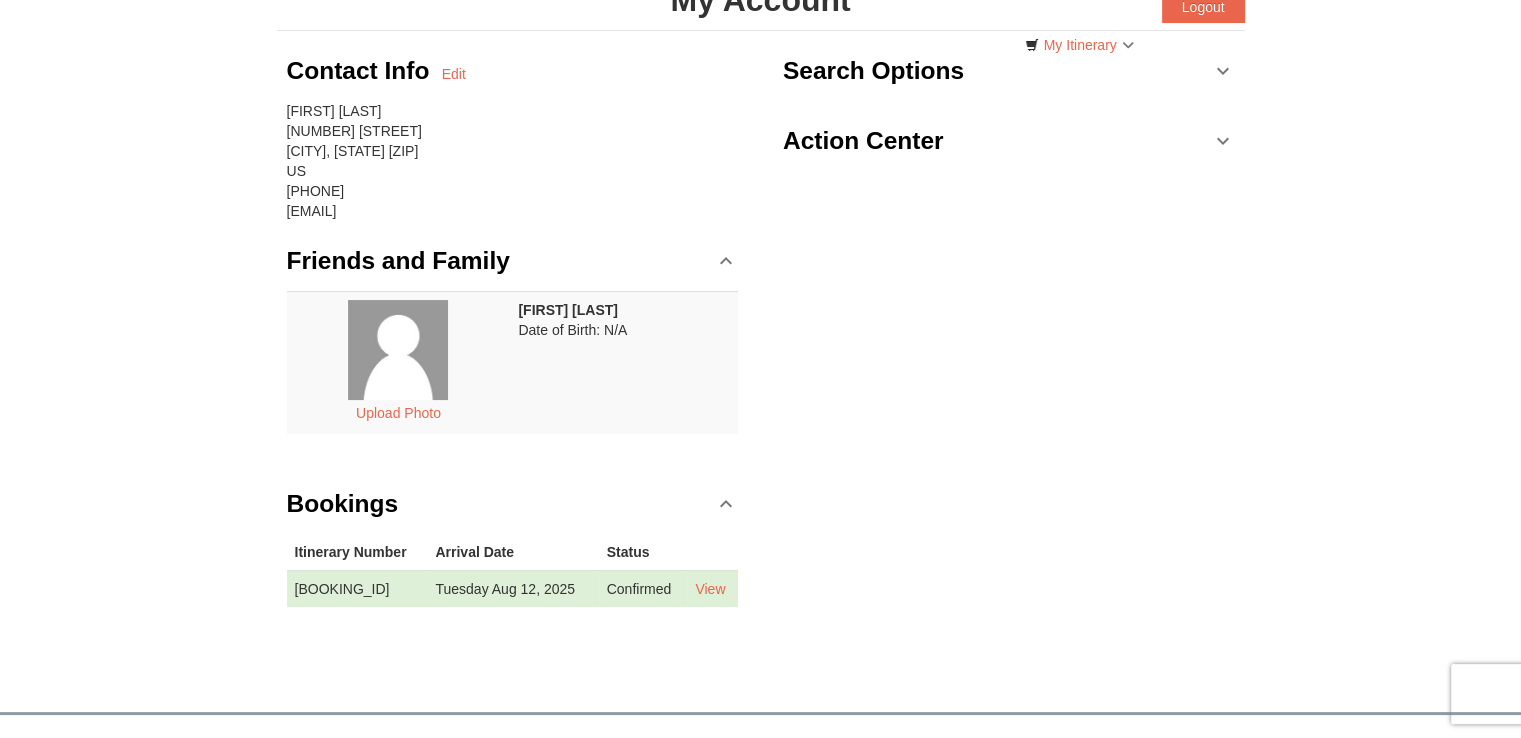 scroll, scrollTop: 0, scrollLeft: 0, axis: both 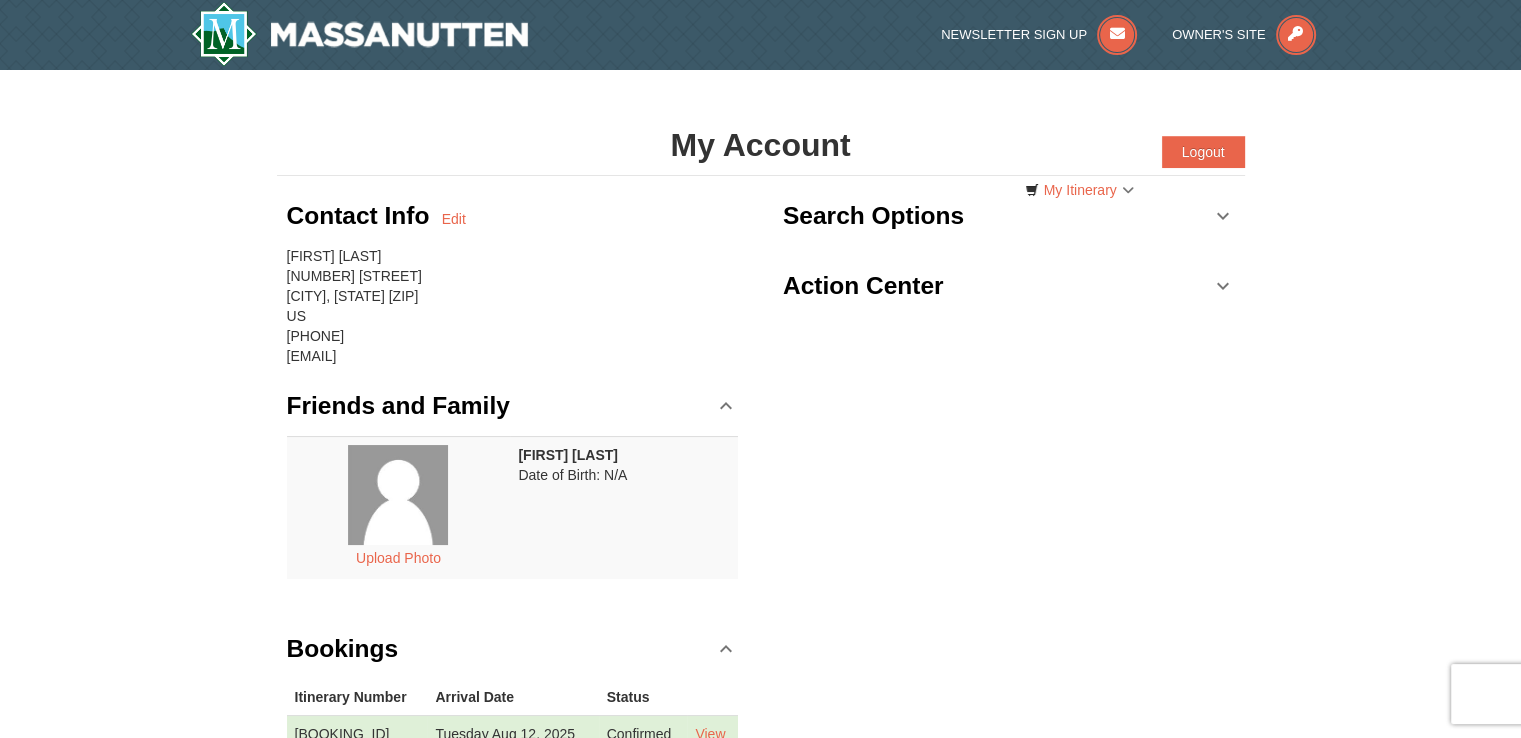 click on "Search Options" at bounding box center [1009, 216] 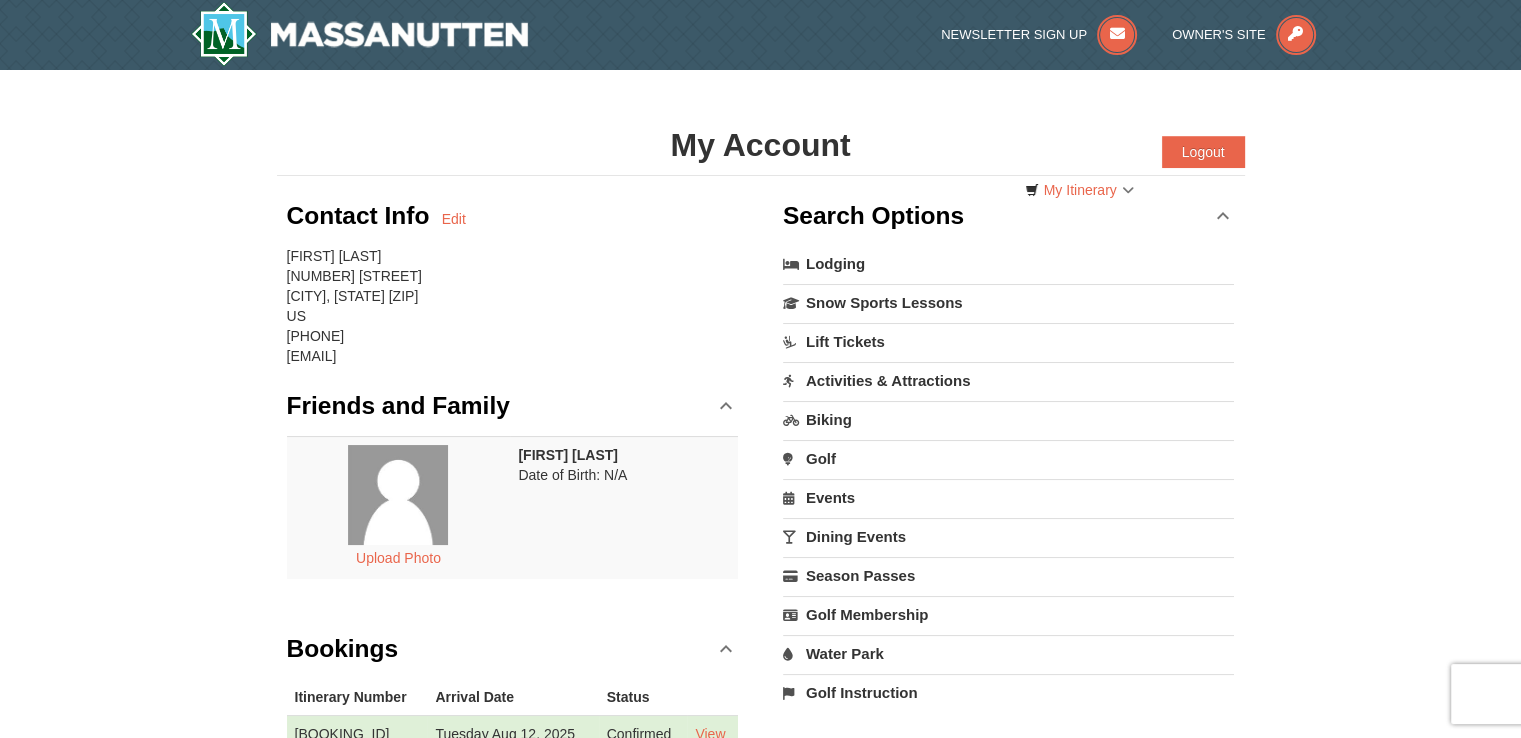 click on "Activities & Attractions" at bounding box center [1009, 380] 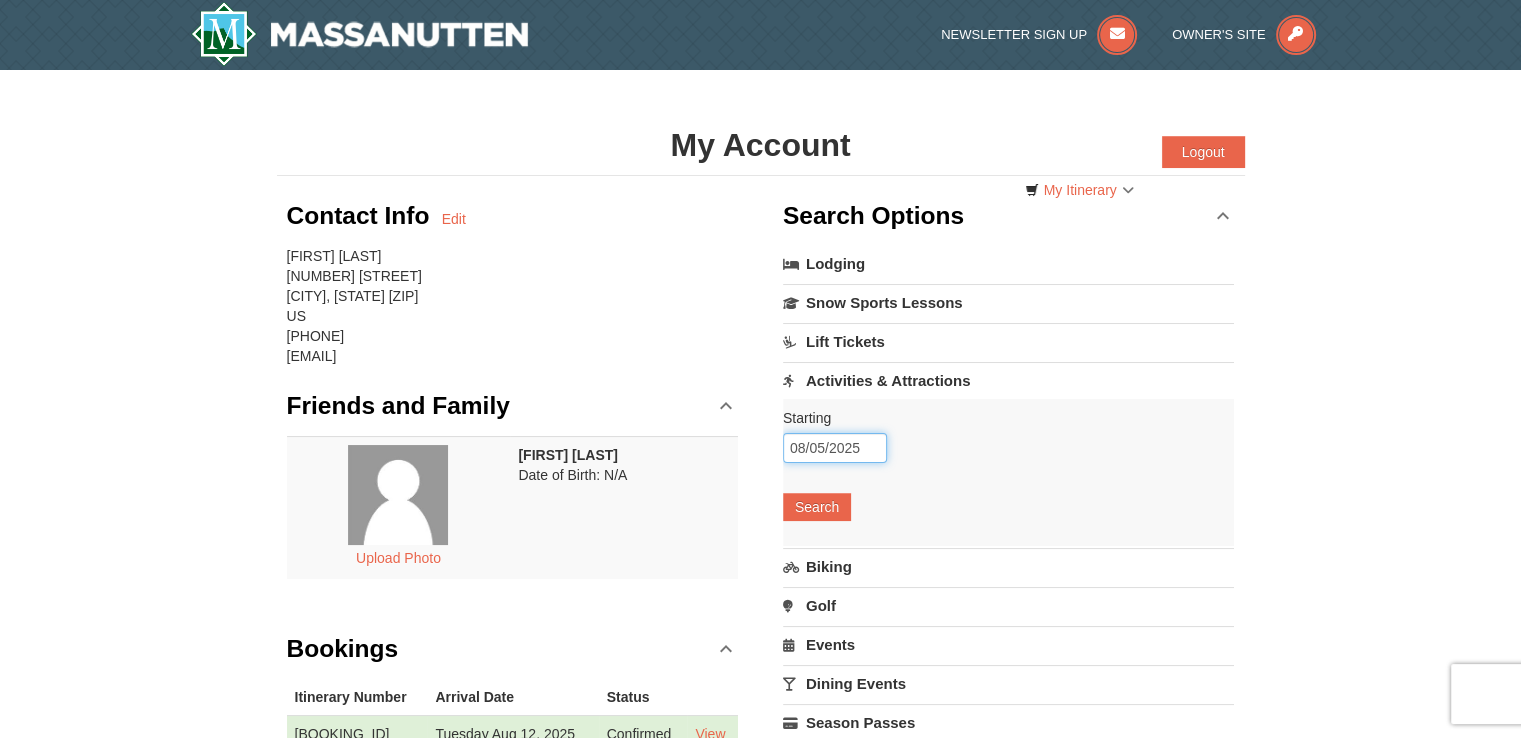 click on "08/05/2025" at bounding box center [835, 448] 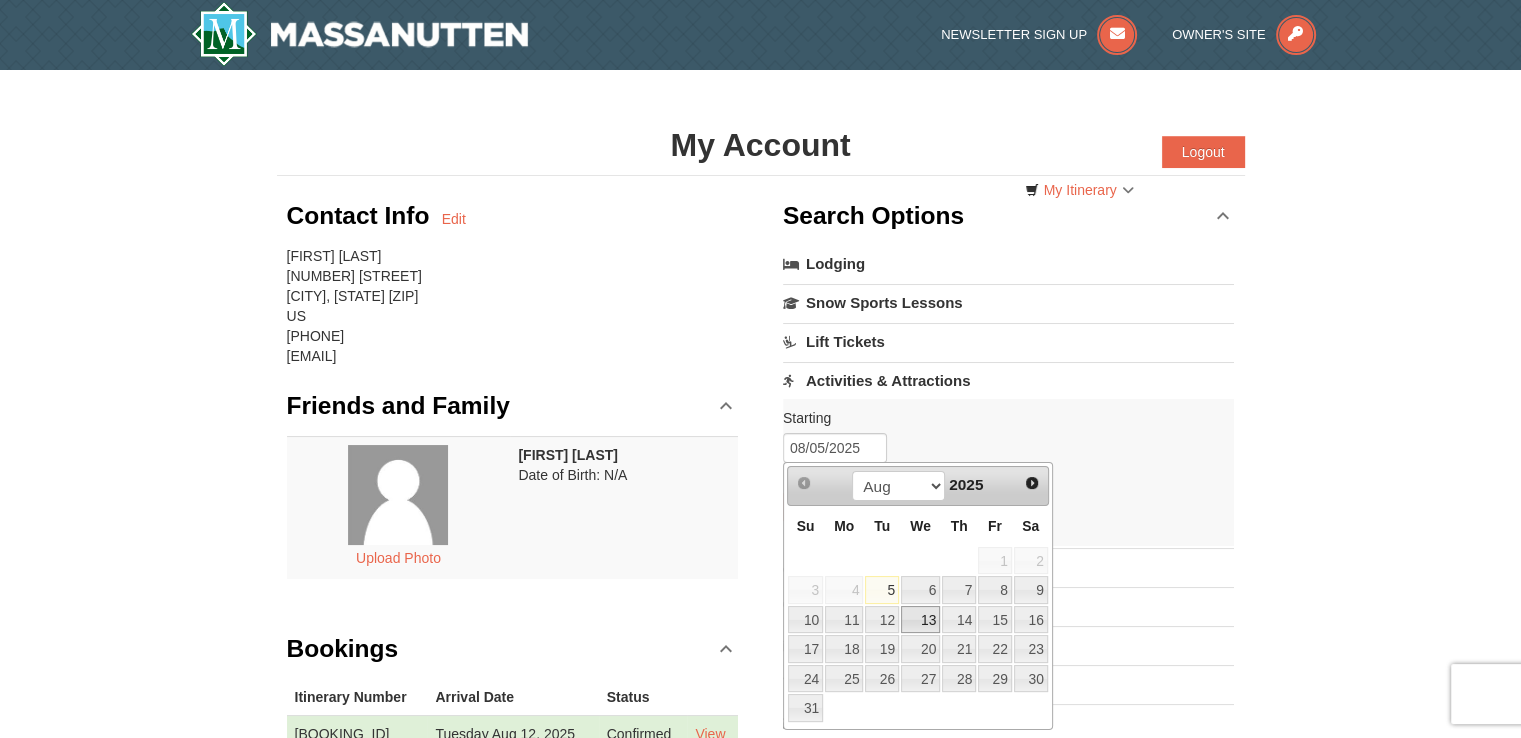 click on "13" at bounding box center (920, 620) 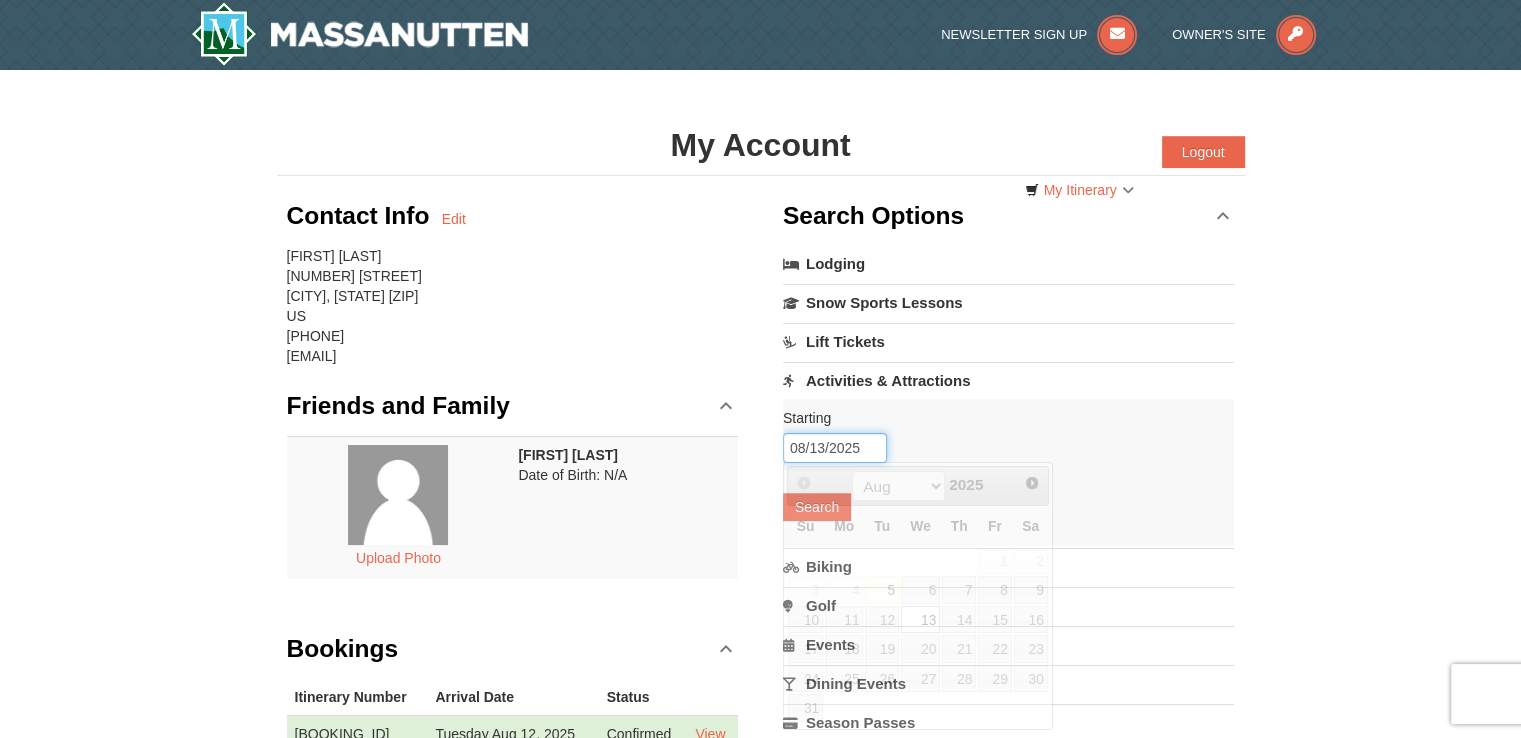click on "08/13/2025" at bounding box center [835, 448] 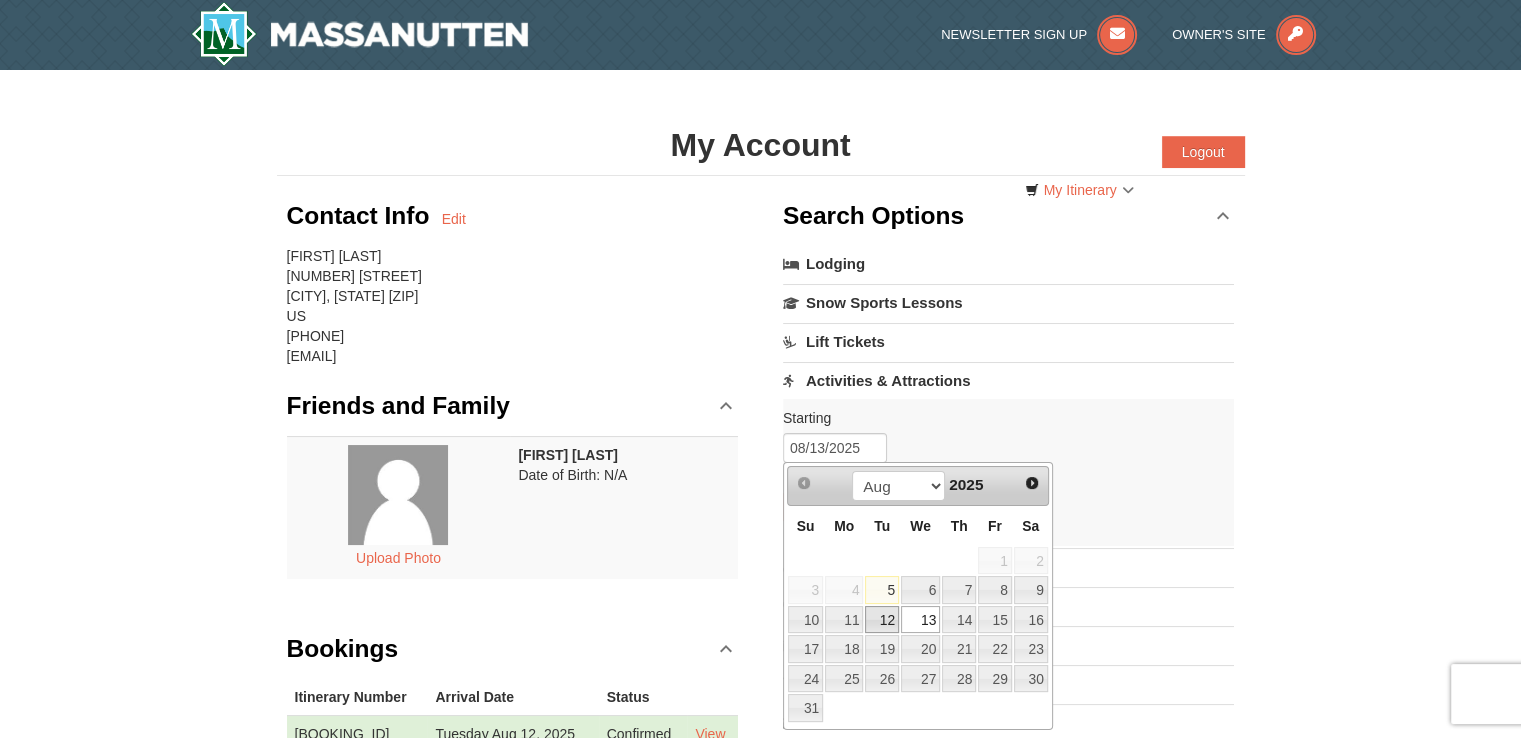 click on "12" at bounding box center [882, 620] 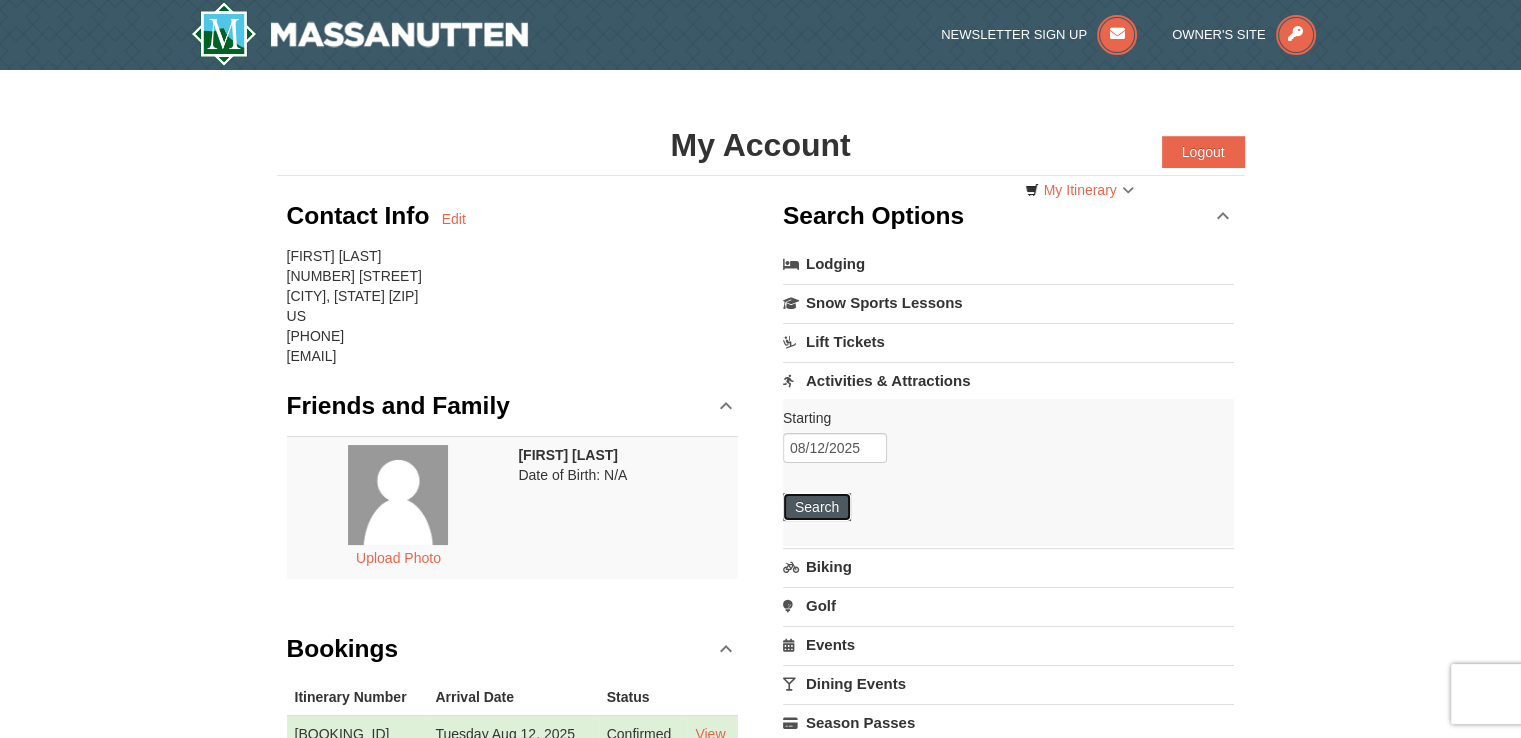 click on "Search" at bounding box center [817, 507] 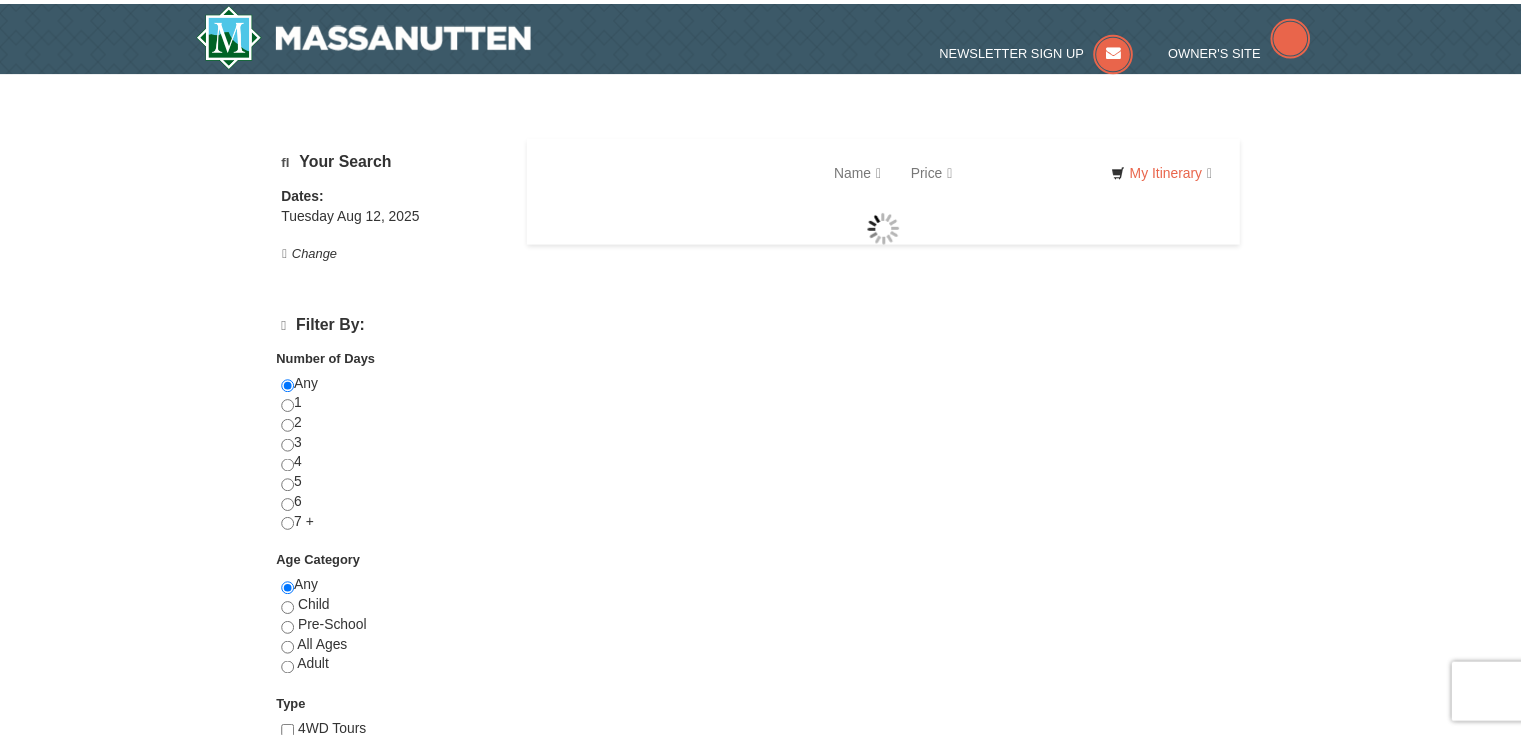 scroll, scrollTop: 0, scrollLeft: 0, axis: both 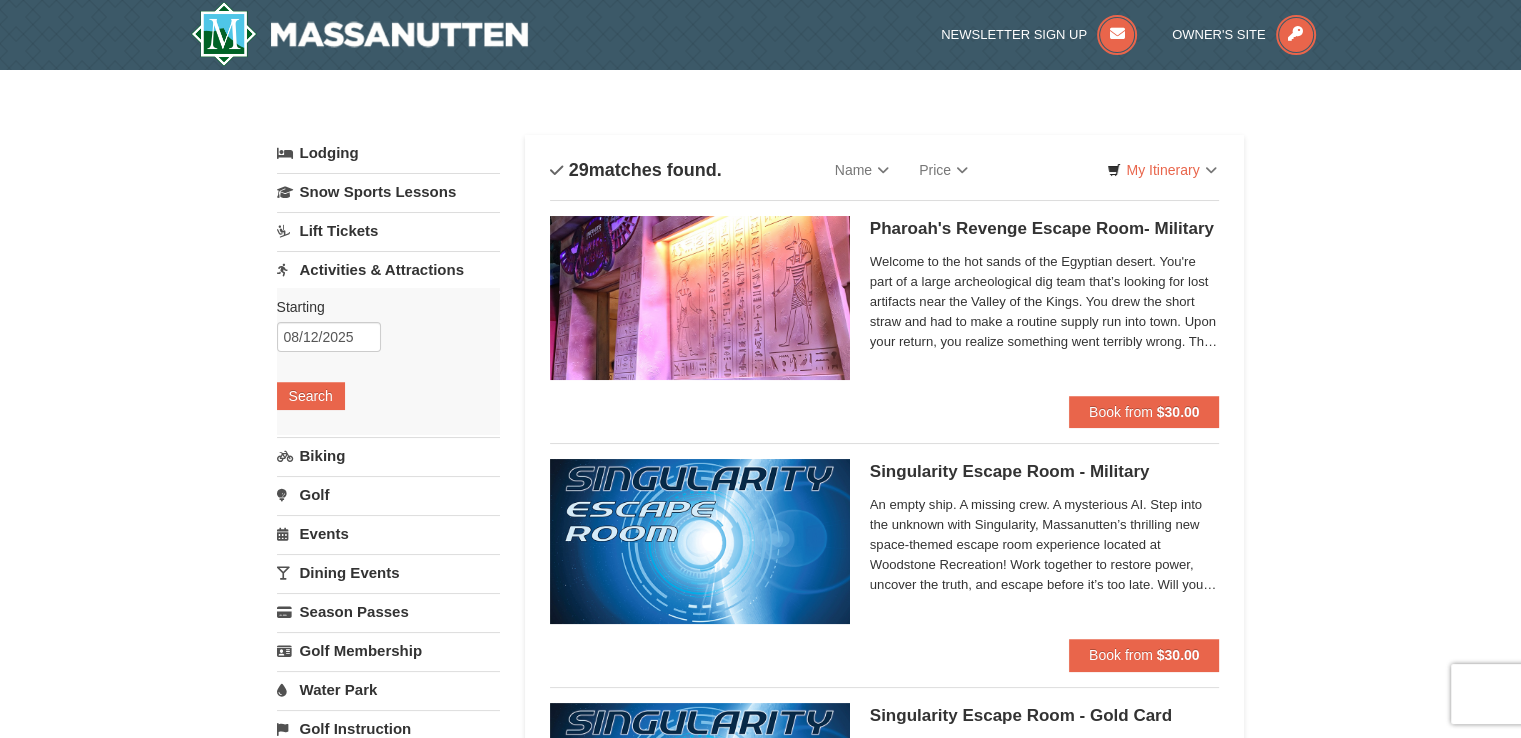 click on "Browser Not Supported
We notice you are using a browser which will not provide the best experience. We recommend using newer versions Chrome, Firefox, and Edge.
Chrome
Firefox
Edge
Safari
Select your preferred browser above to download.
Continue Anyway
Skip to Main Content
Skip to Main Content
Newsletter Sign Up
Owner's Site
×" at bounding box center (760, 3915) 